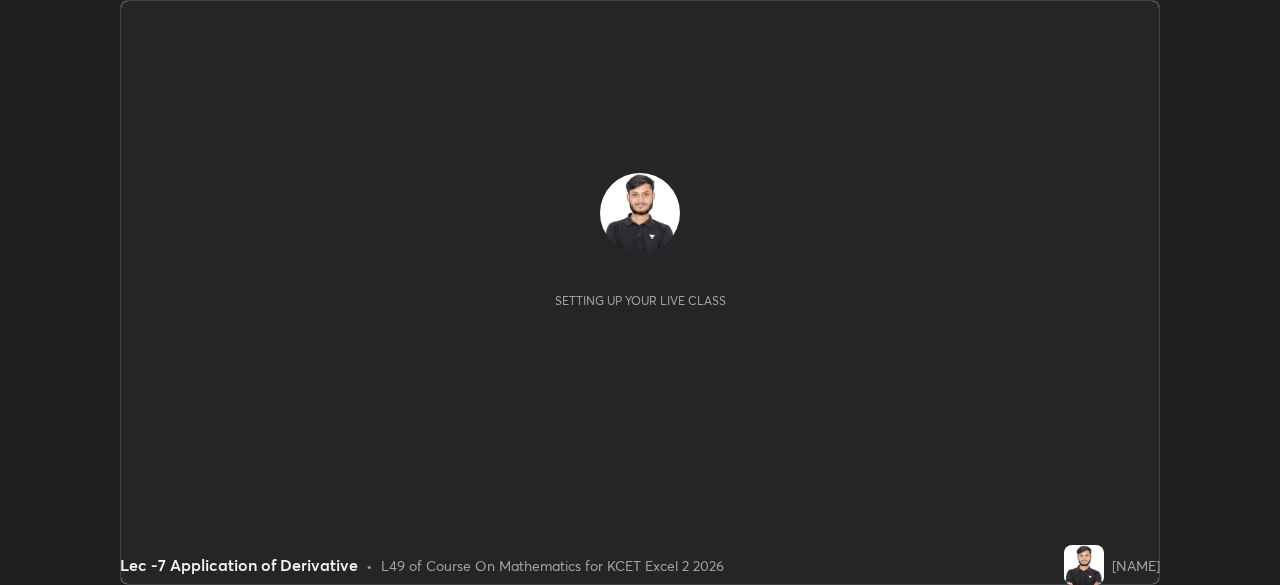 scroll, scrollTop: 0, scrollLeft: 0, axis: both 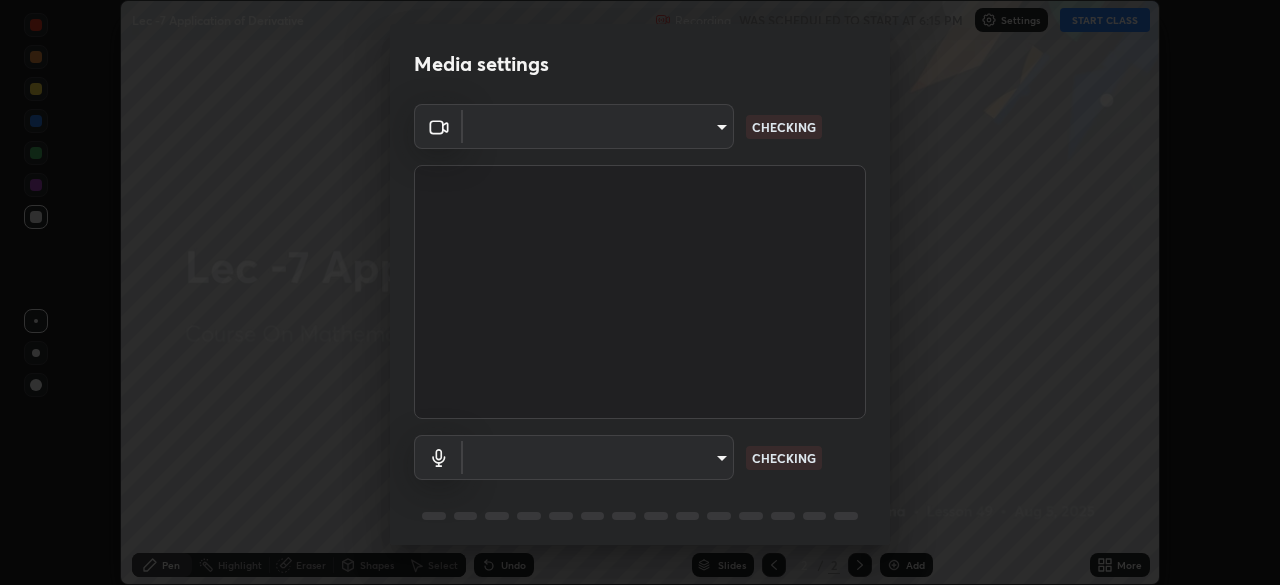 type on "d06bfa8f304afa3967ea8099af1d7ab49983dfb03d10ec62852b72a31e22bf4d" 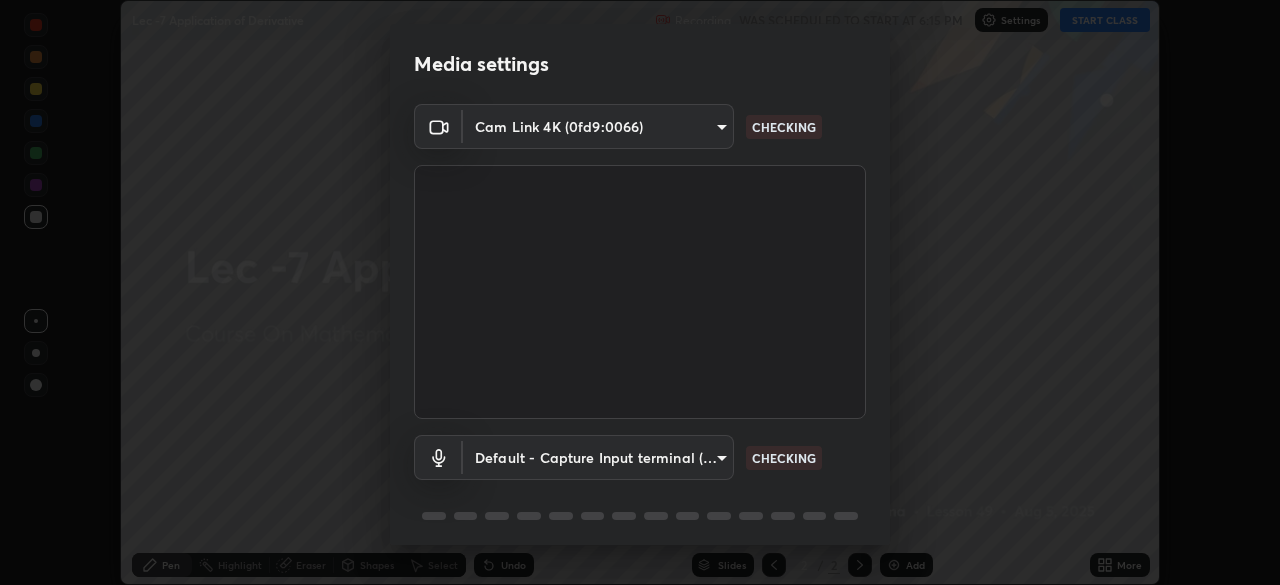 click on "Erase all Lec -7 Application of Derivative Recording WAS SCHEDULED TO START AT  6:15 PM Settings START CLASS Setting up your live class Lec -7 Application of Derivative • L49 of Course On Mathematics for KCET Excel 2 2026 [NAME] Pen Highlight Eraser Shapes Select Undo Slides 2 / 2 Add More No doubts shared Encourage your learners to ask a doubt for better clarity Report an issue Reason for reporting Buffering Chat not working Audio - Video sync issue Educator video quality low ​ Attach an image Report Media settings Cam Link 4K (0fd9:0066) d06bfa8f304afa3967ea8099af1d7ab49983dfb03d10ec62852b72a31e22bf4d CHECKING Default - Capture Input terminal (Digital Array MIC) default CHECKING 1 / 5 Next" at bounding box center [640, 292] 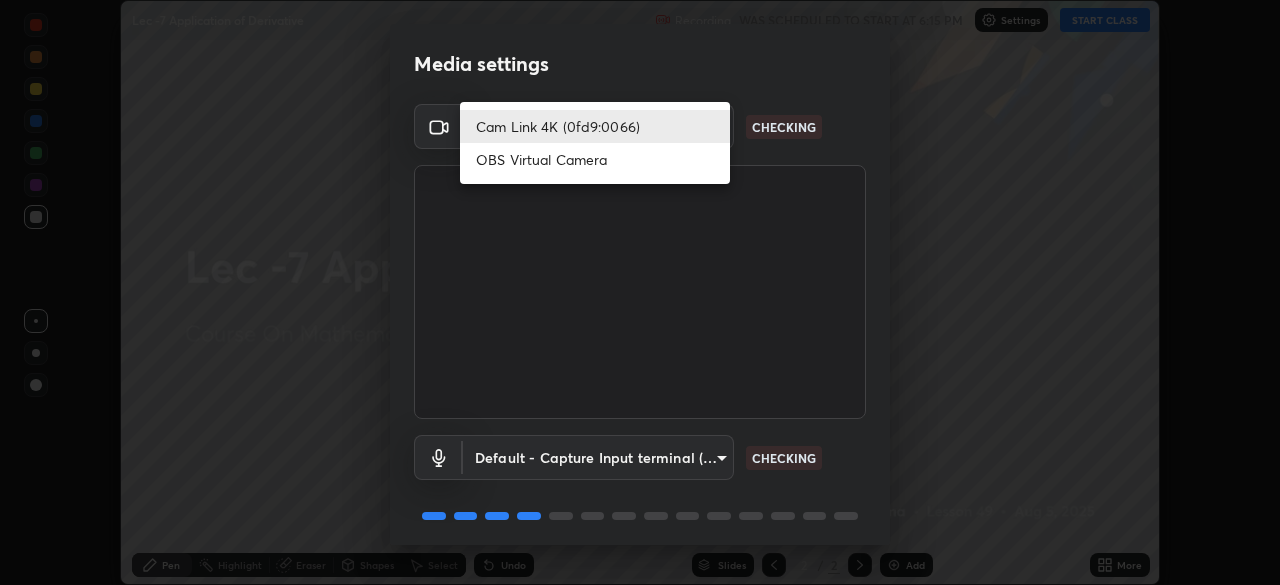 click on "Cam Link 4K (0fd9:0066)" at bounding box center [595, 126] 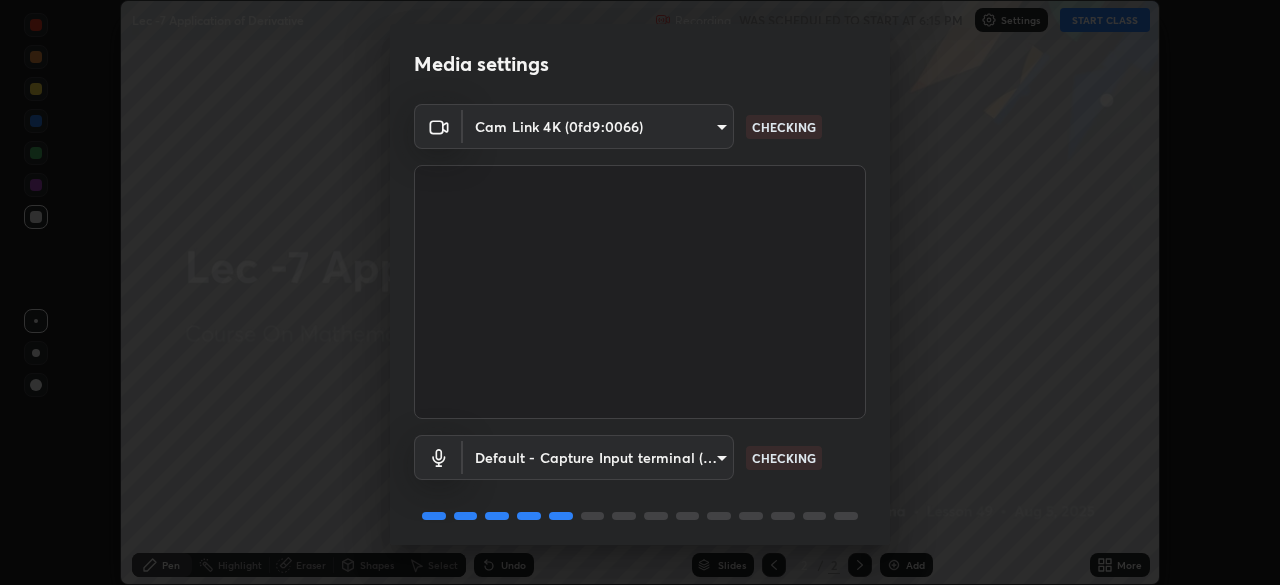 scroll, scrollTop: 71, scrollLeft: 0, axis: vertical 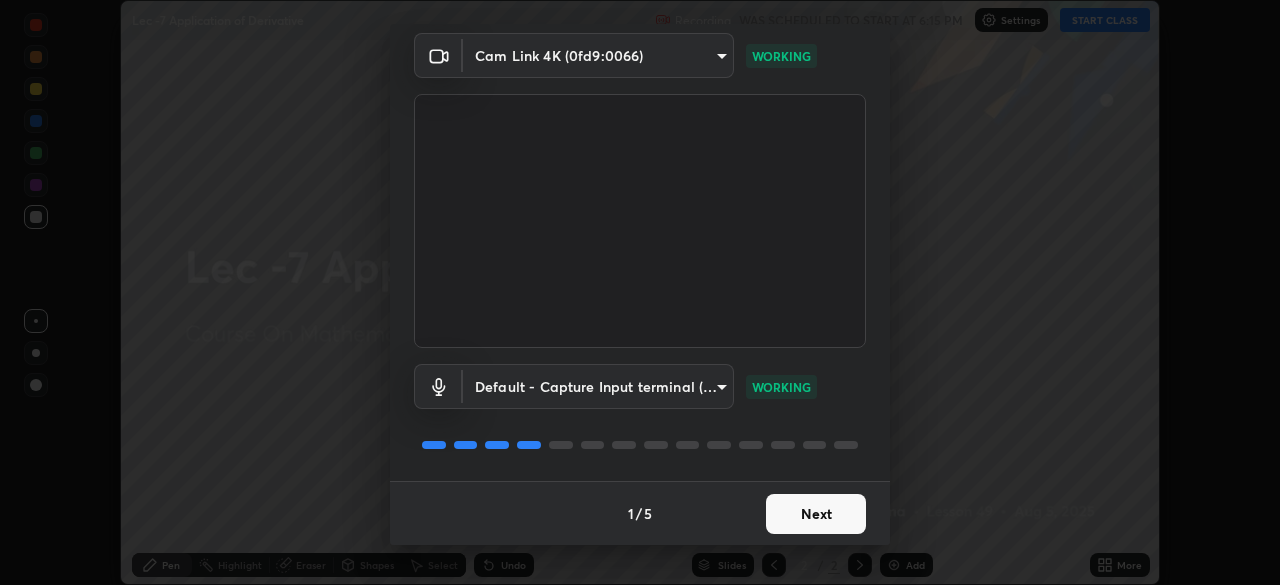 click on "Next" at bounding box center [816, 514] 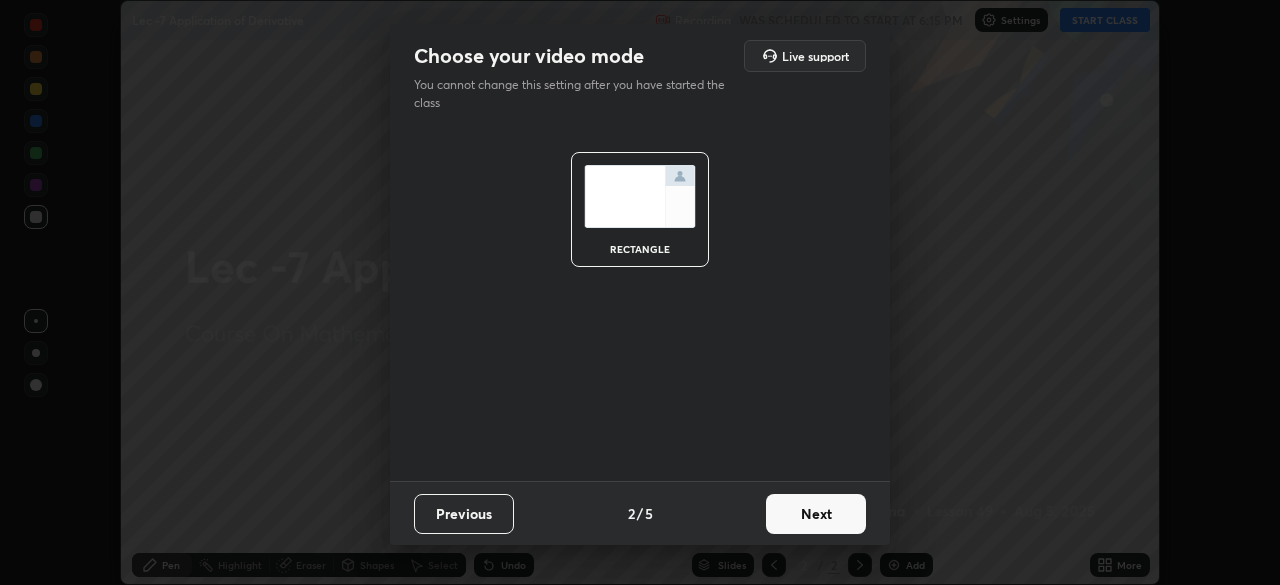 scroll, scrollTop: 0, scrollLeft: 0, axis: both 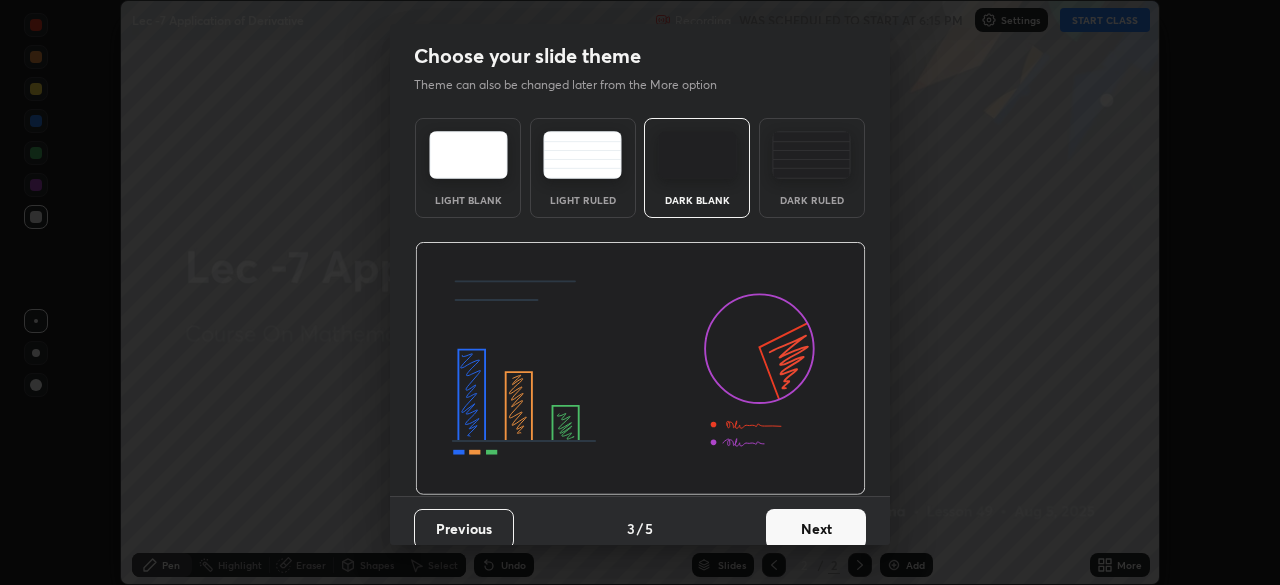 click on "Next" at bounding box center [816, 529] 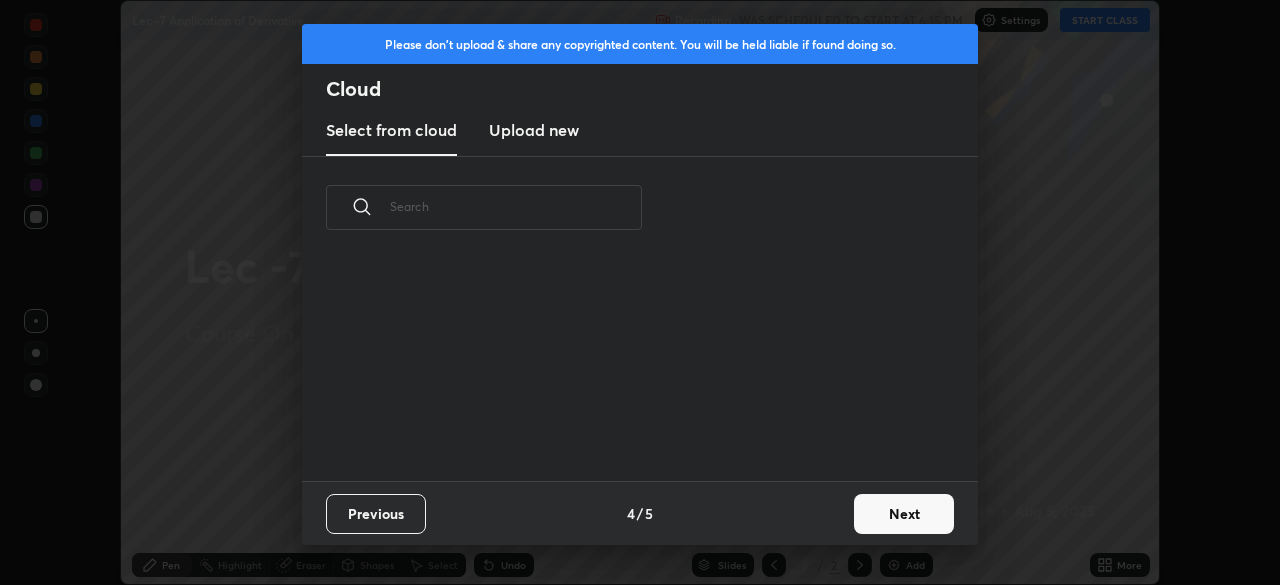 click on "Next" at bounding box center [904, 514] 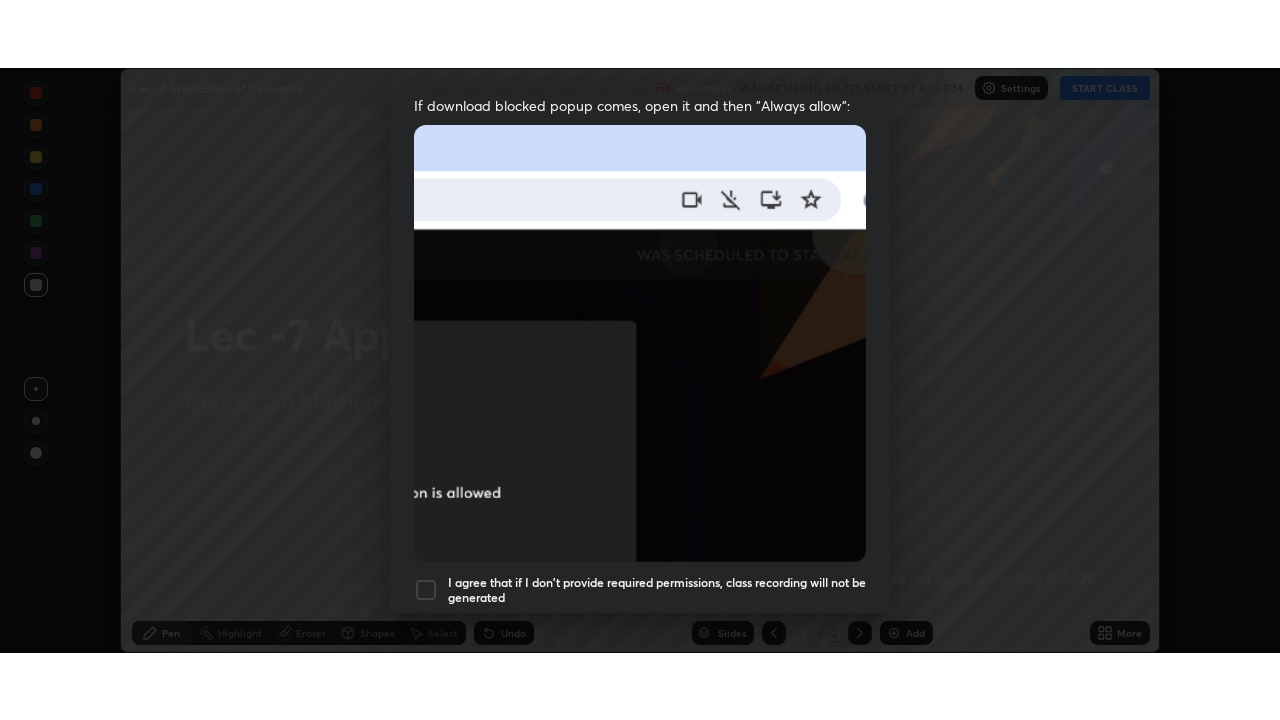 scroll, scrollTop: 479, scrollLeft: 0, axis: vertical 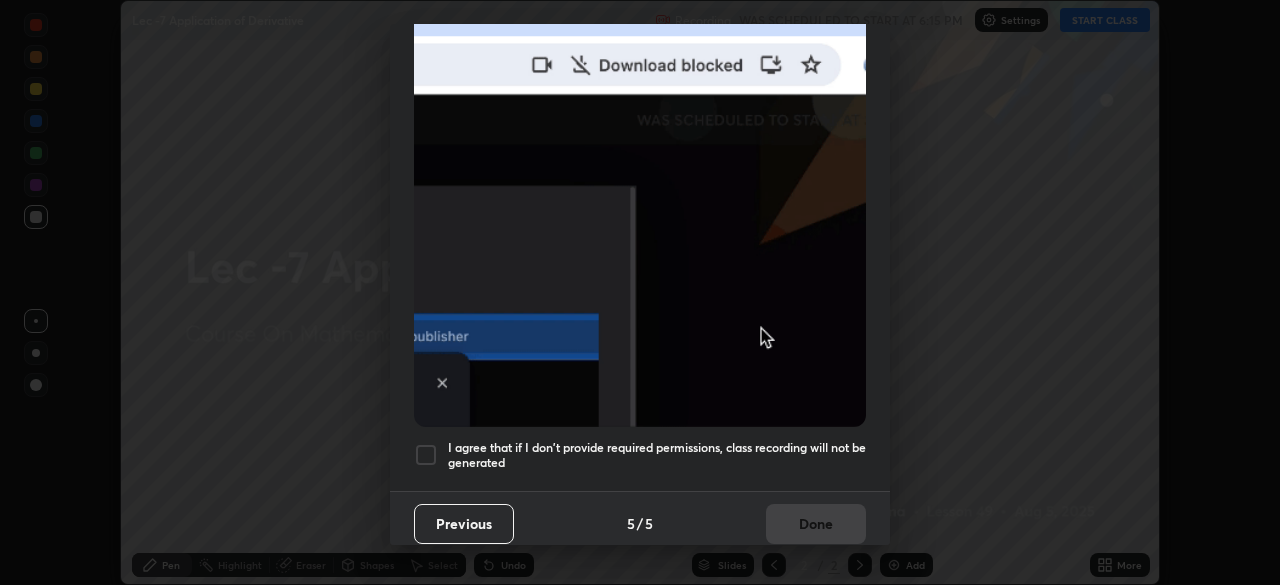 click at bounding box center [426, 455] 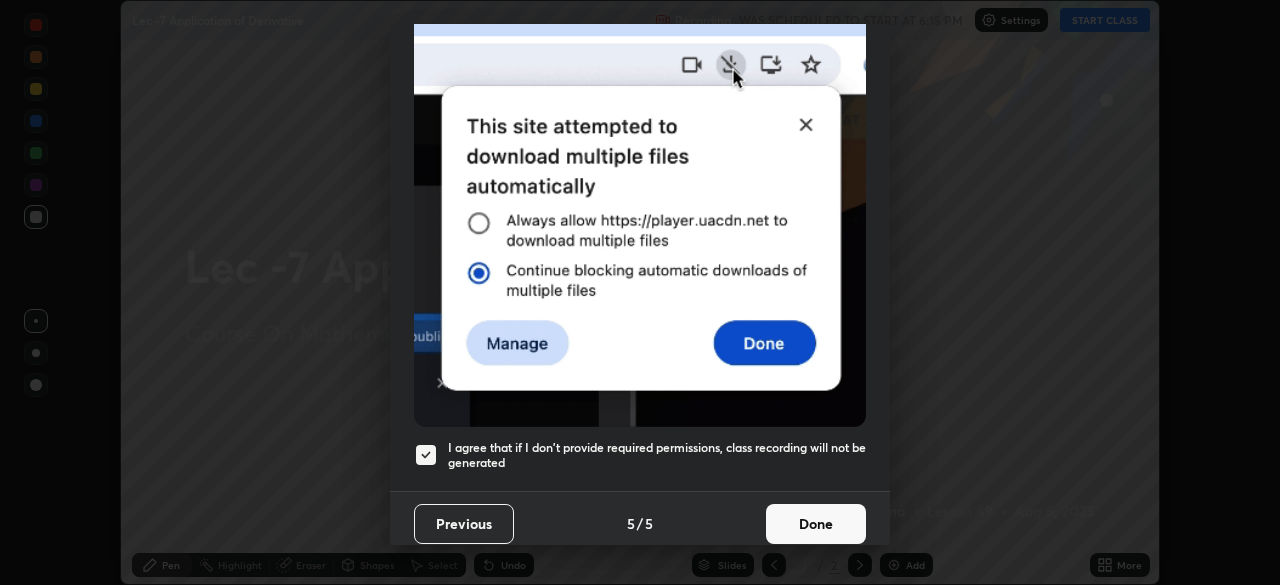 click on "Done" at bounding box center [816, 524] 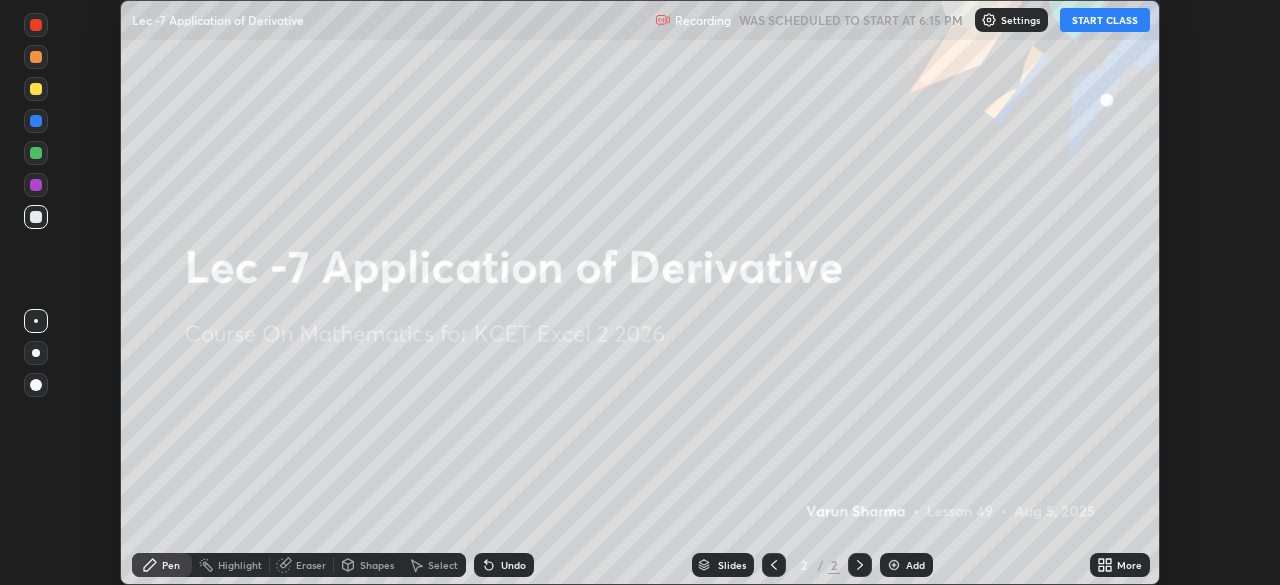 click on "More" at bounding box center (1129, 565) 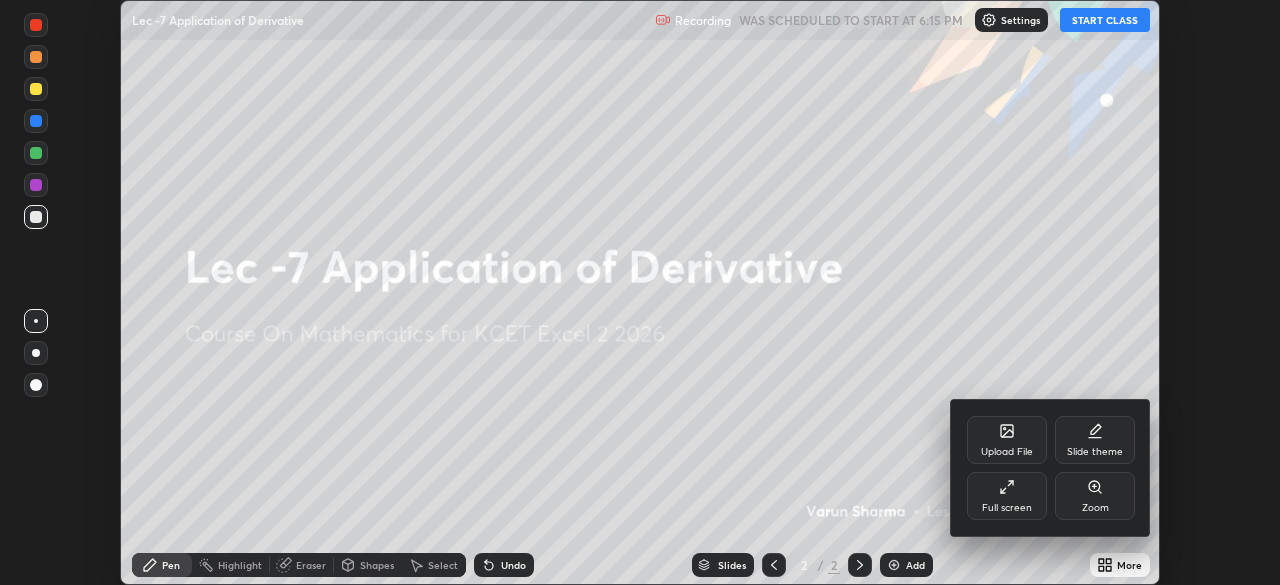 click on "Full screen" at bounding box center (1007, 496) 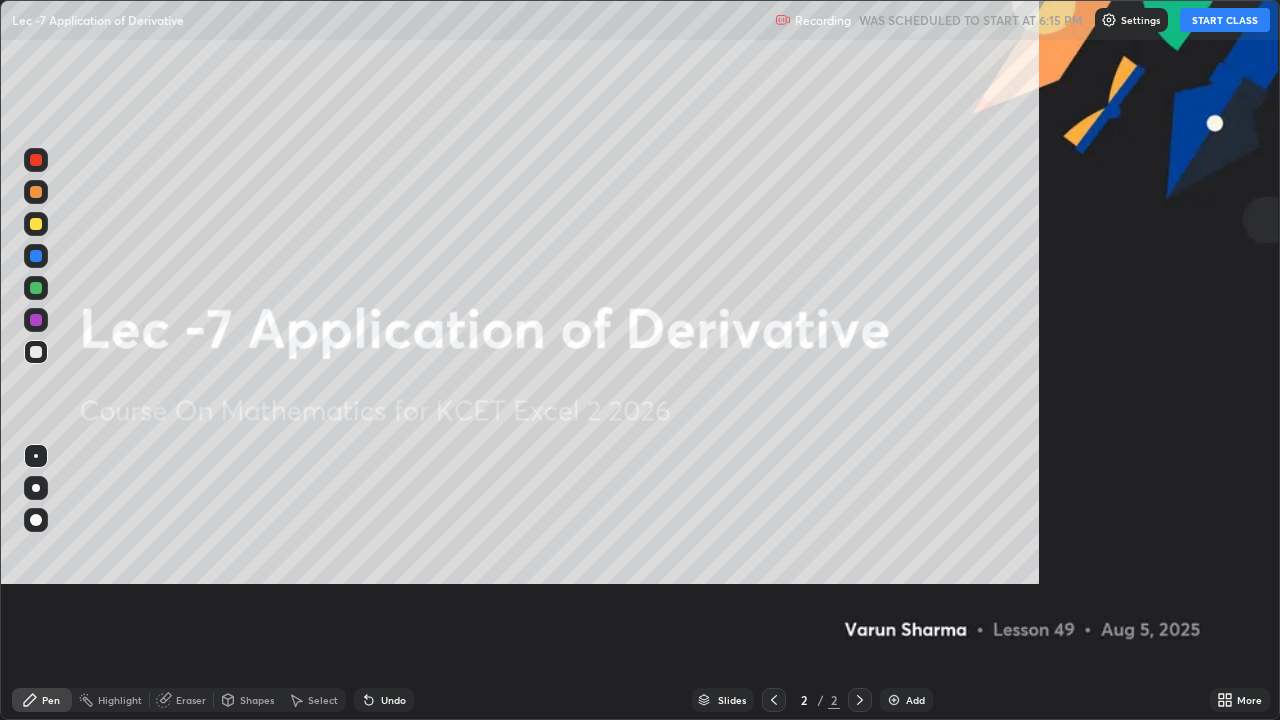 scroll, scrollTop: 99280, scrollLeft: 98720, axis: both 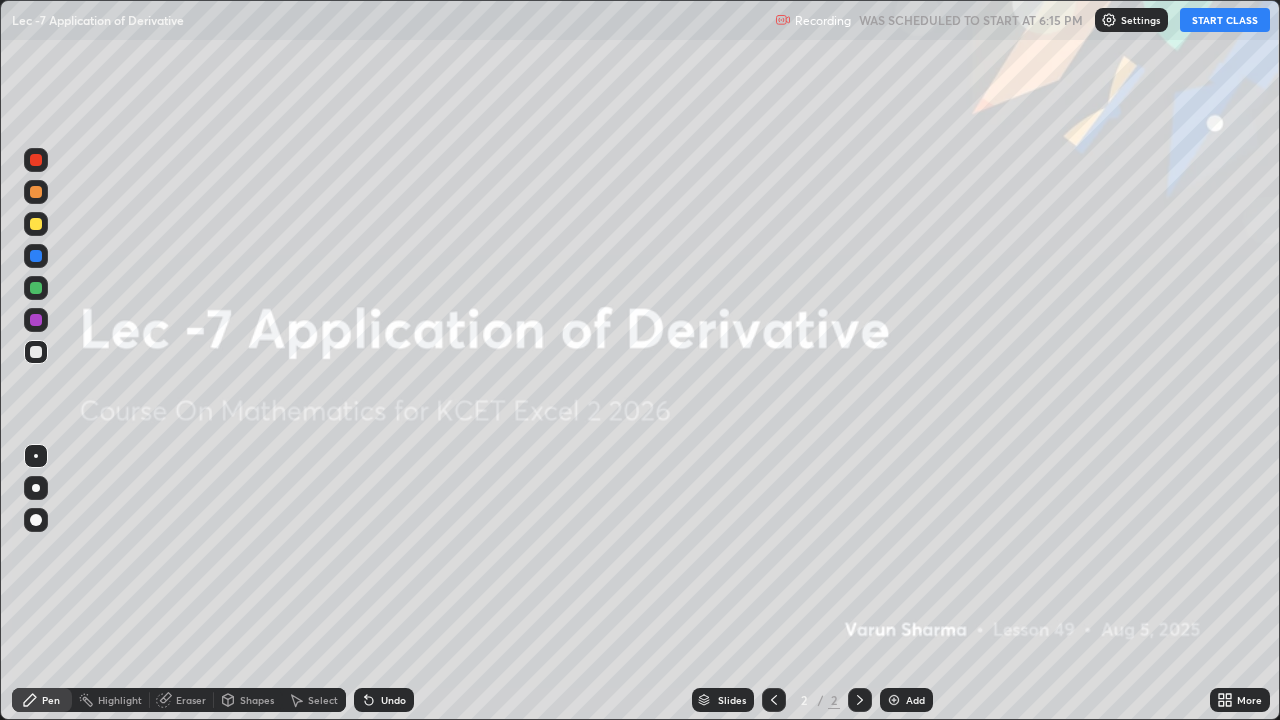 click on "START CLASS" at bounding box center (1225, 20) 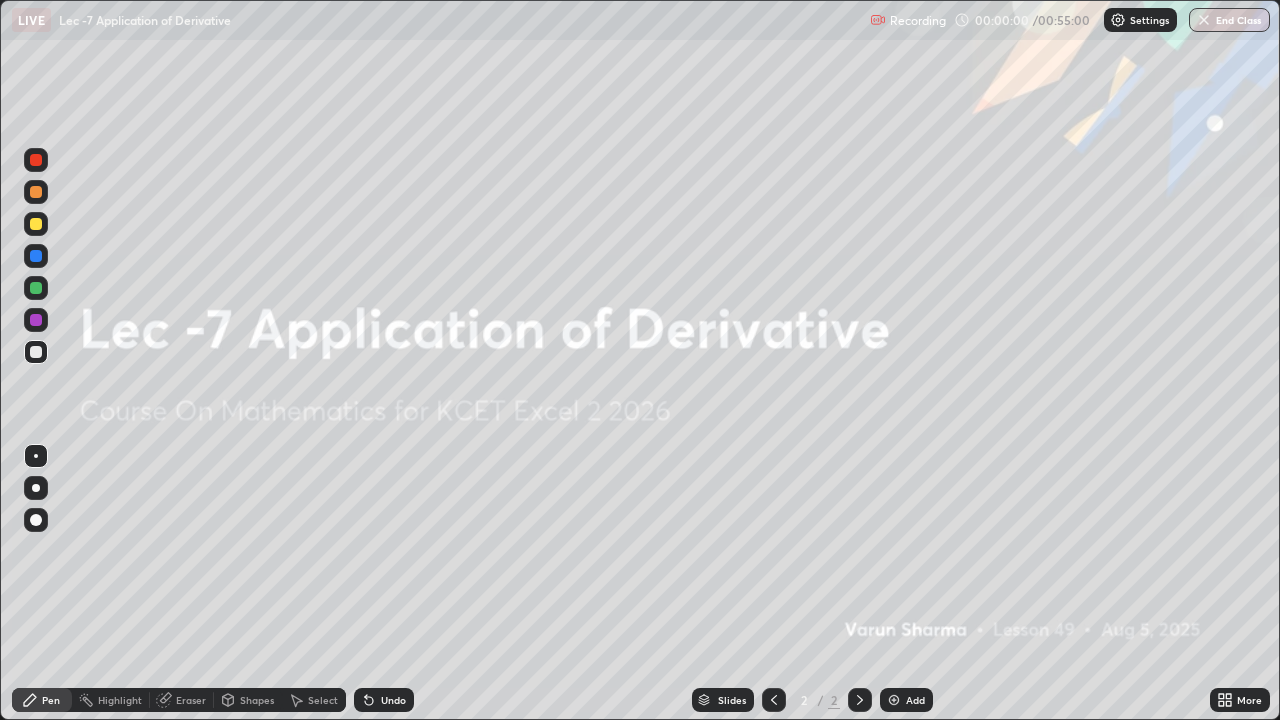 click on "Add" at bounding box center (915, 700) 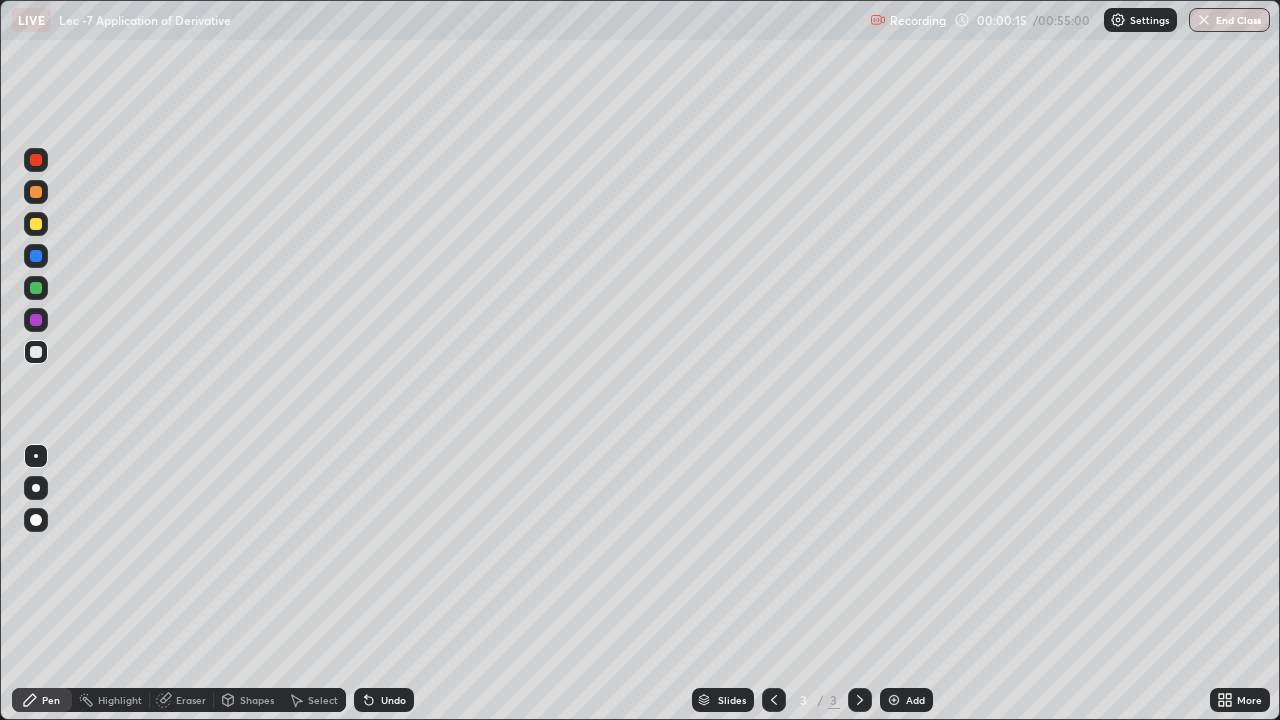 click 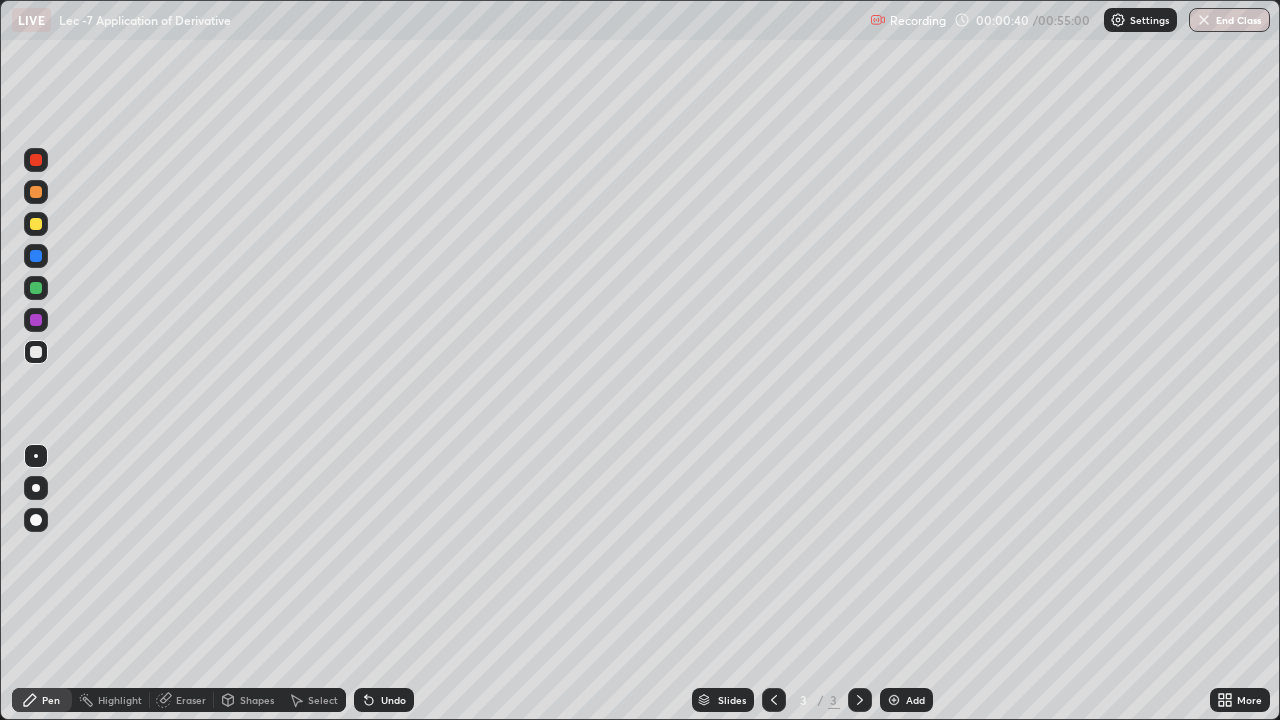 click at bounding box center (36, 224) 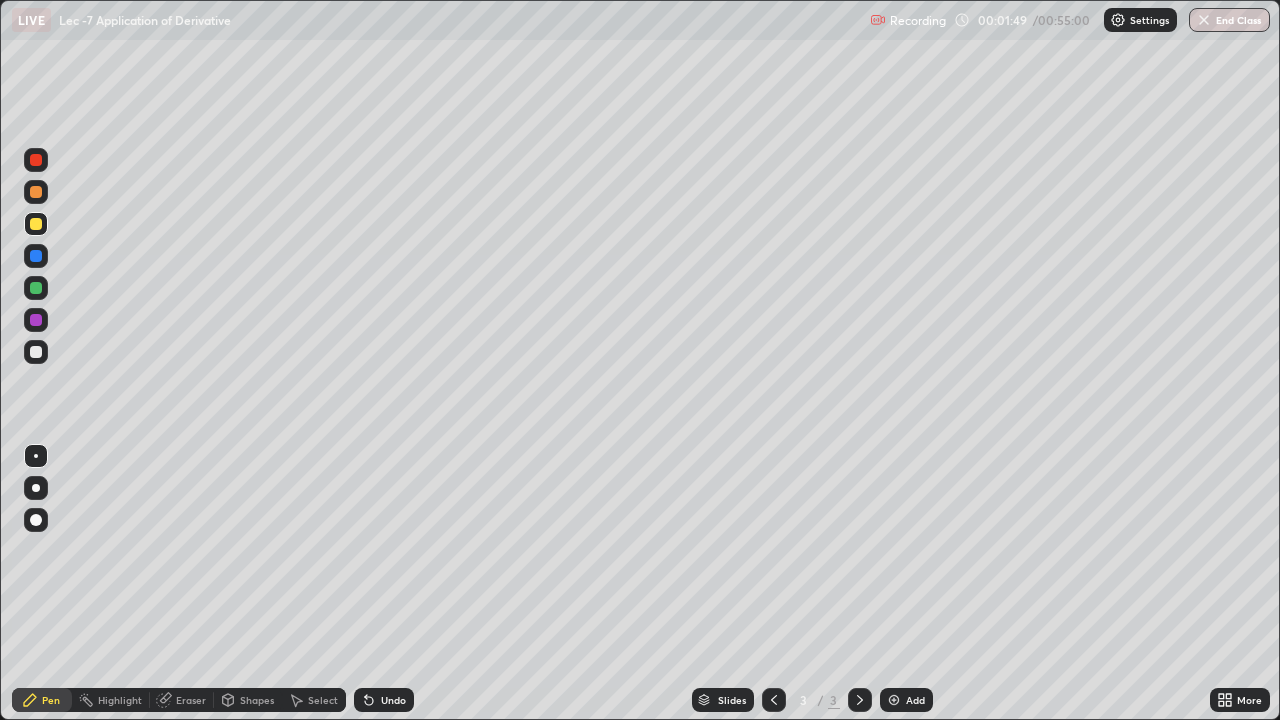 click on "Shapes" at bounding box center [257, 700] 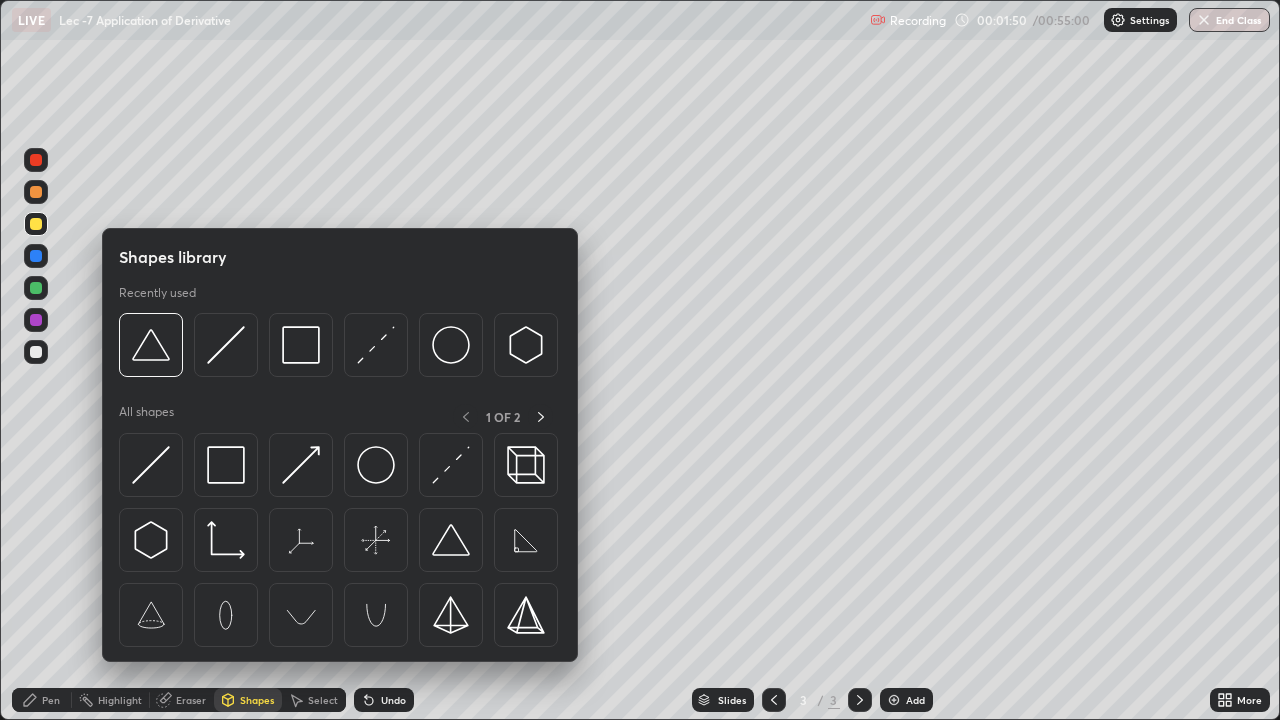 click at bounding box center [151, 465] 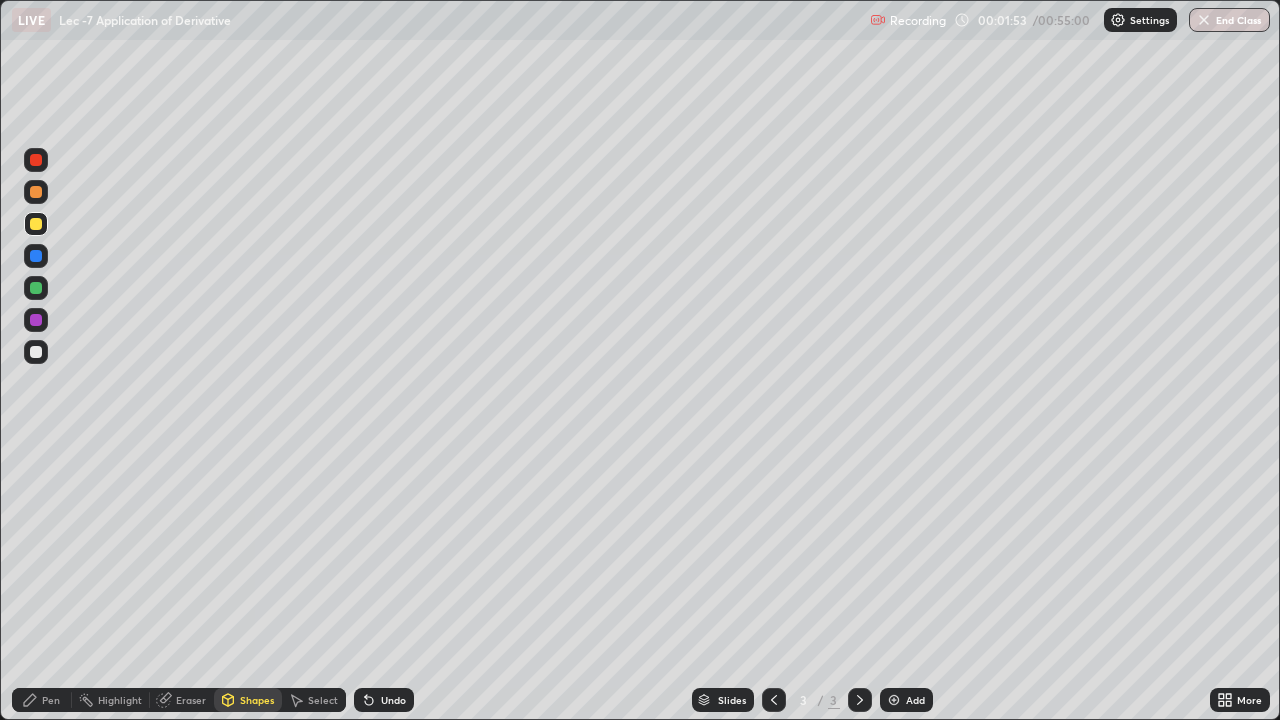 click on "Pen" at bounding box center [51, 700] 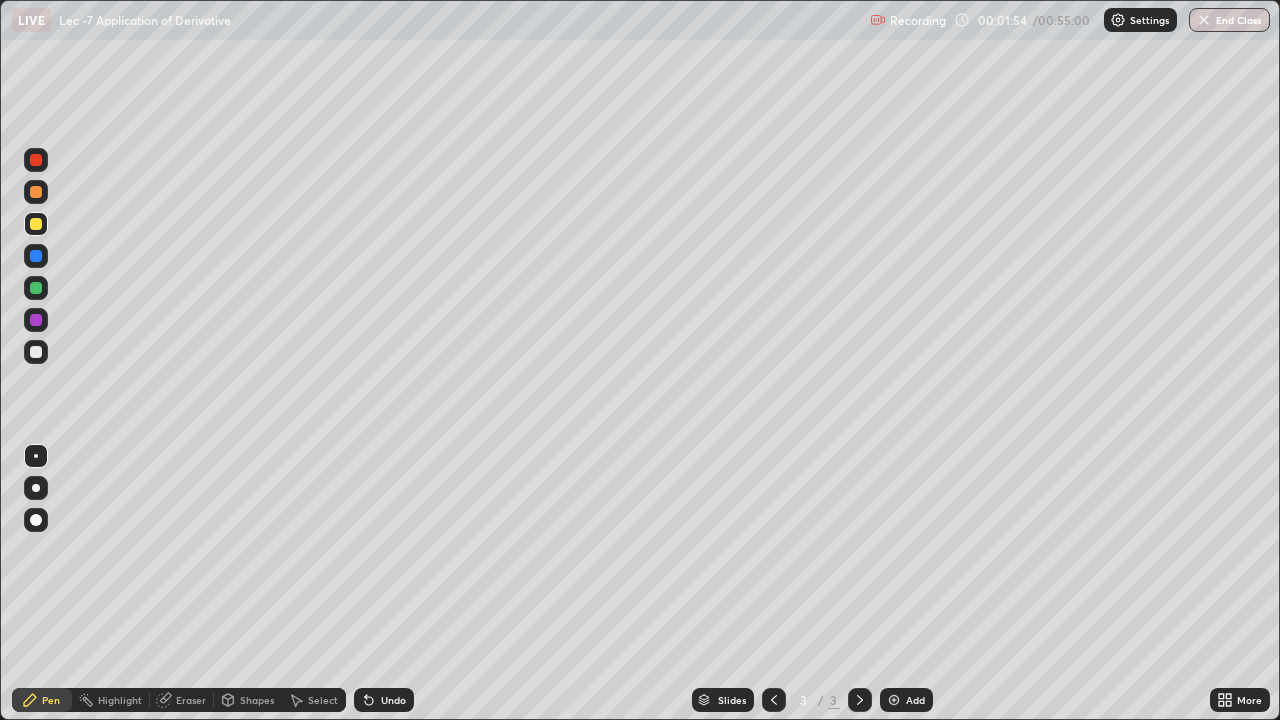 click at bounding box center [36, 352] 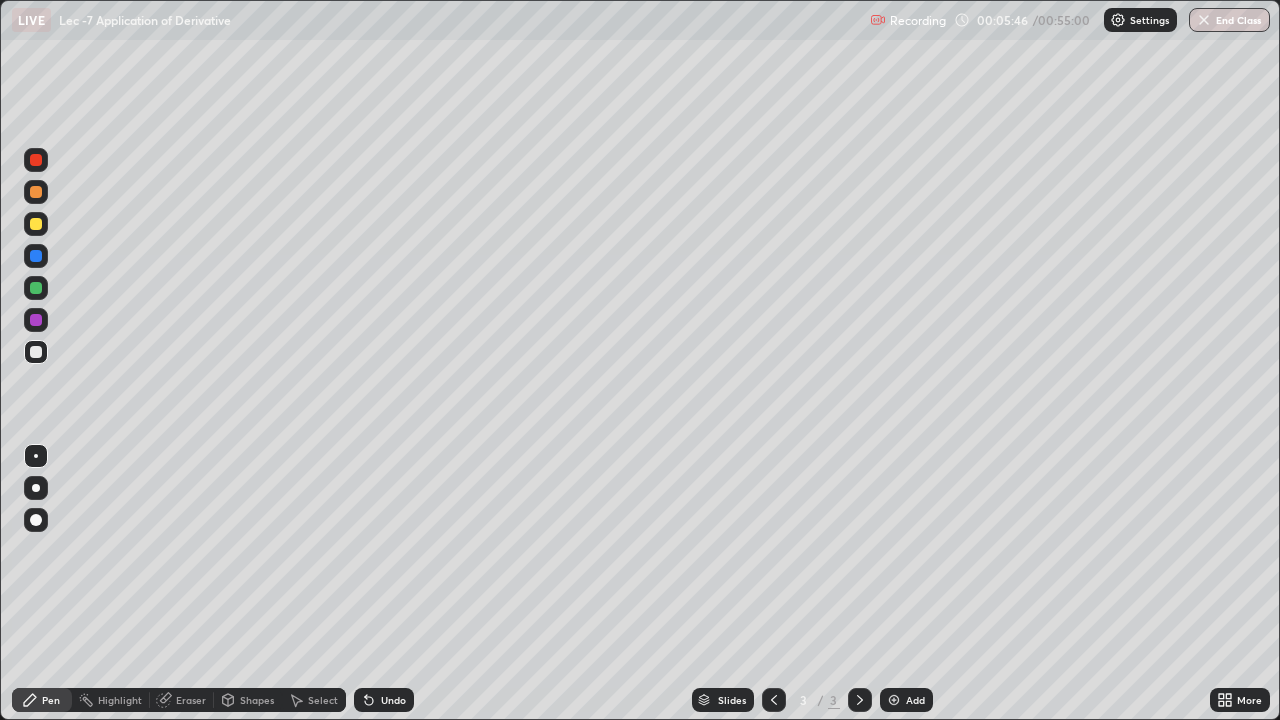 click on "Add" at bounding box center (915, 700) 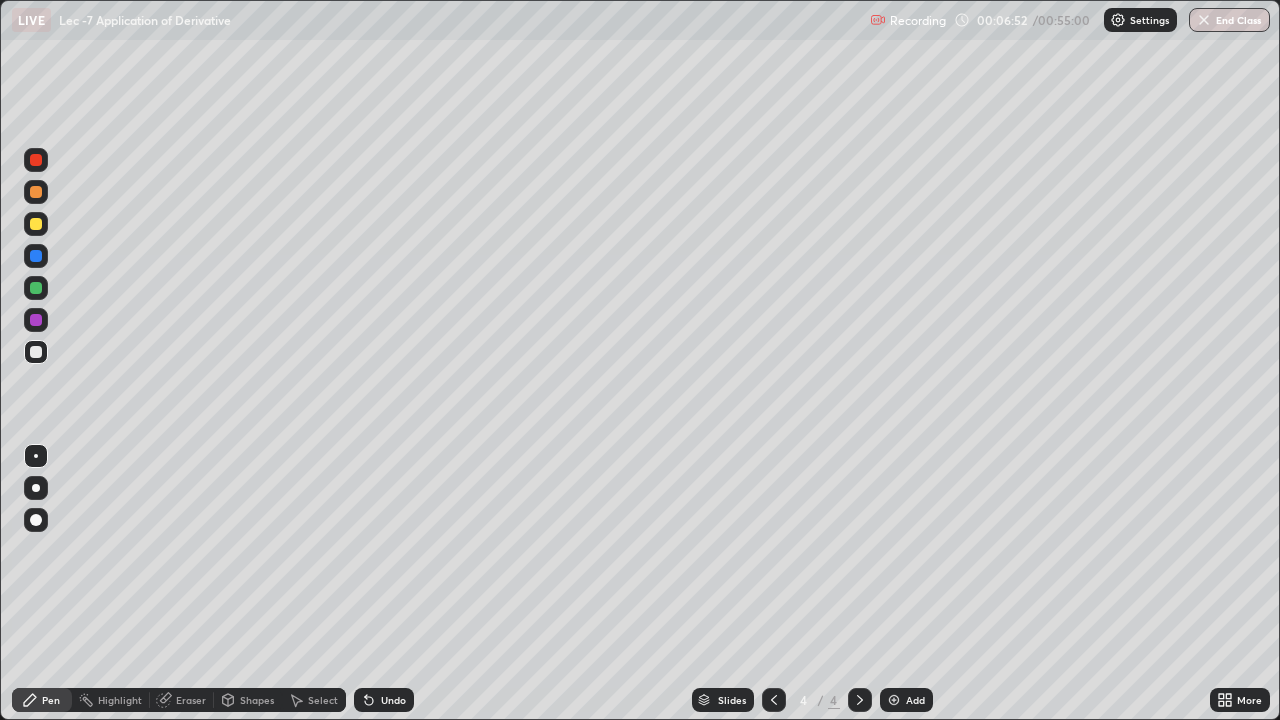 click at bounding box center (36, 224) 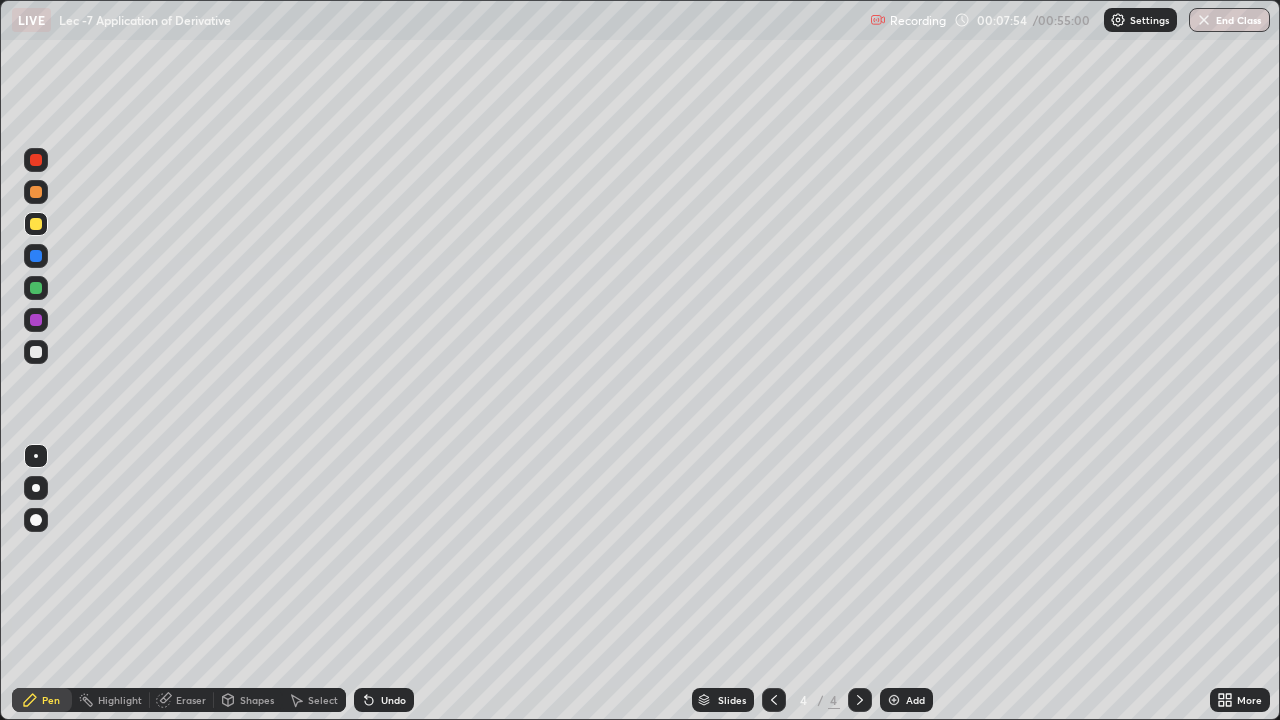 click on "Undo" at bounding box center (384, 700) 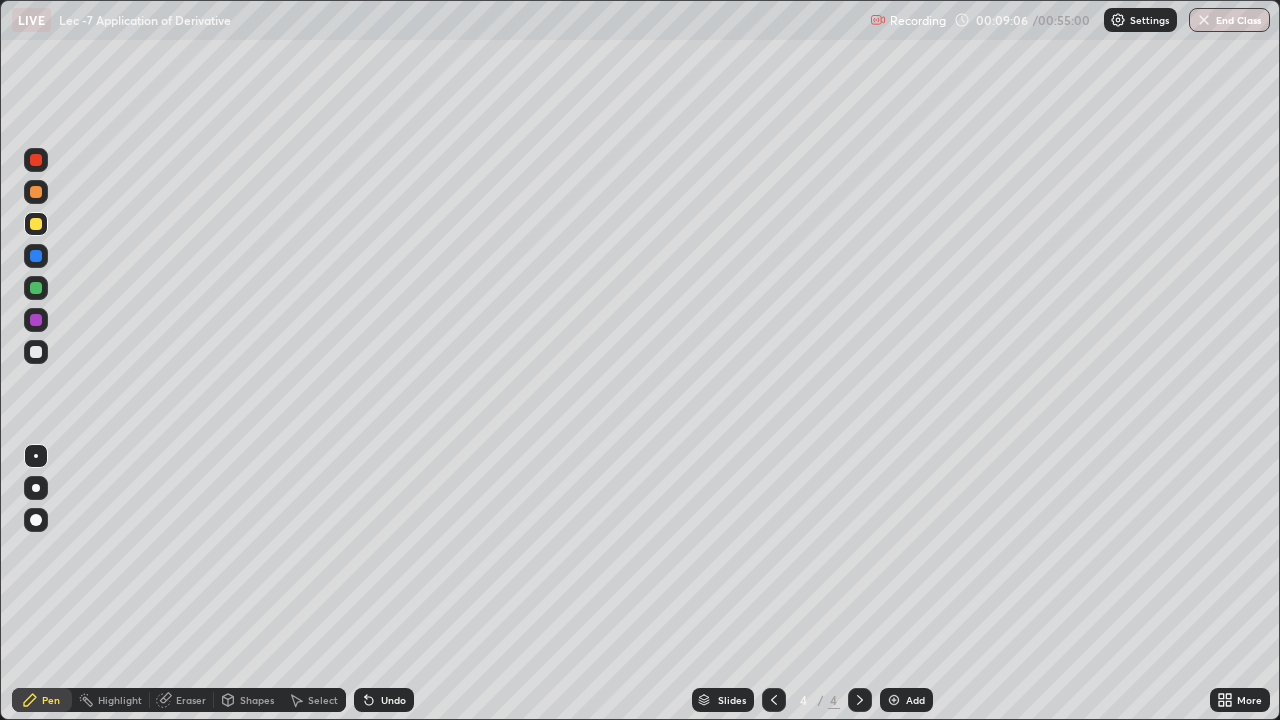 click on "Undo" at bounding box center [393, 700] 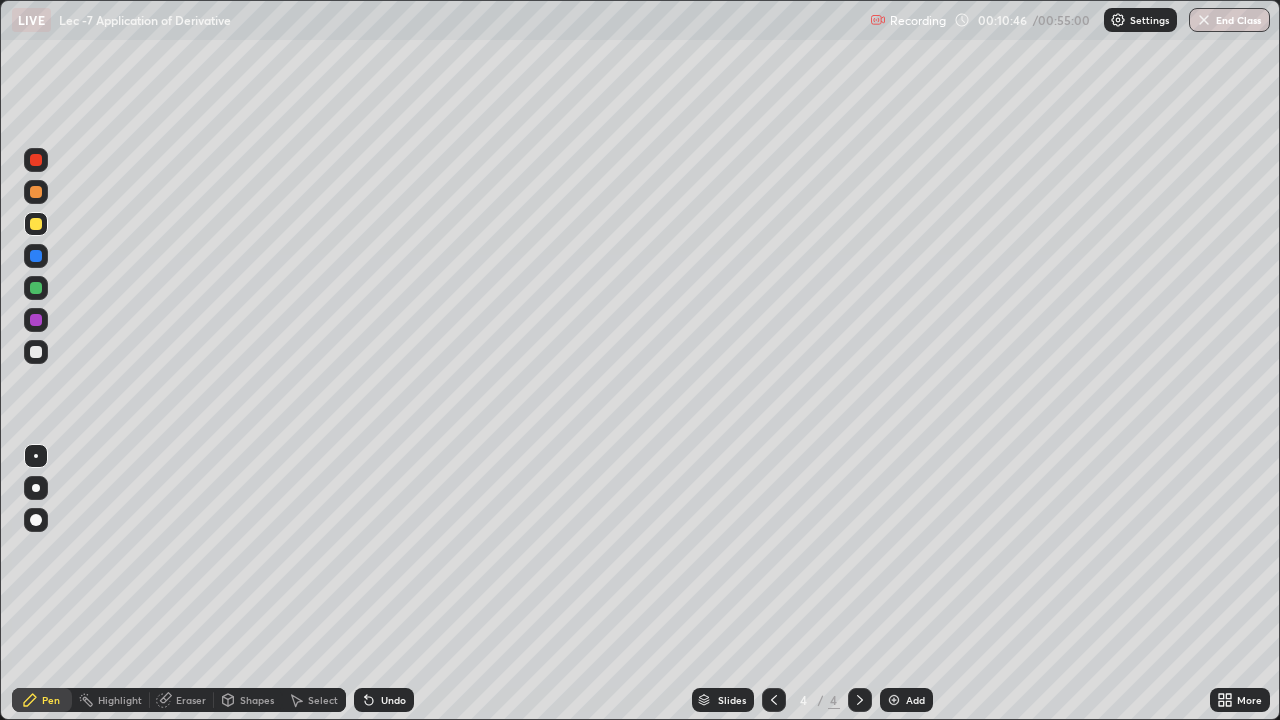 click 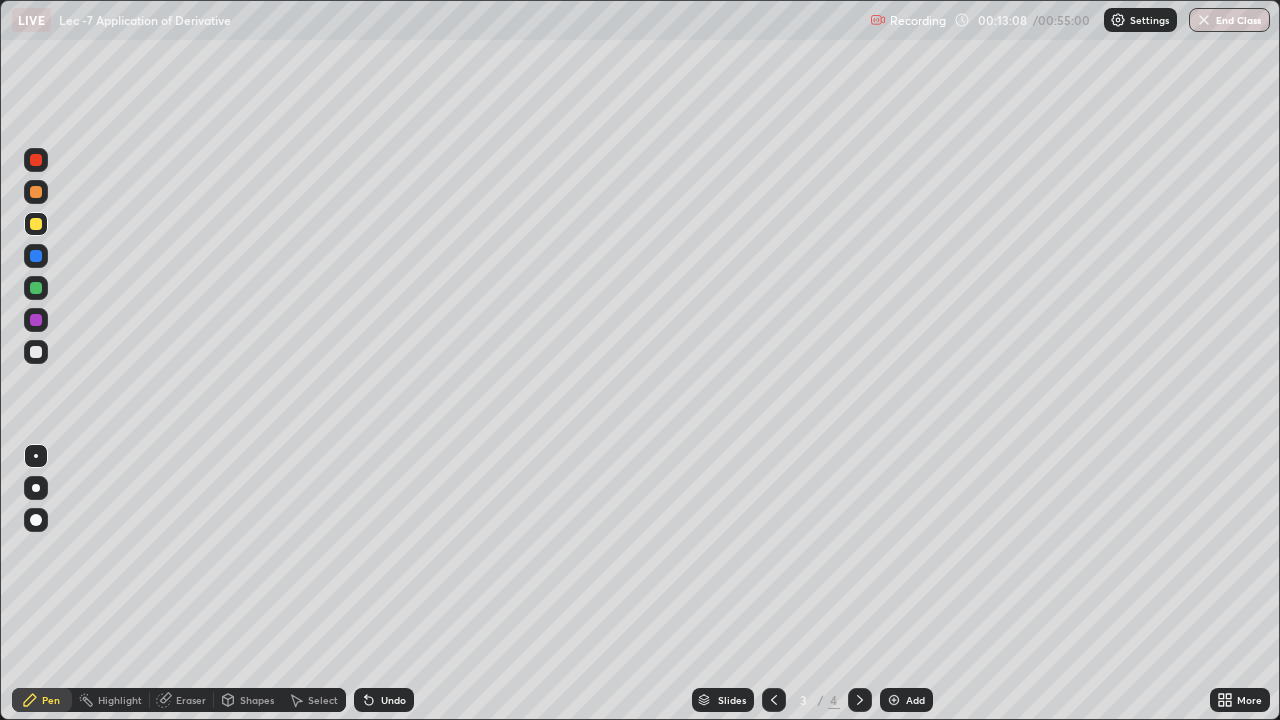 click 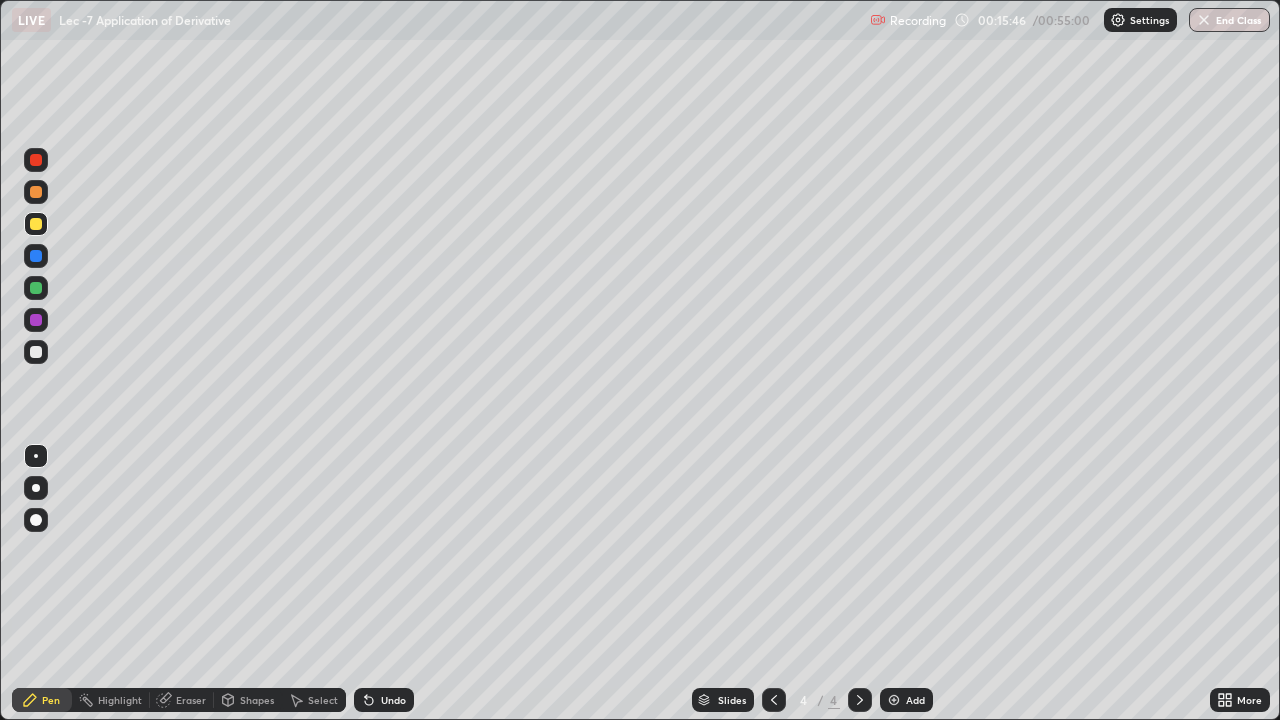 click on "Add" at bounding box center (915, 700) 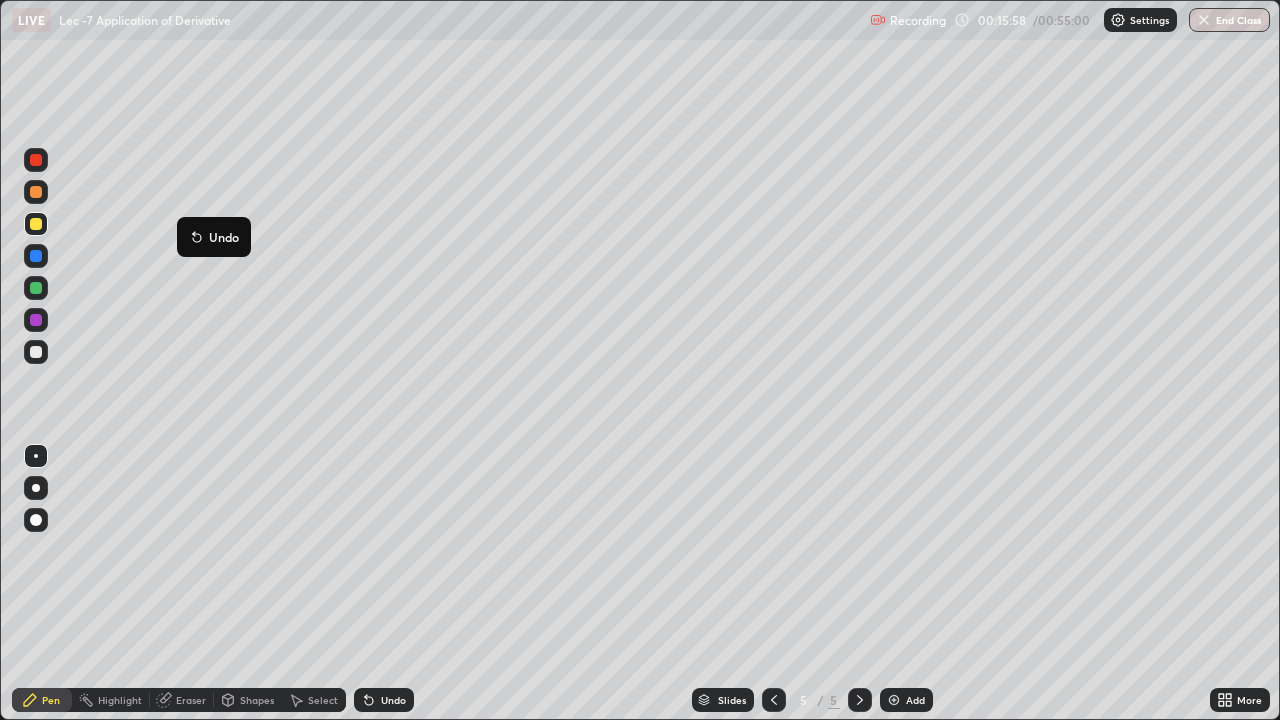 click on "Eraser" at bounding box center [191, 700] 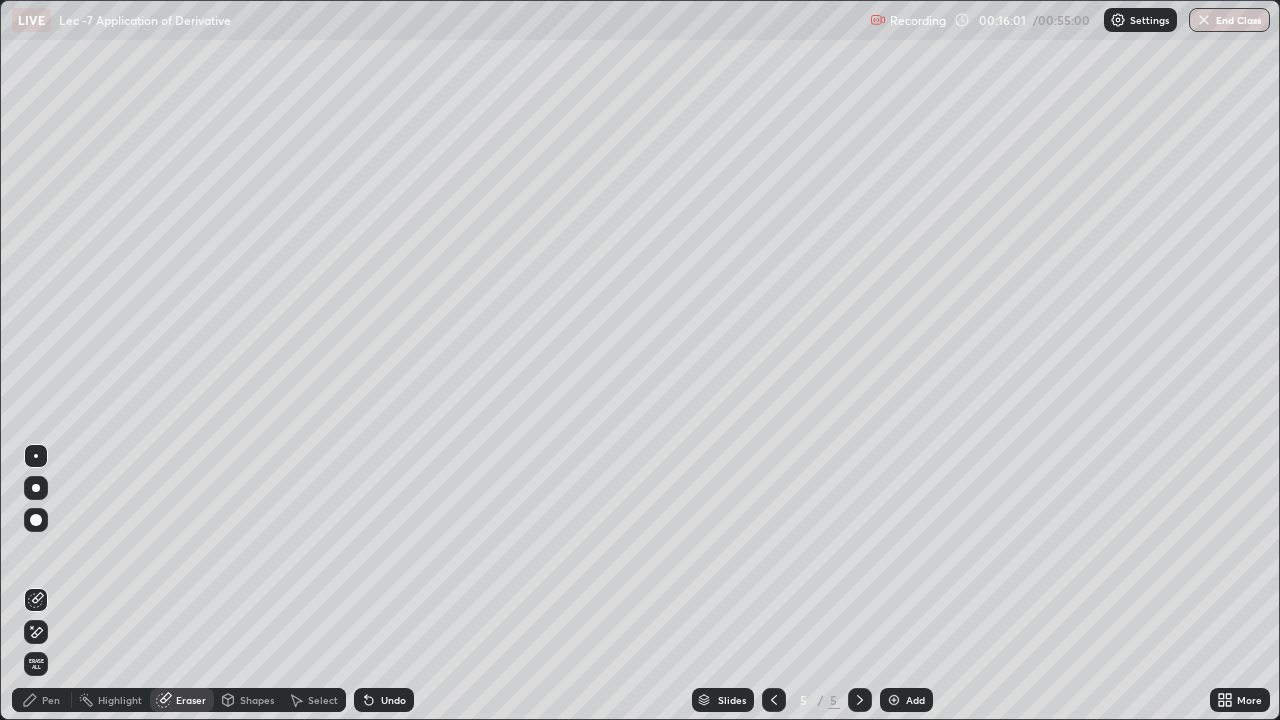 click on "Pen" at bounding box center (42, 700) 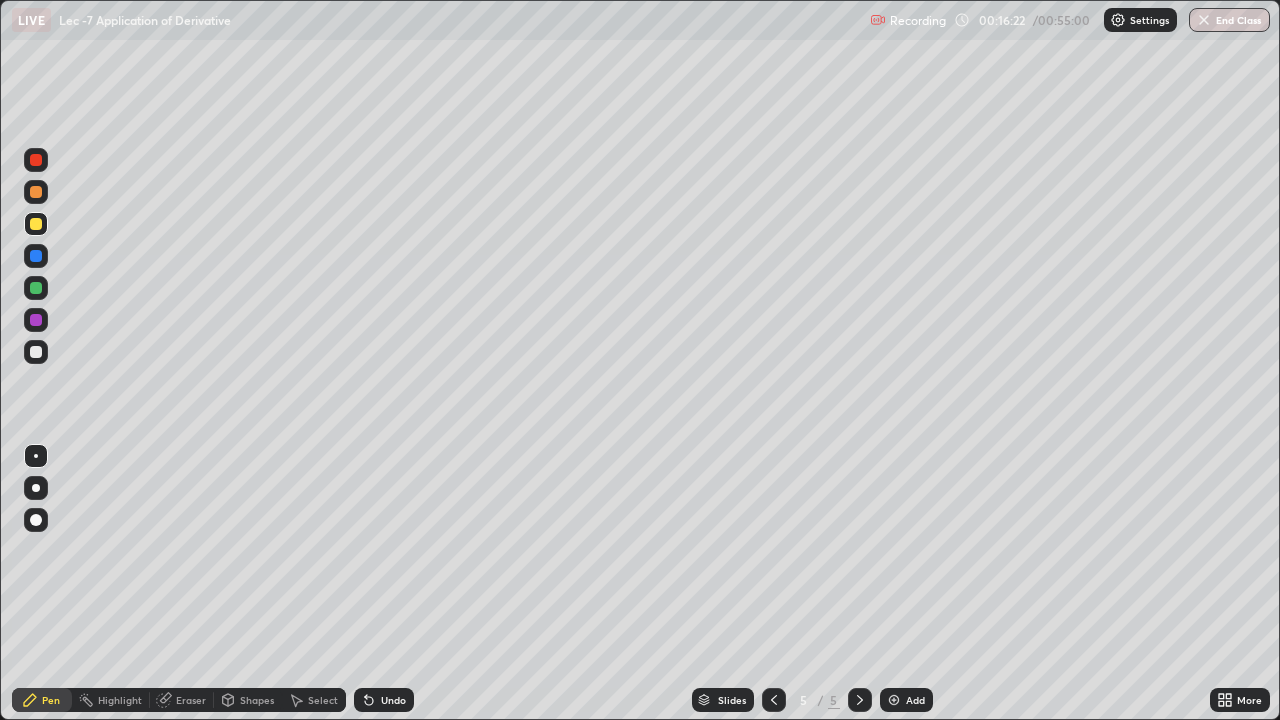 click on "Eraser" at bounding box center [191, 700] 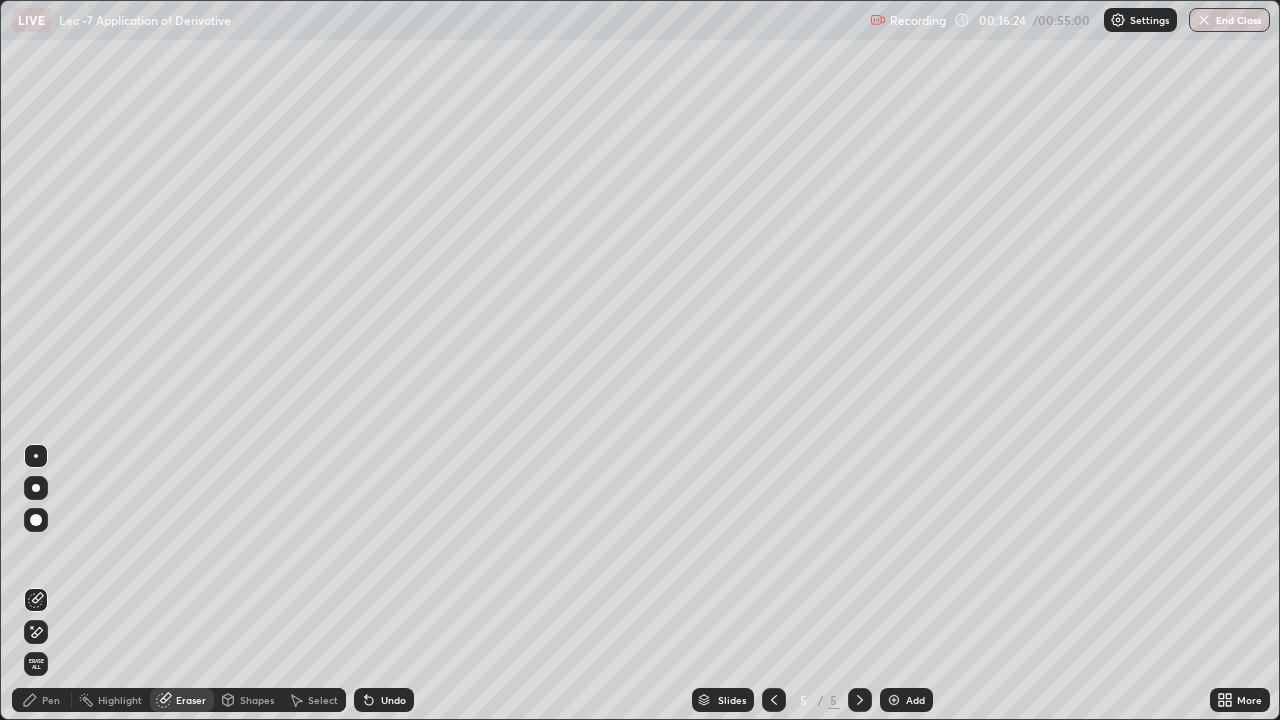 click on "Pen" at bounding box center [51, 700] 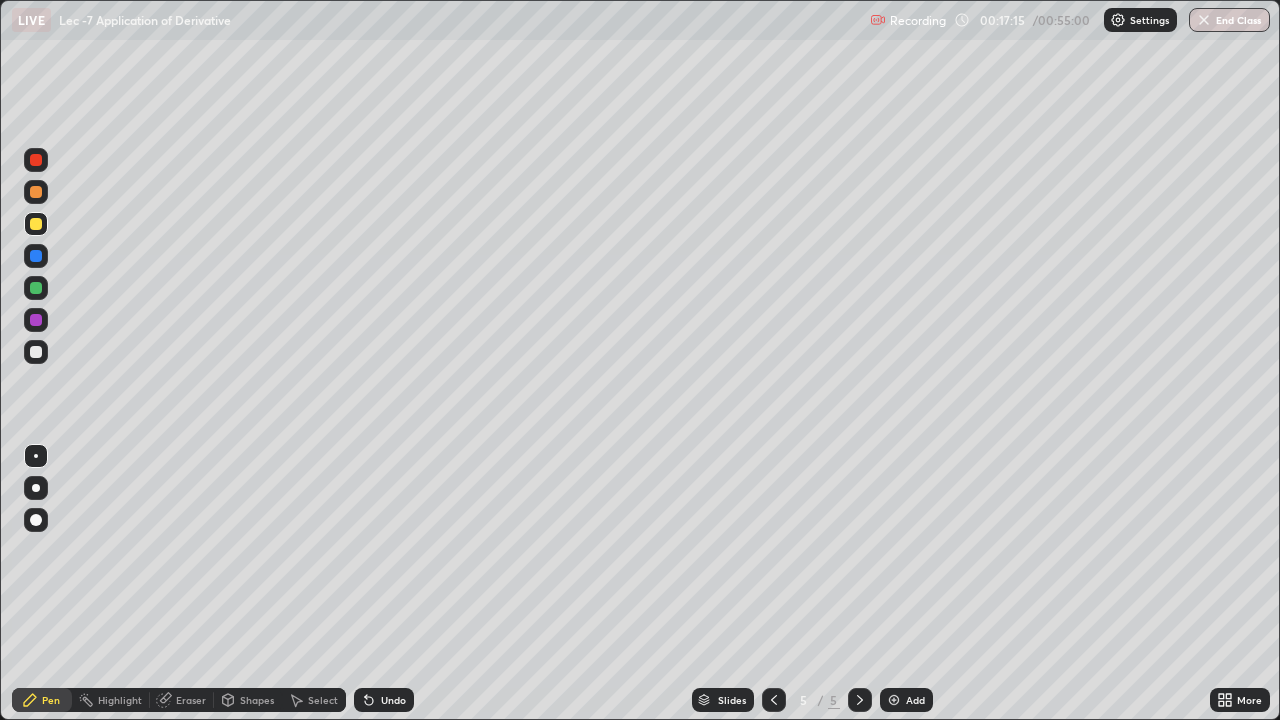 click on "Highlight" at bounding box center (120, 700) 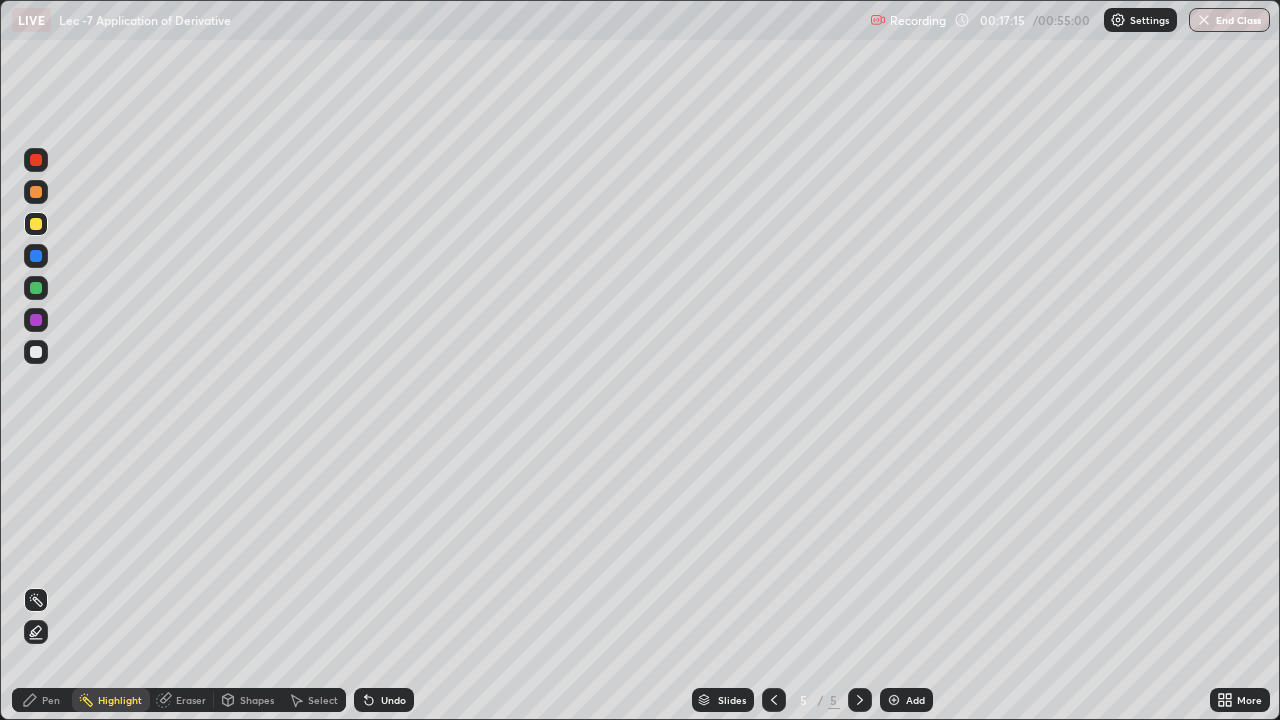 click on "Eraser" at bounding box center [182, 700] 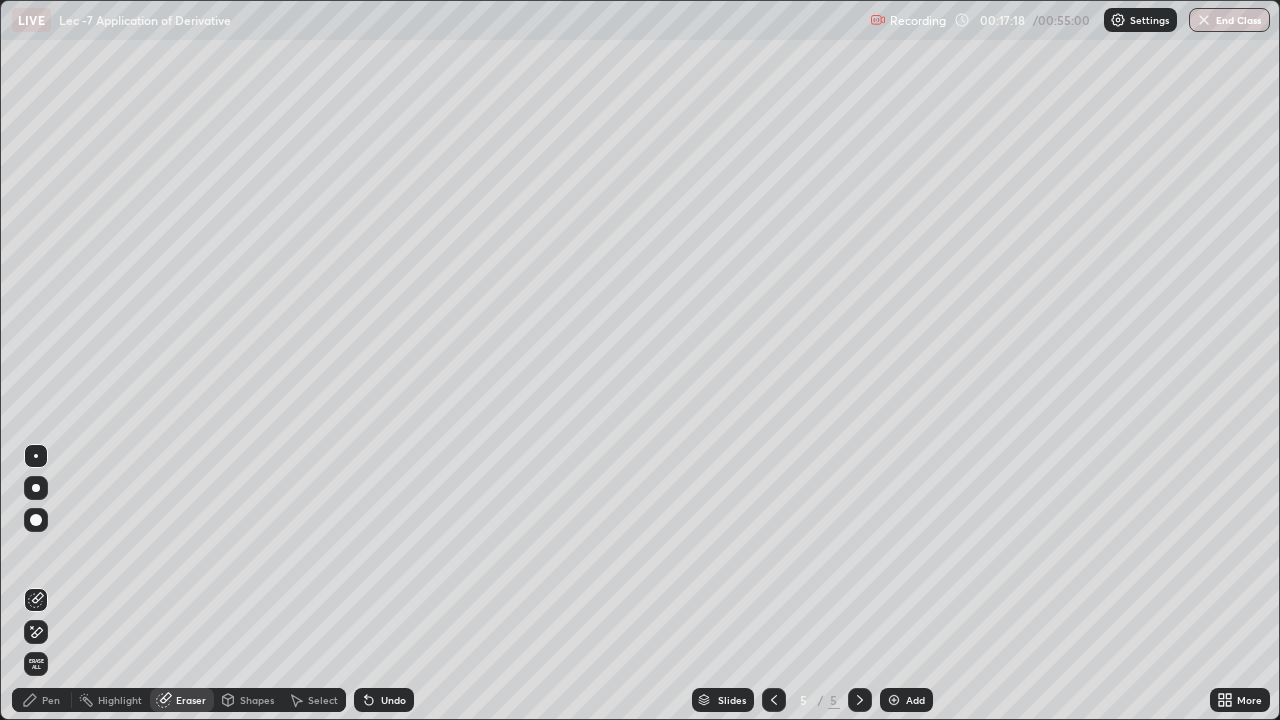 click on "Pen" at bounding box center [51, 700] 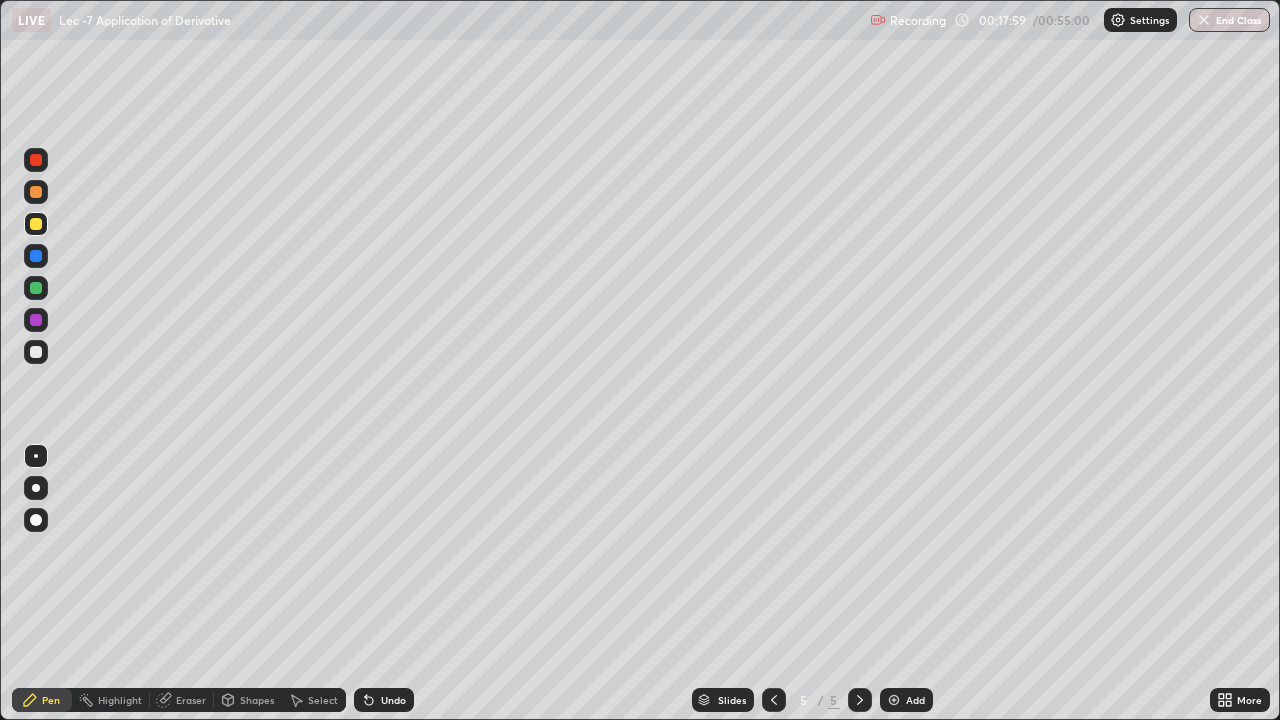 click on "Eraser" at bounding box center (191, 700) 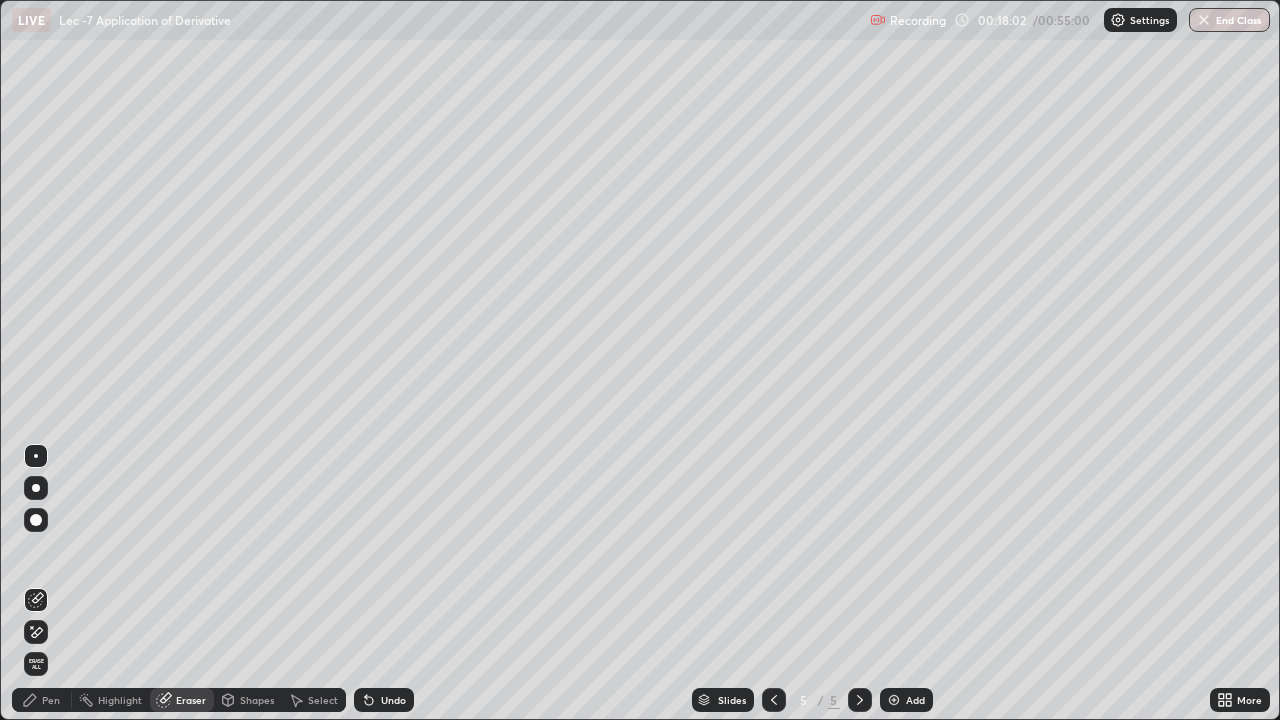 click 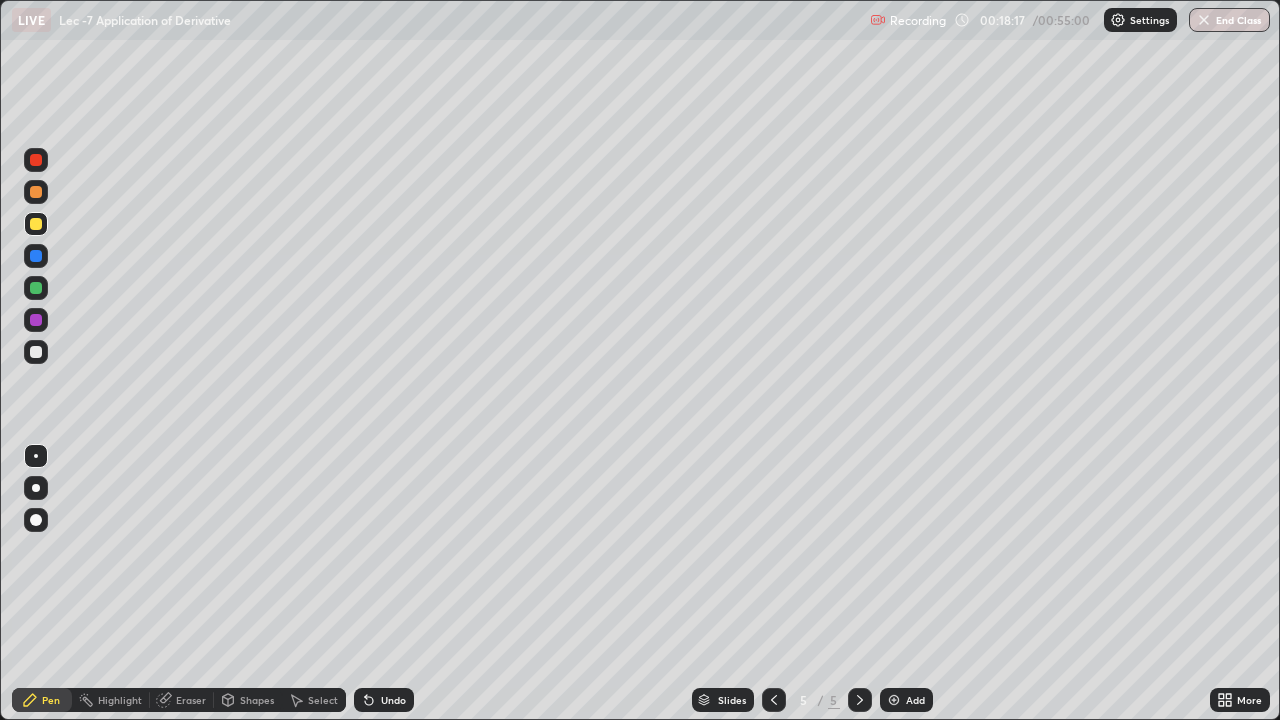 click on "Eraser" at bounding box center [191, 700] 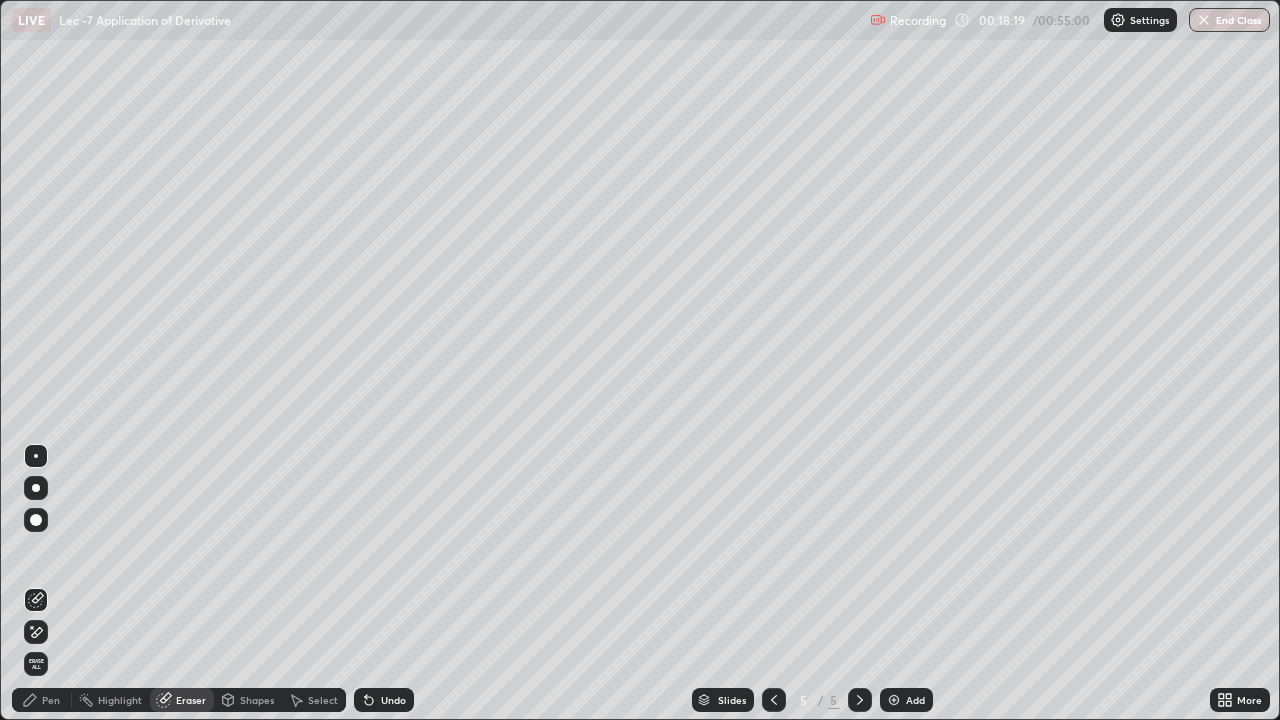 click 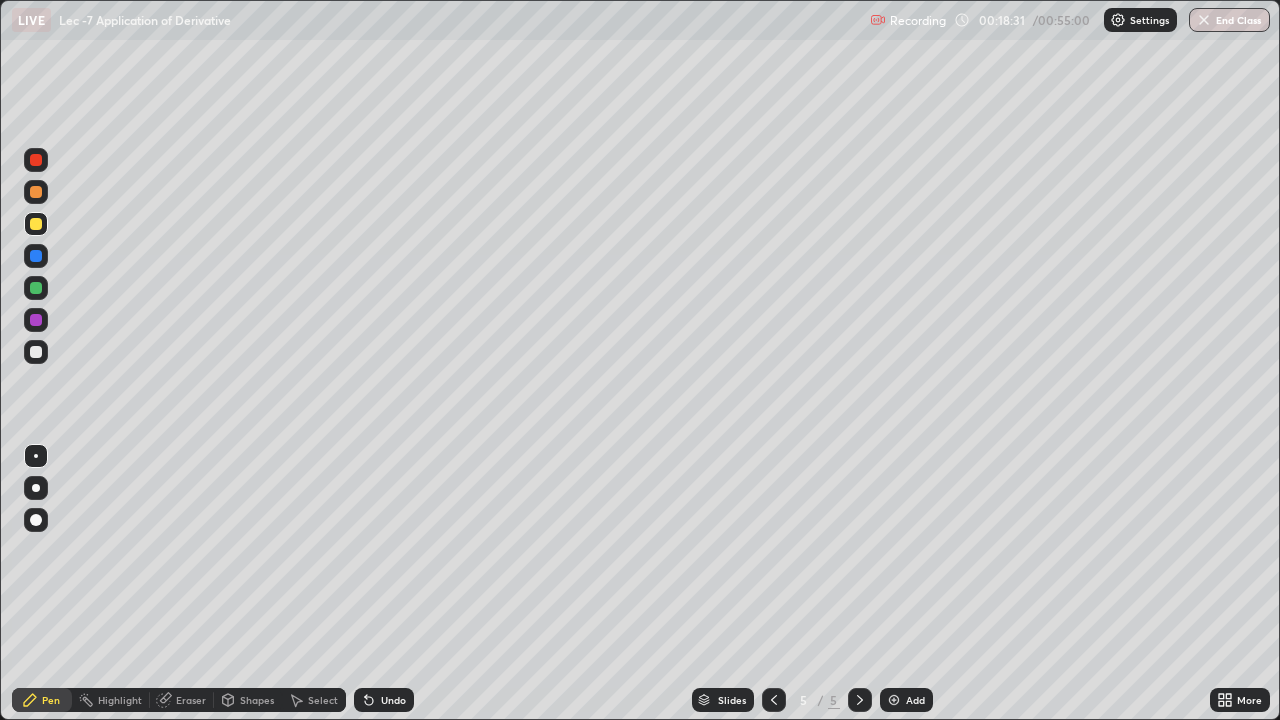 click on "Eraser" at bounding box center (191, 700) 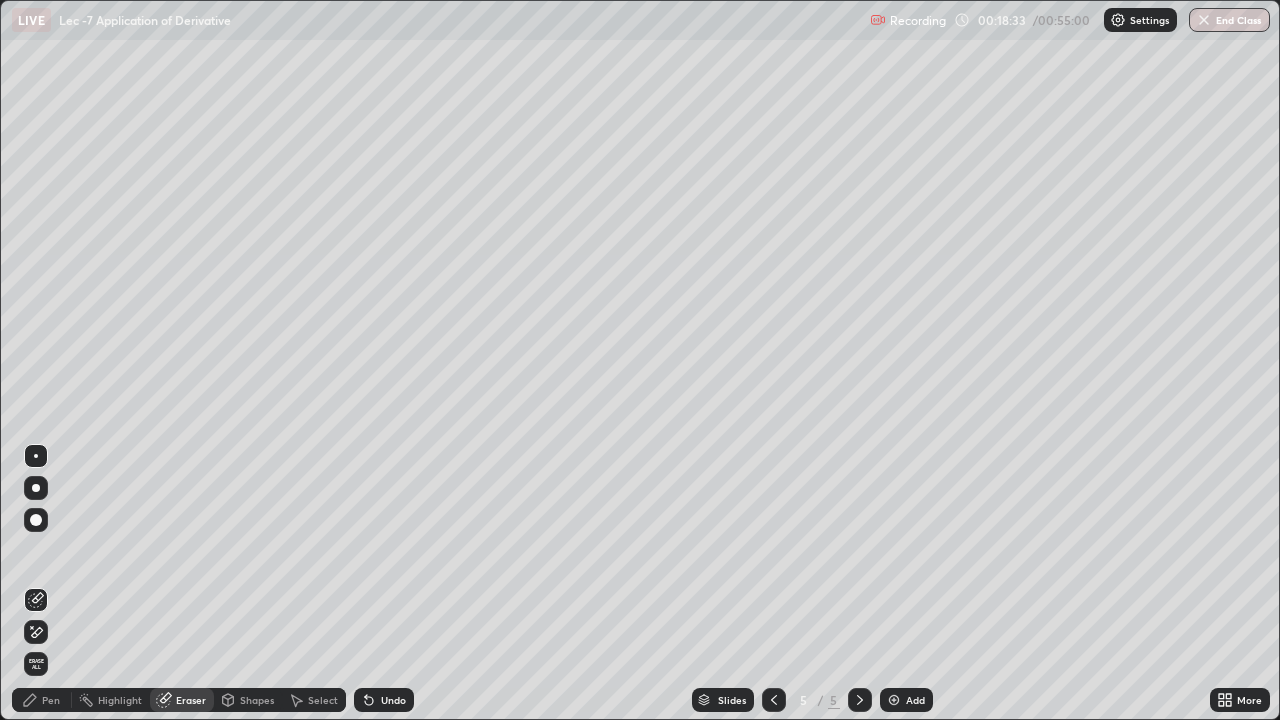 click on "Pen" at bounding box center [51, 700] 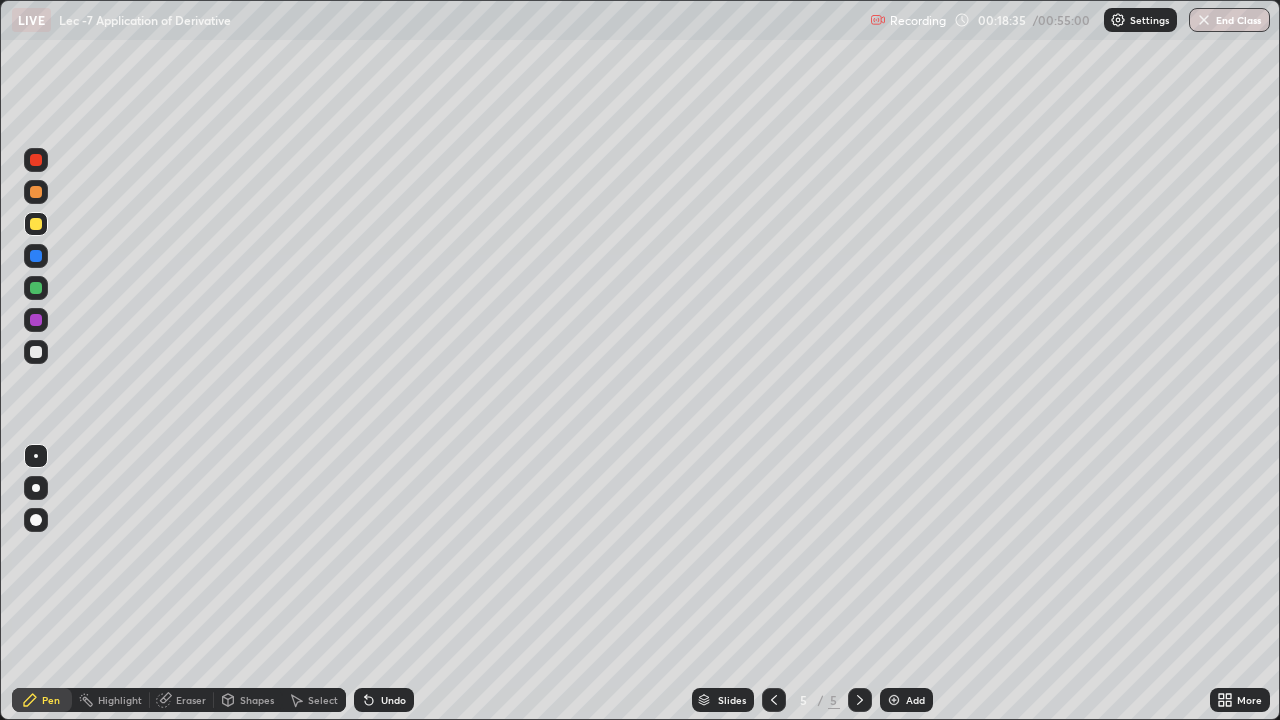 click on "Highlight" at bounding box center [111, 700] 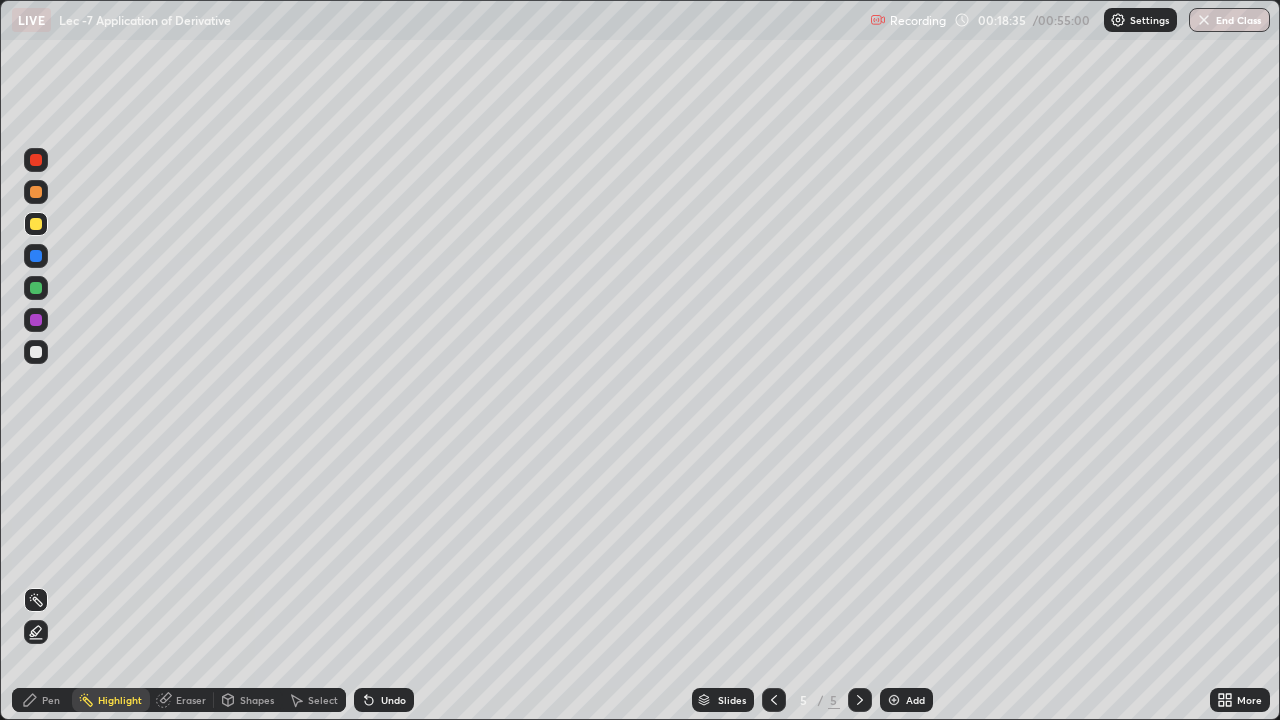 click on "Eraser" at bounding box center (191, 700) 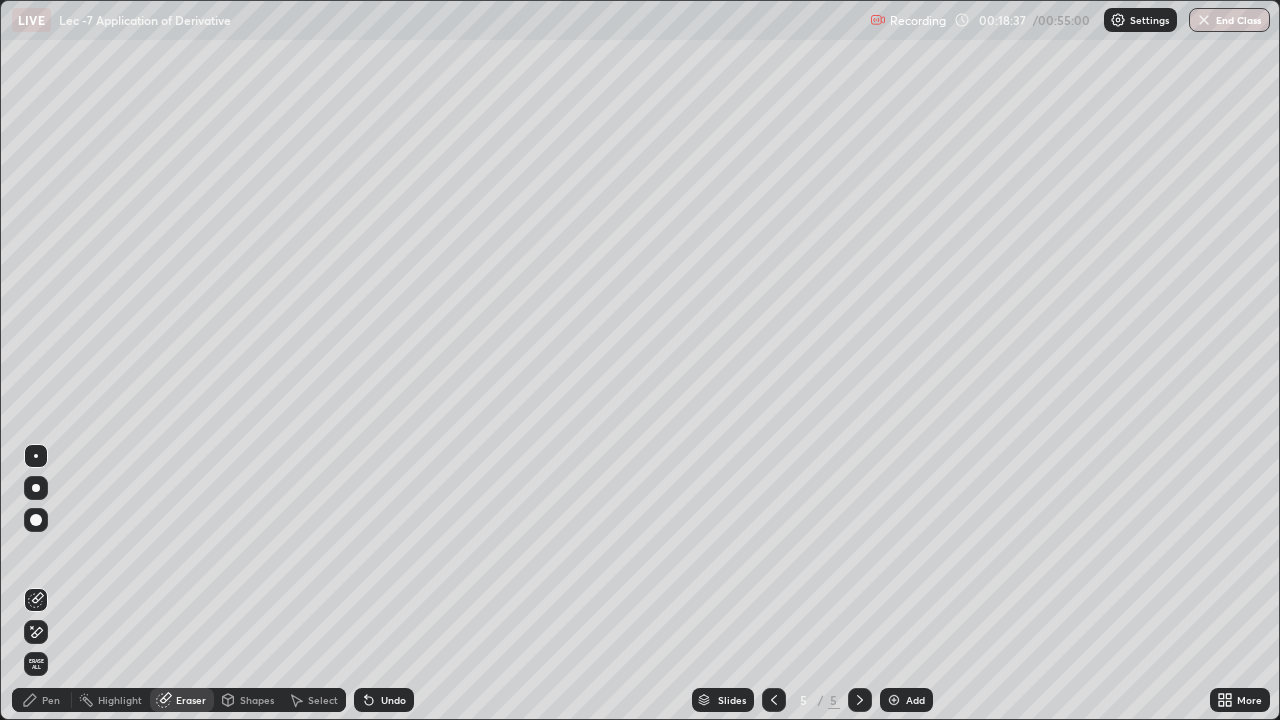 click on "Pen" at bounding box center (51, 700) 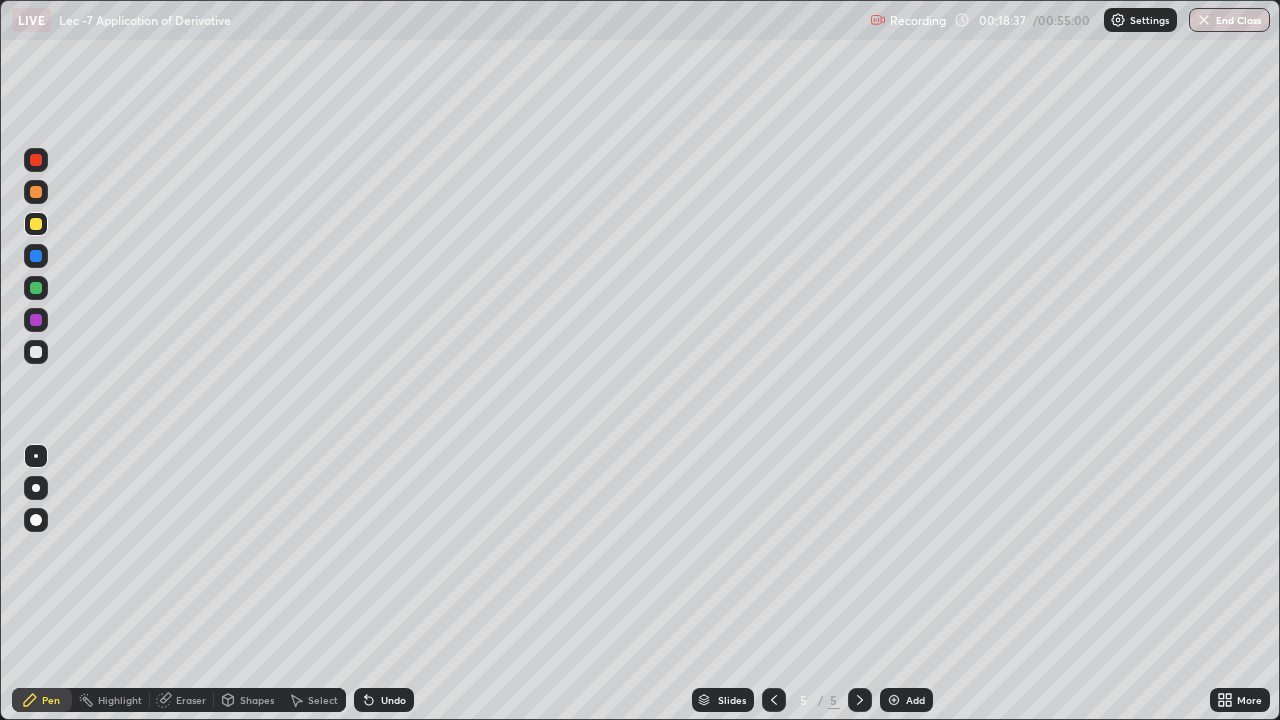 click on "Pen" at bounding box center (51, 700) 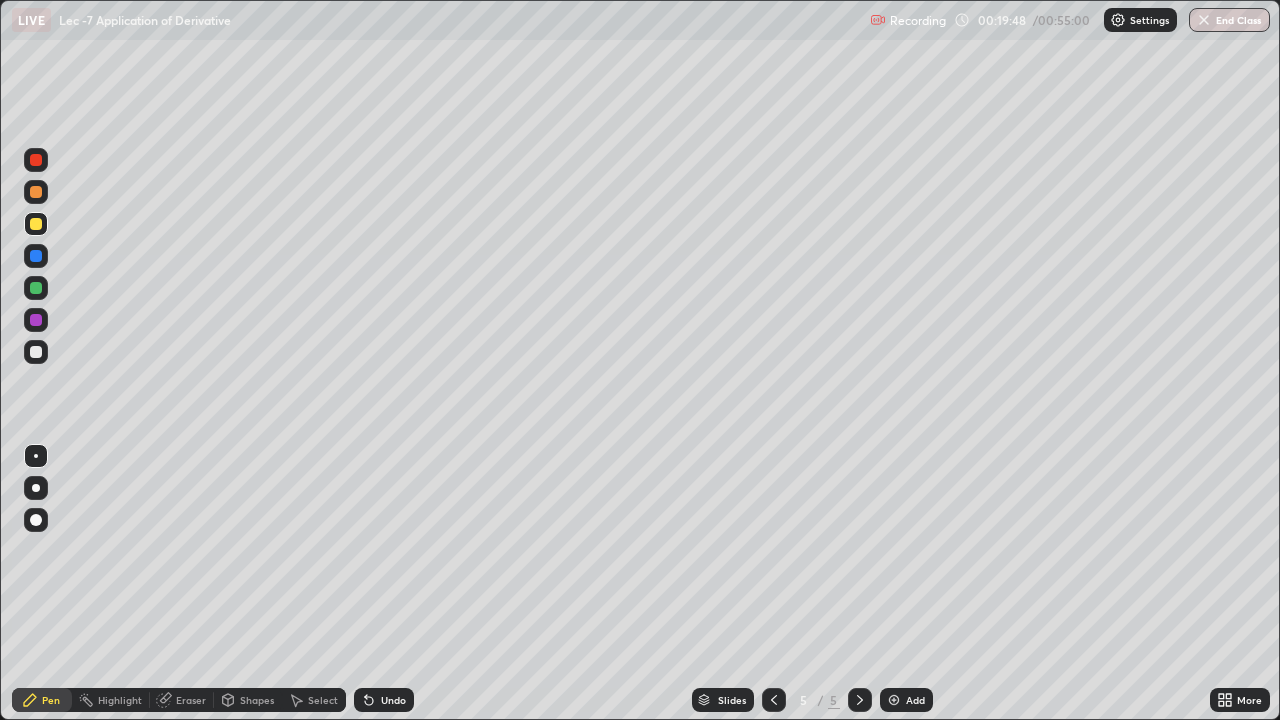click on "Eraser" at bounding box center (182, 700) 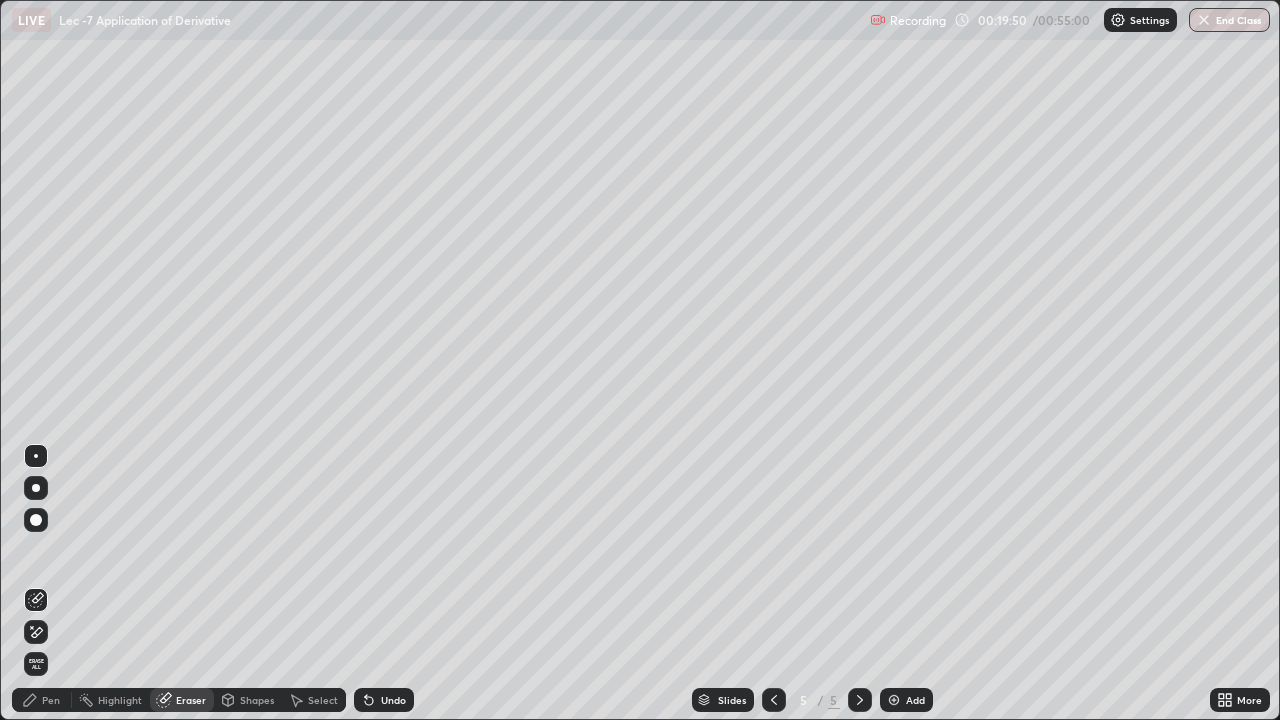 click on "Pen" at bounding box center (42, 700) 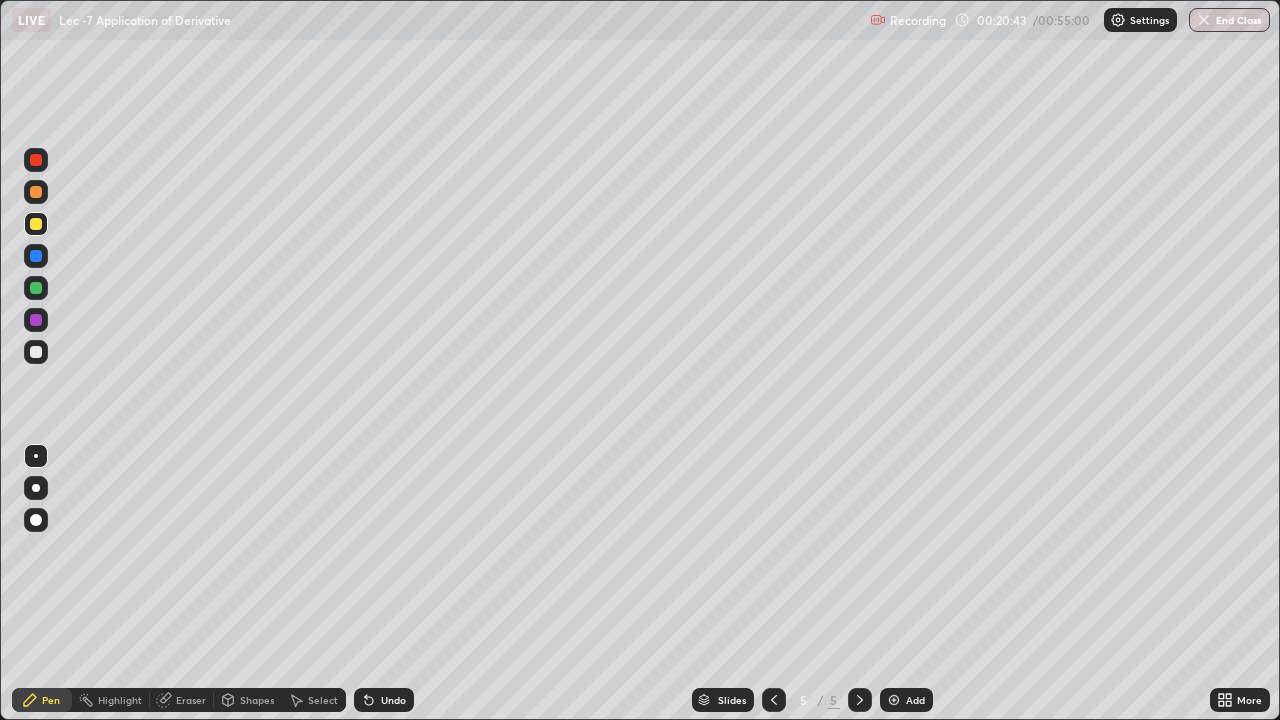 click on "Shapes" at bounding box center (257, 700) 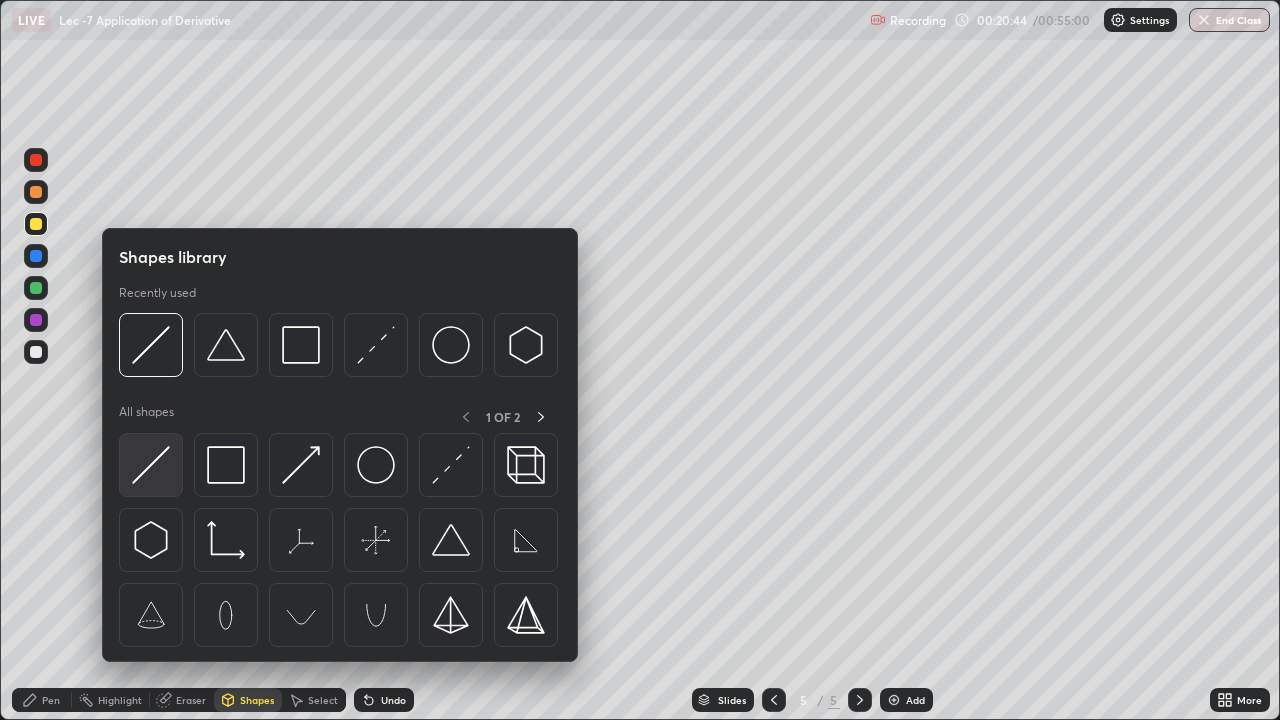 click at bounding box center [151, 465] 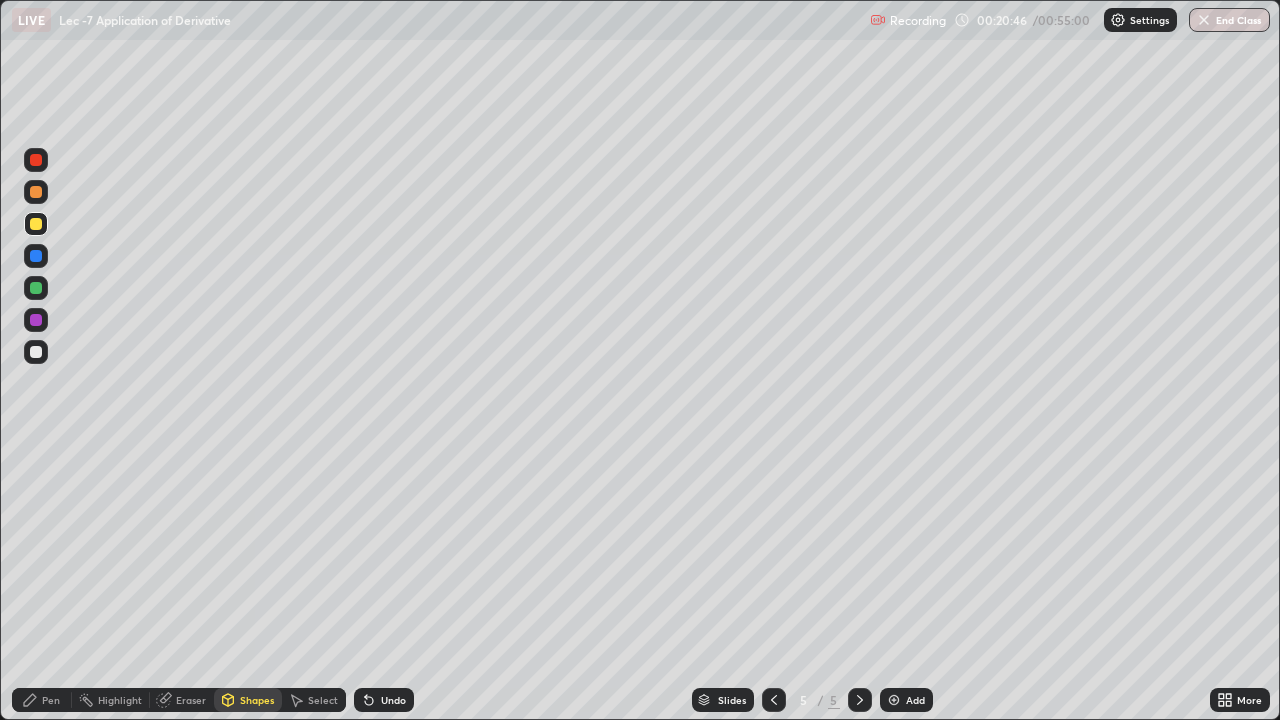 click on "Pen" at bounding box center (51, 700) 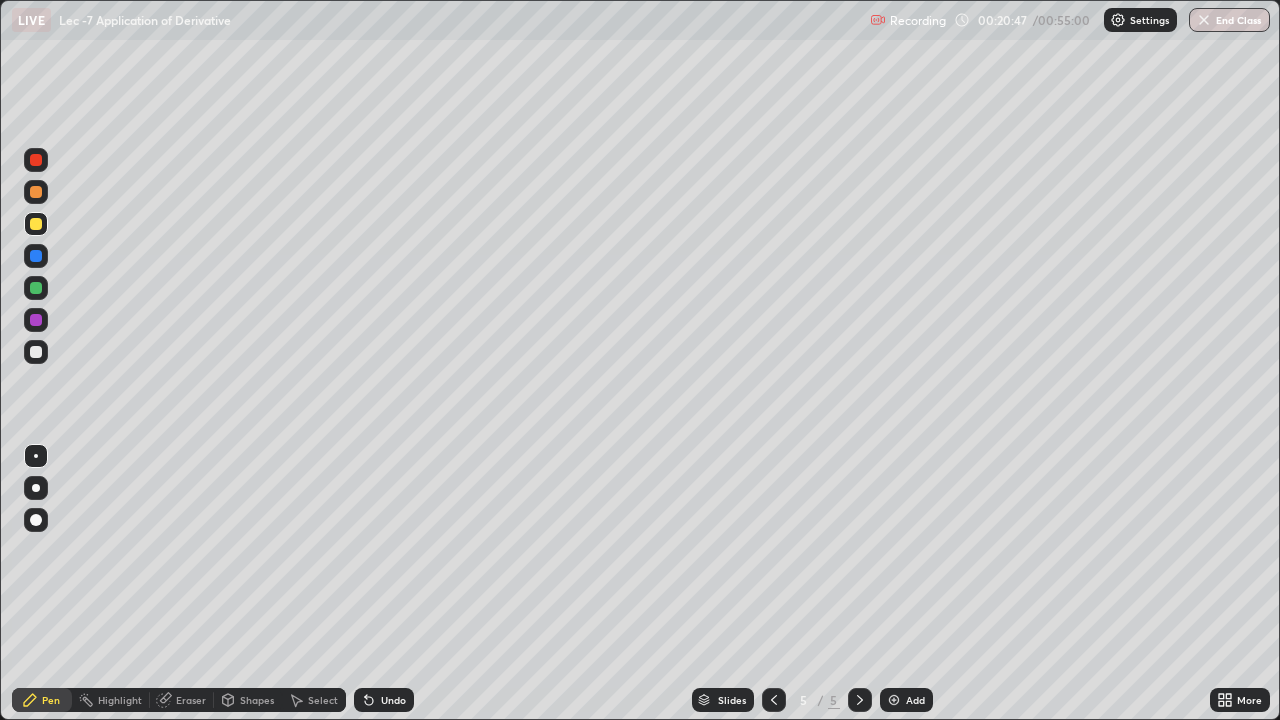 click at bounding box center (36, 352) 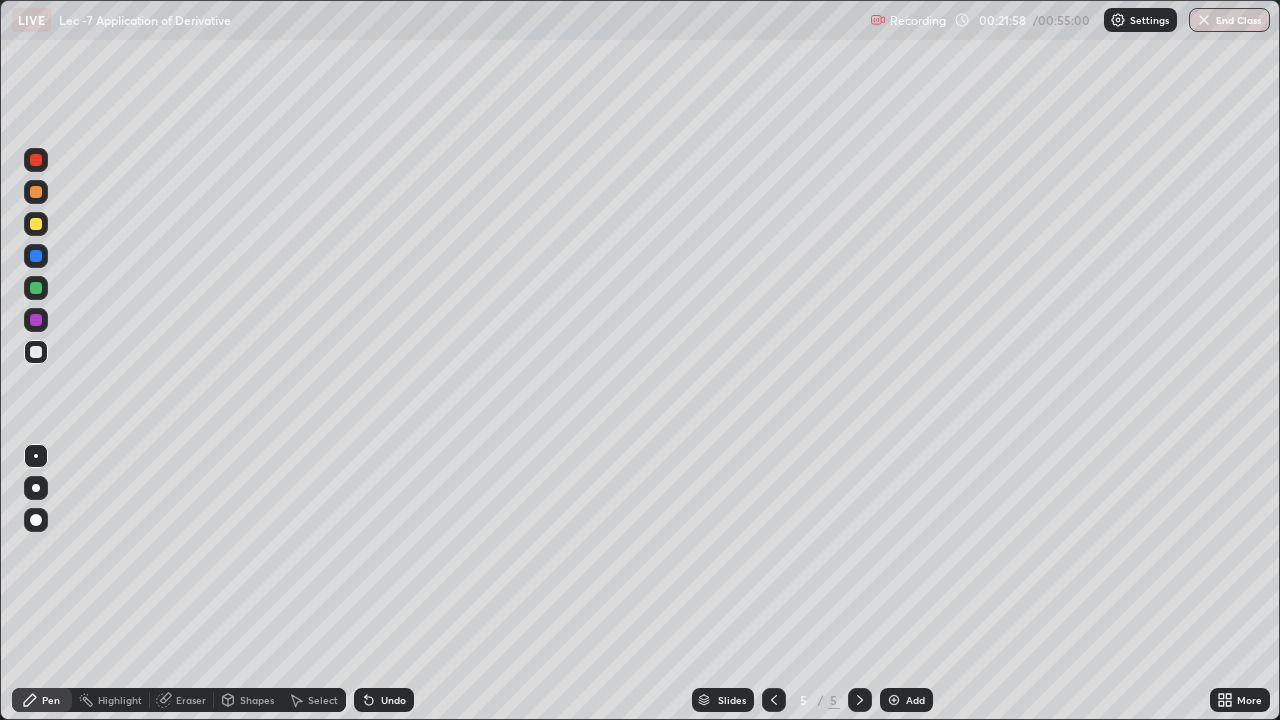 click on "Eraser" at bounding box center [191, 700] 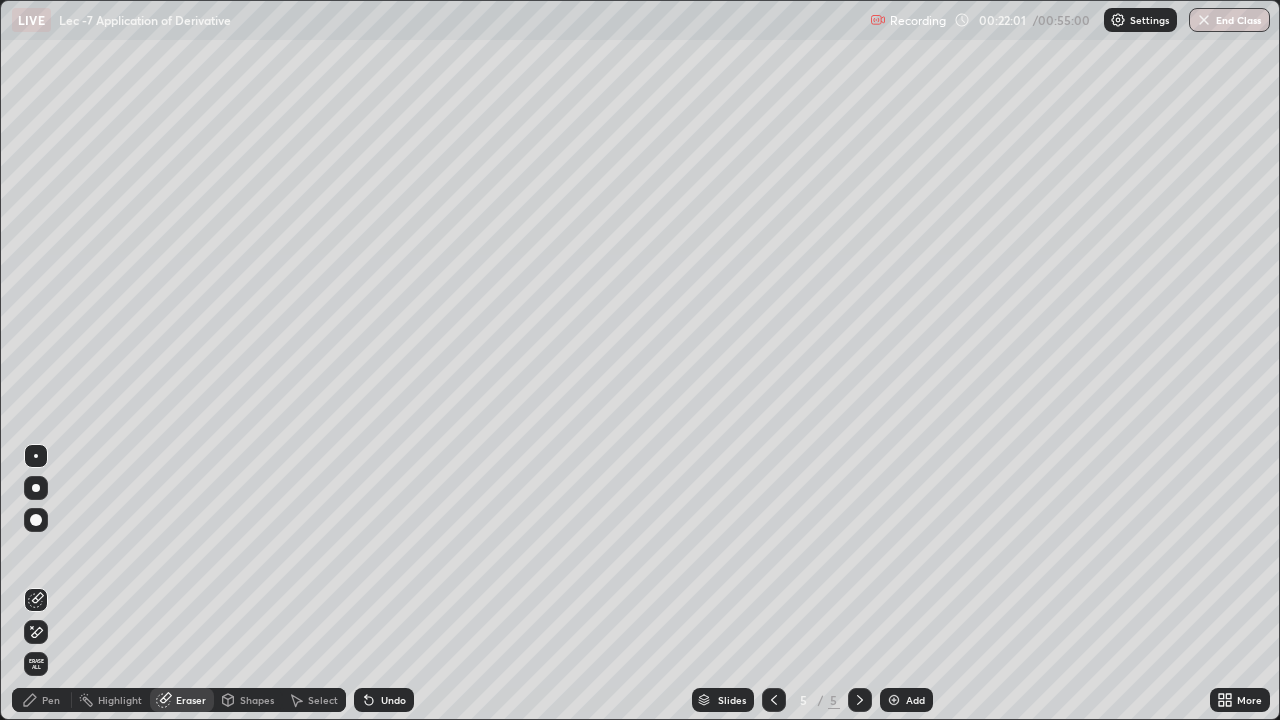 click on "Pen" at bounding box center (42, 700) 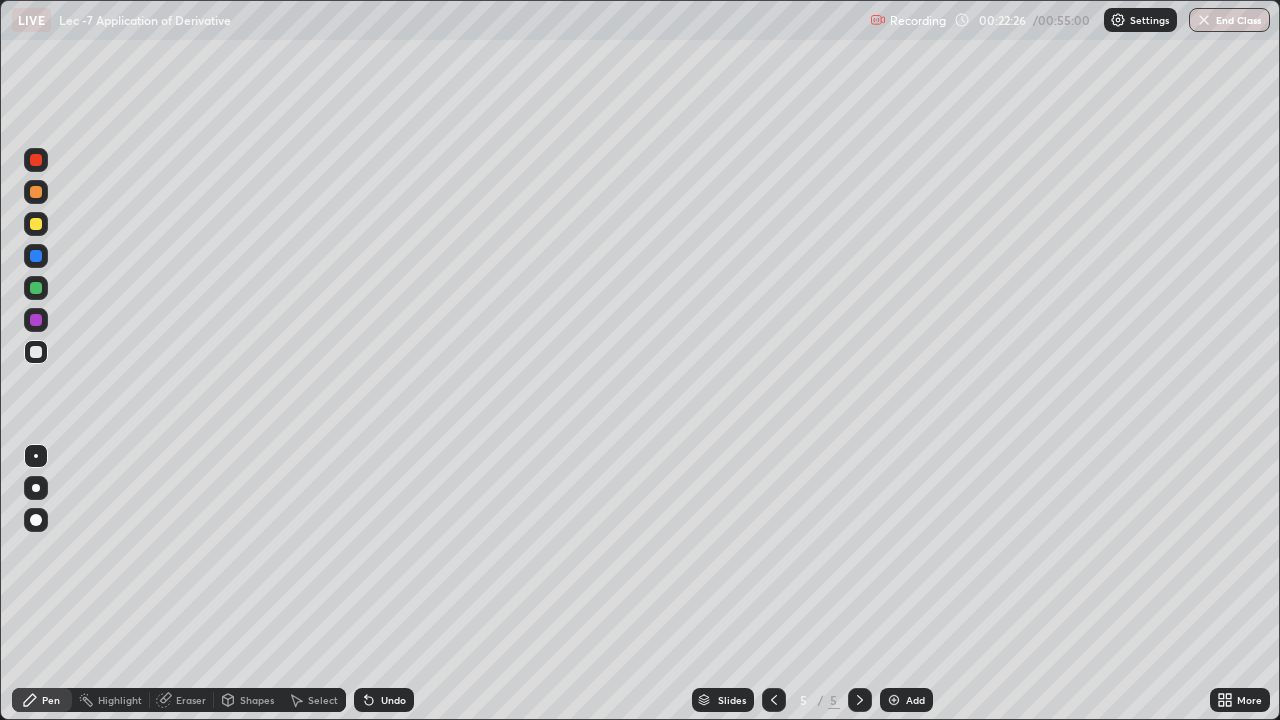 click on "Eraser" at bounding box center (182, 700) 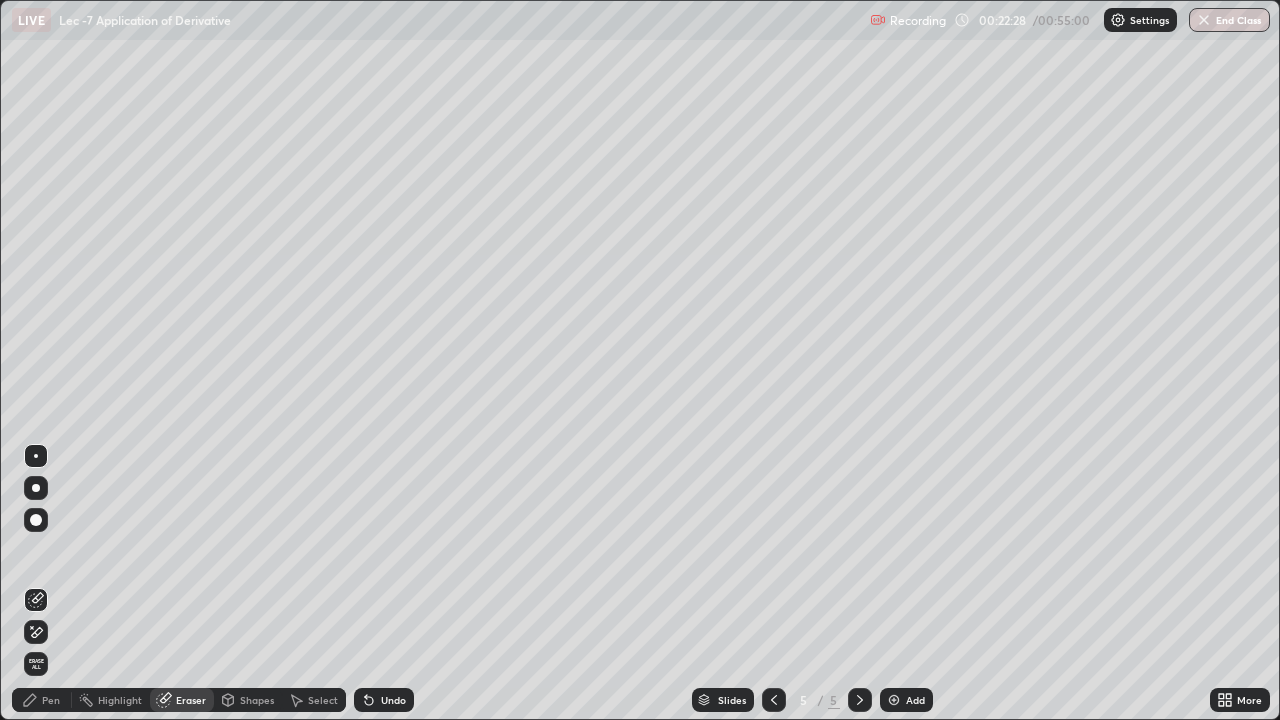 click on "Pen" at bounding box center [42, 700] 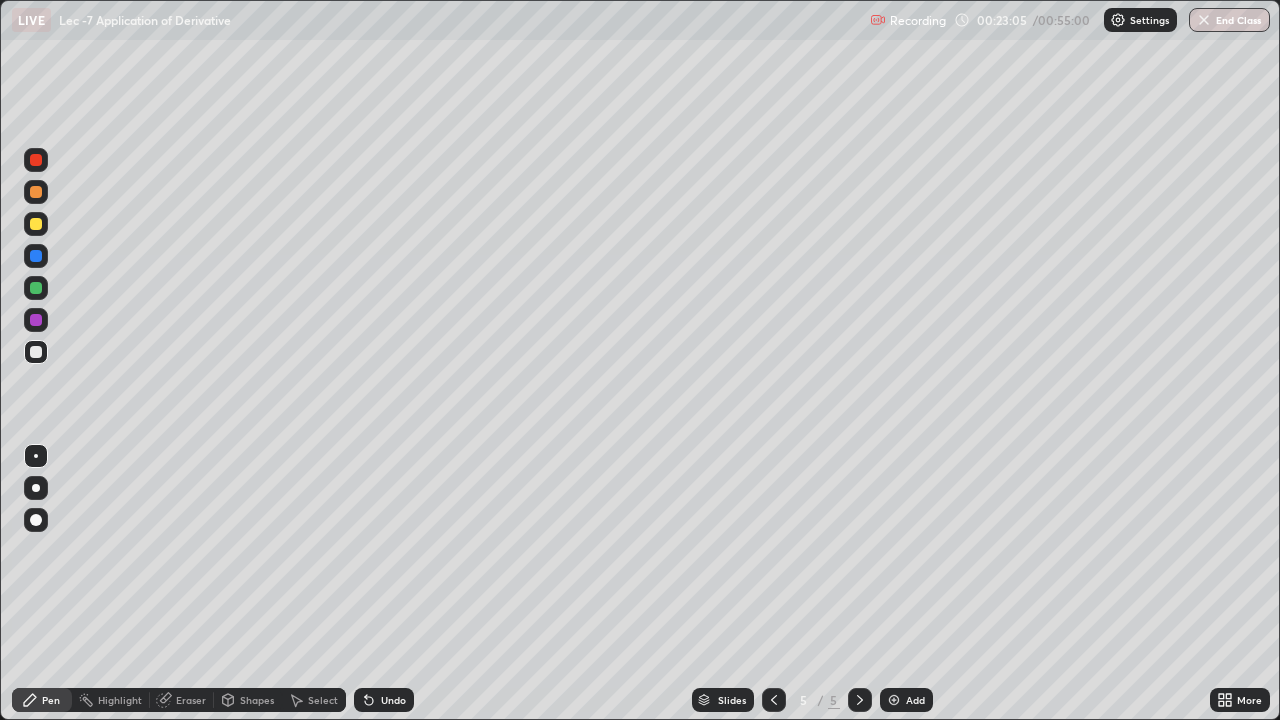 click on "Eraser" at bounding box center [191, 700] 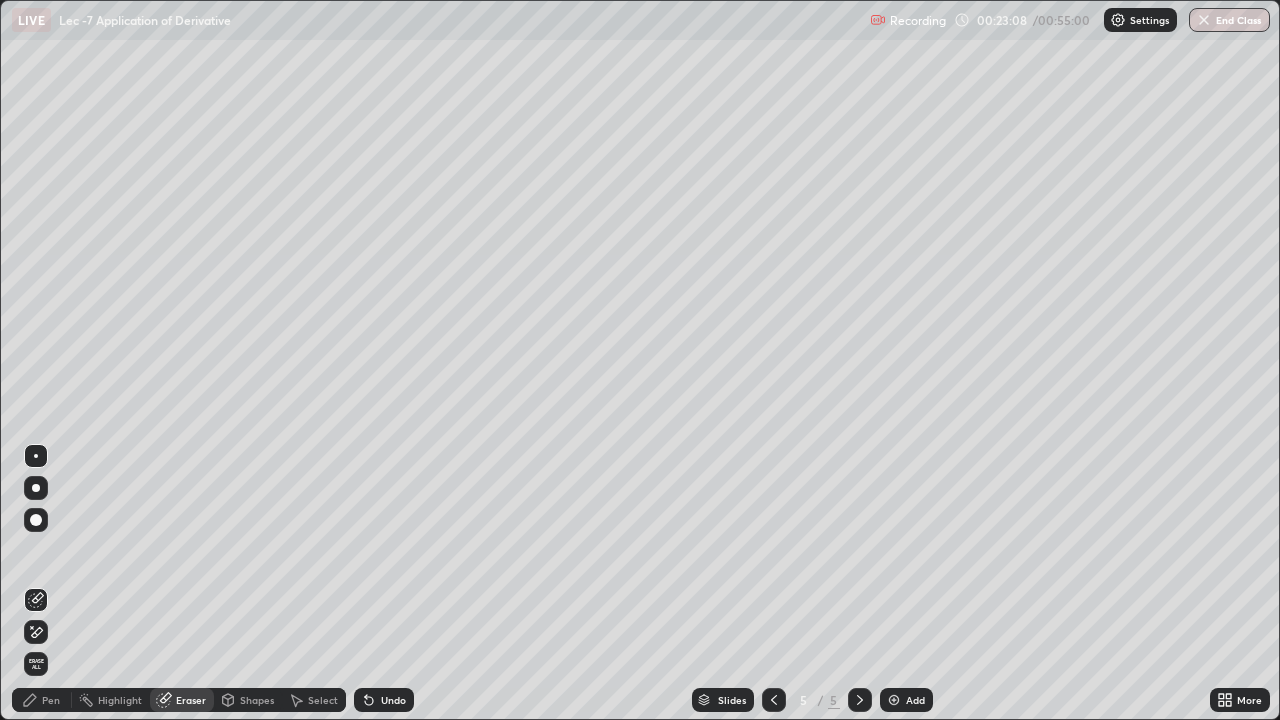 click 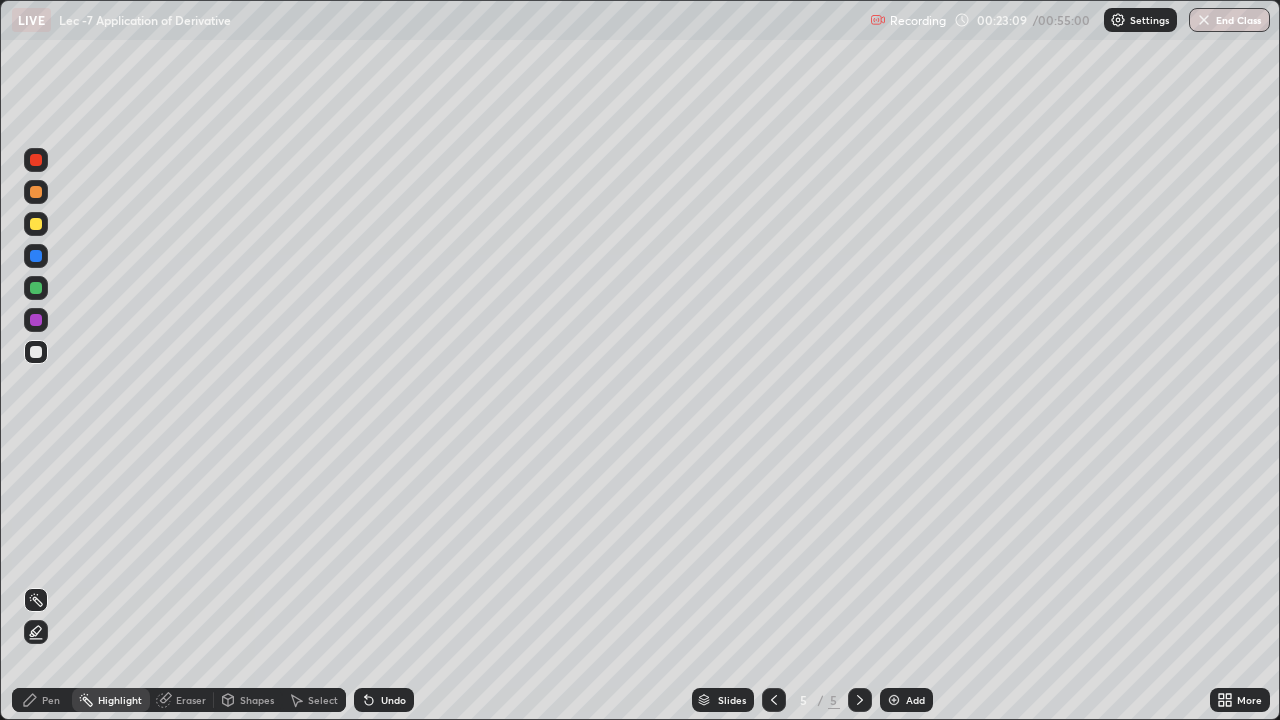 click on "Pen" at bounding box center [51, 700] 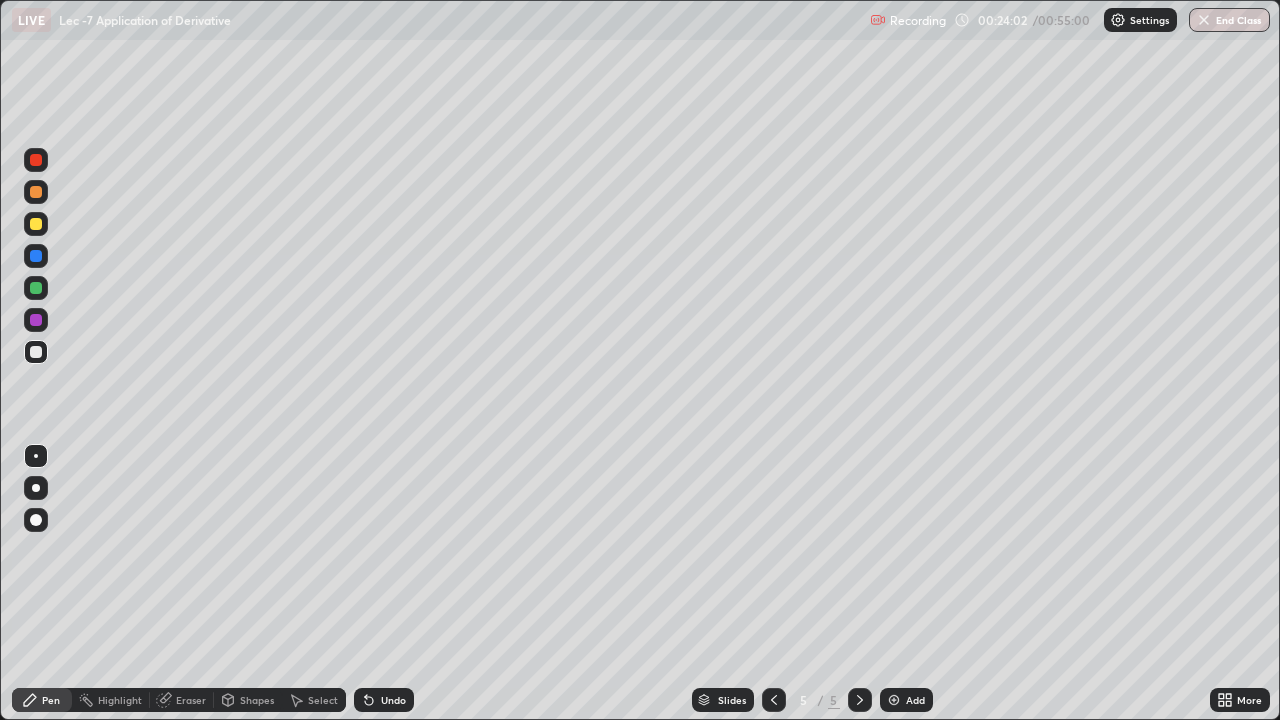 click at bounding box center [894, 700] 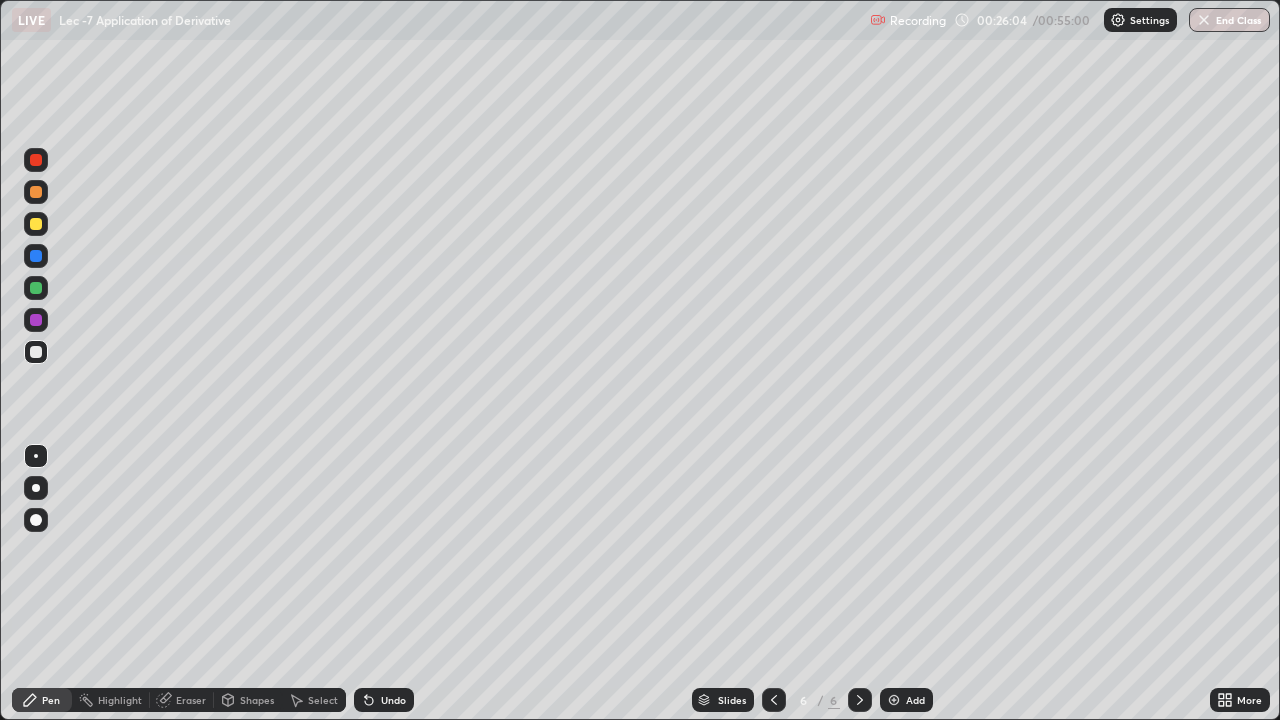 click on "Add" at bounding box center (915, 700) 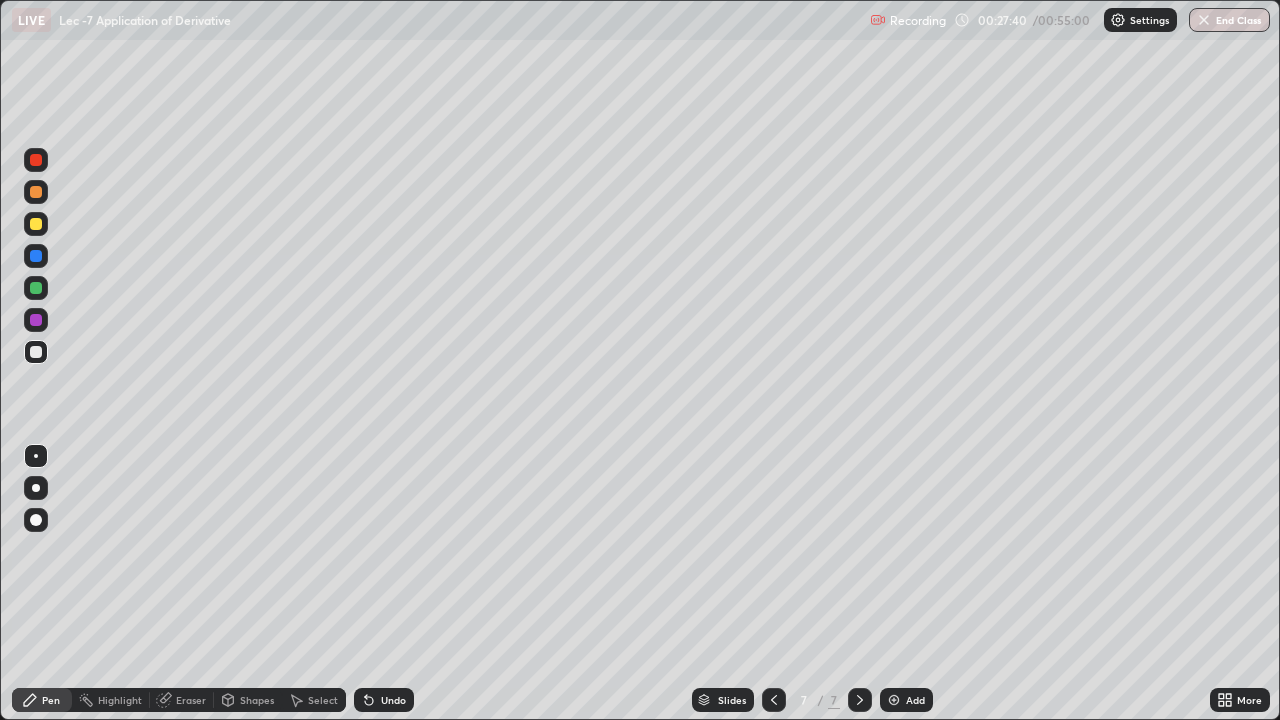 click on "Eraser" at bounding box center [191, 700] 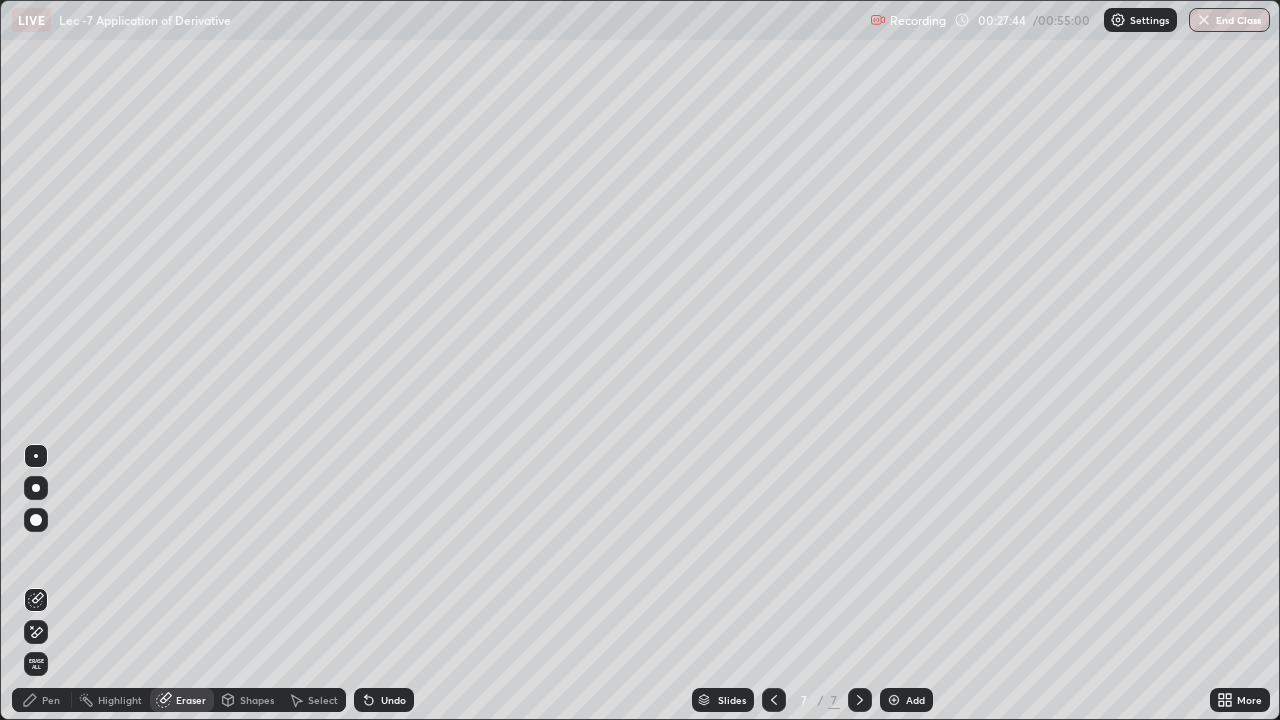 click on "Pen" at bounding box center [42, 700] 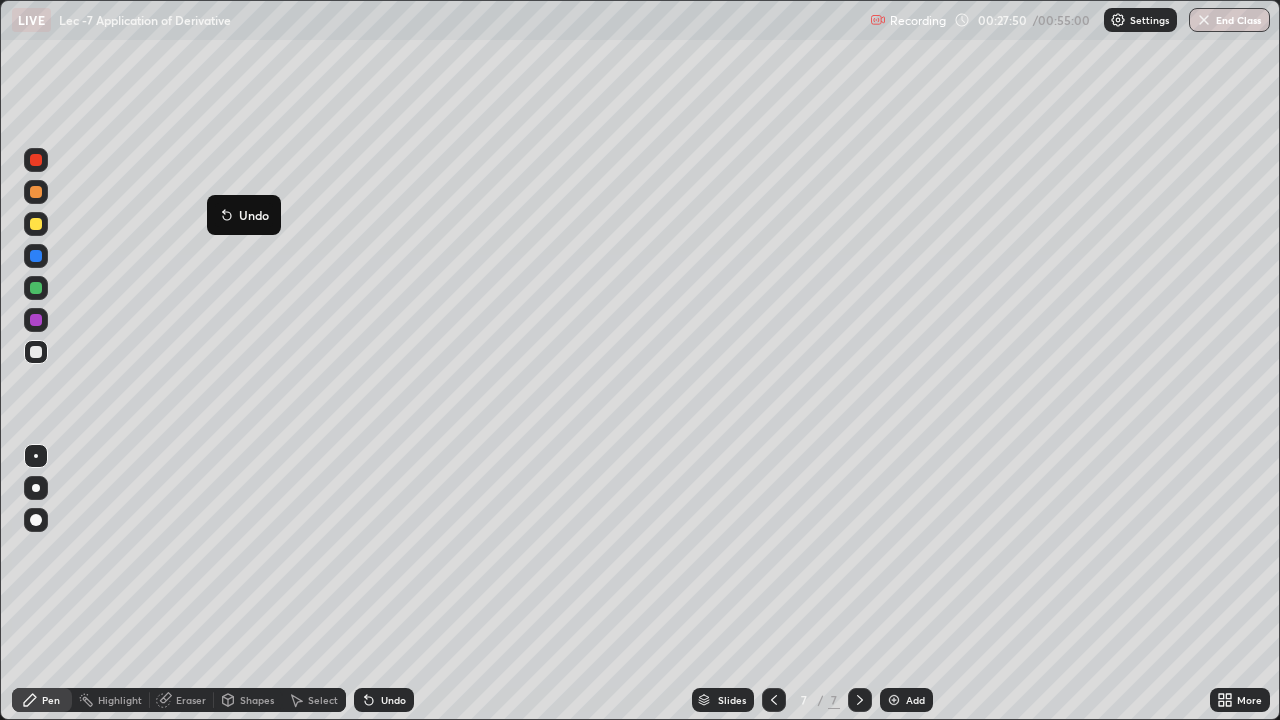 click 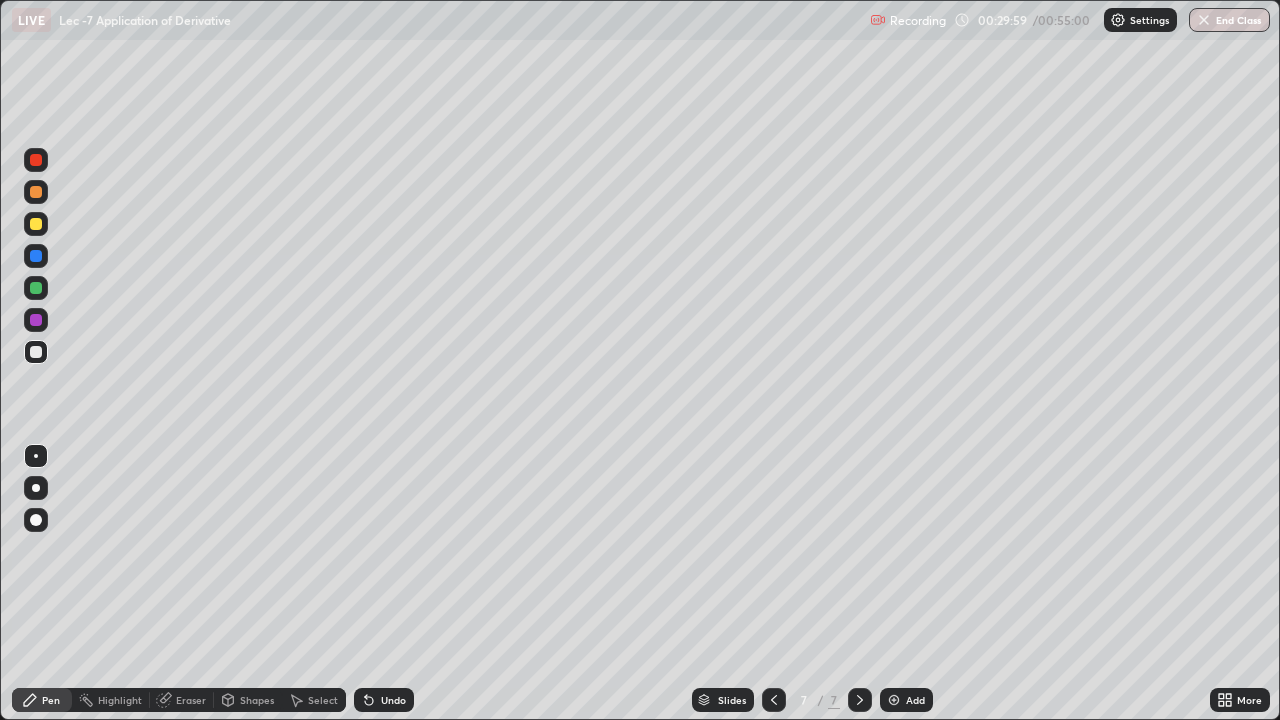 click on "Eraser" at bounding box center [191, 700] 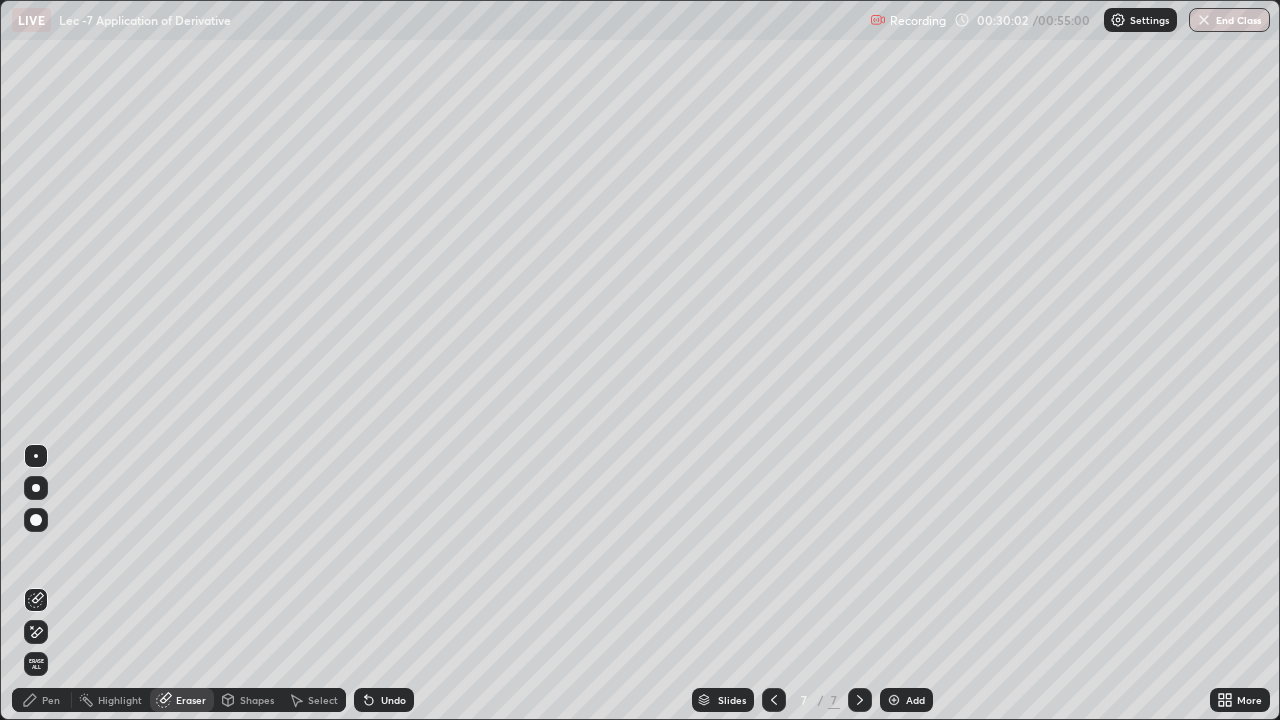 click on "Pen" at bounding box center (51, 700) 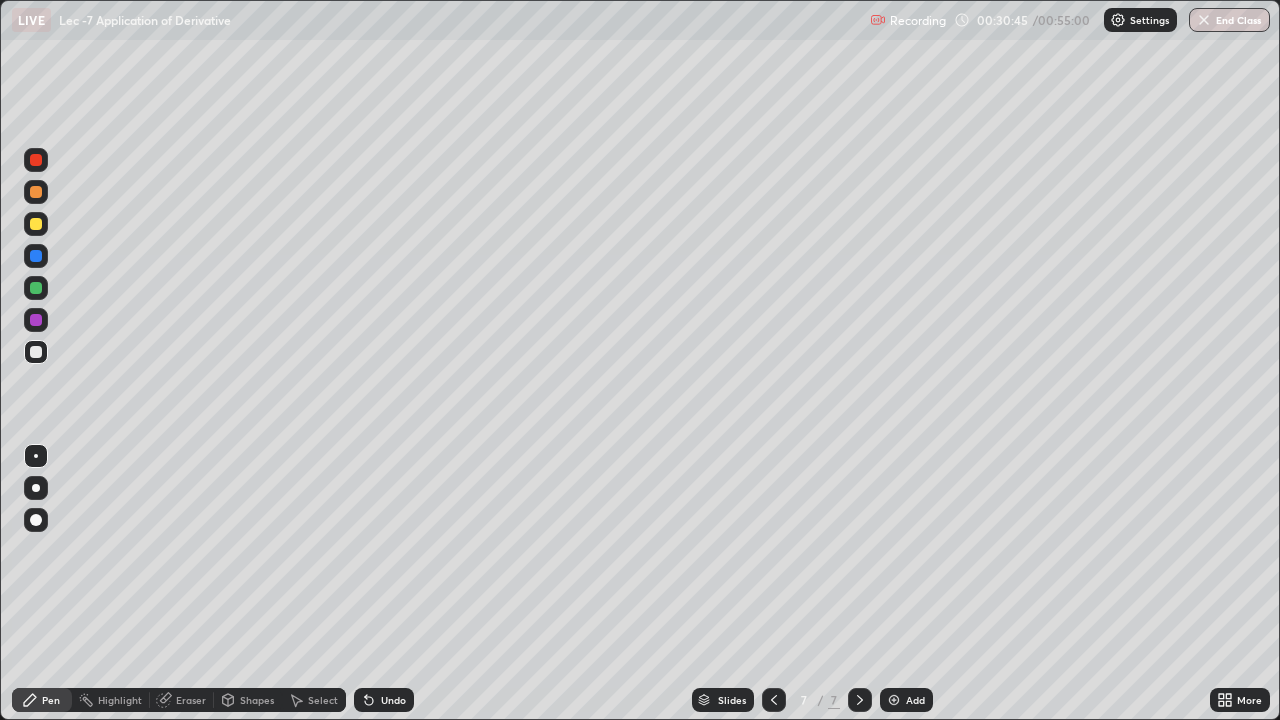 click on "Eraser" at bounding box center (191, 700) 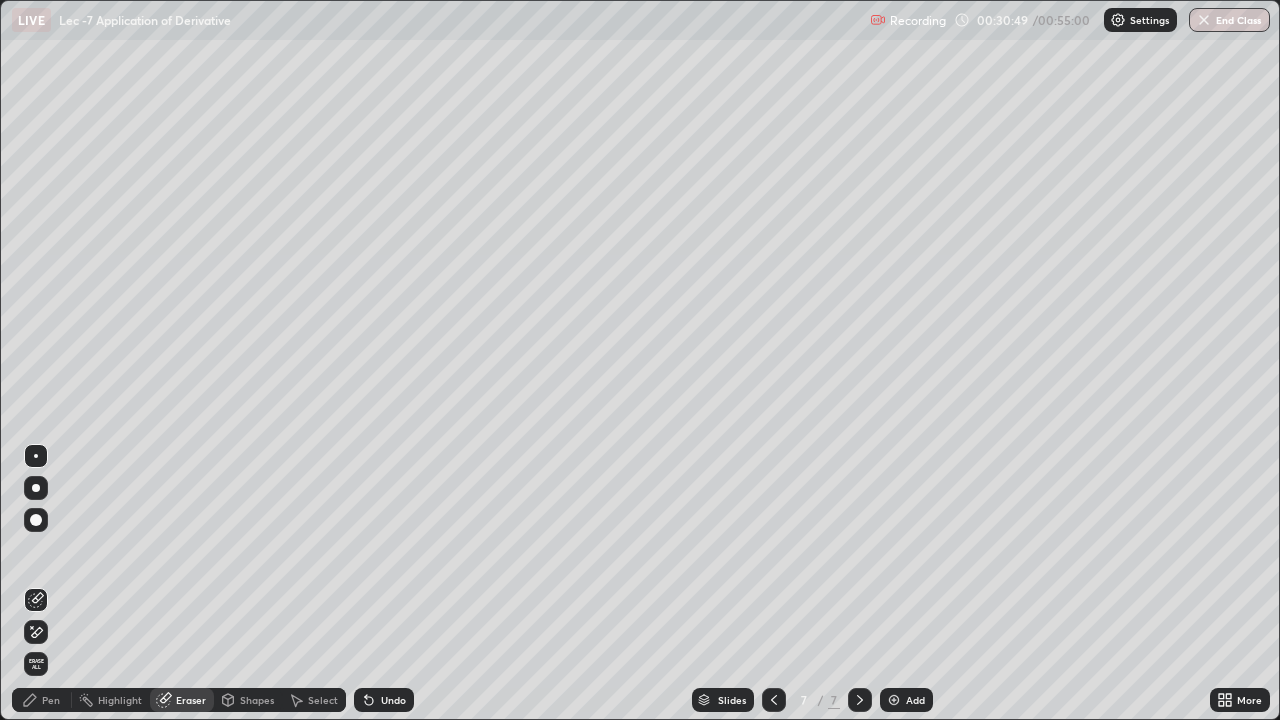 click on "Pen" at bounding box center [51, 700] 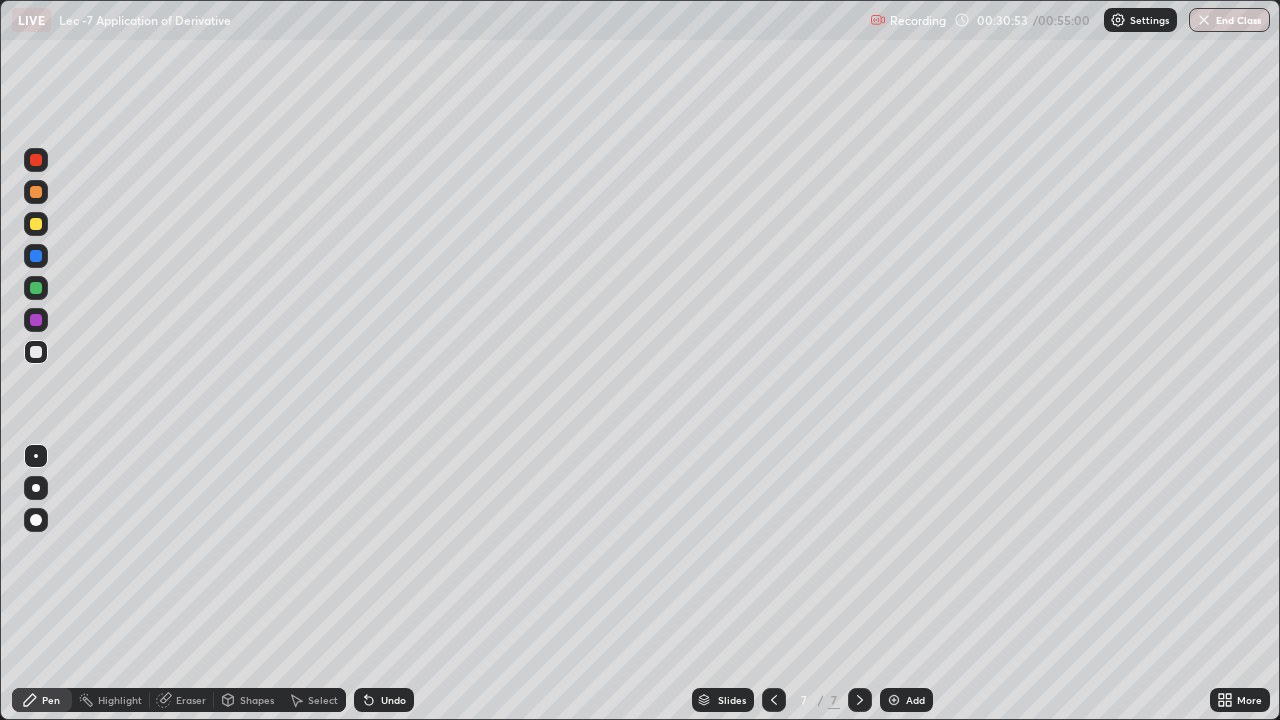 click on "Eraser" at bounding box center (191, 700) 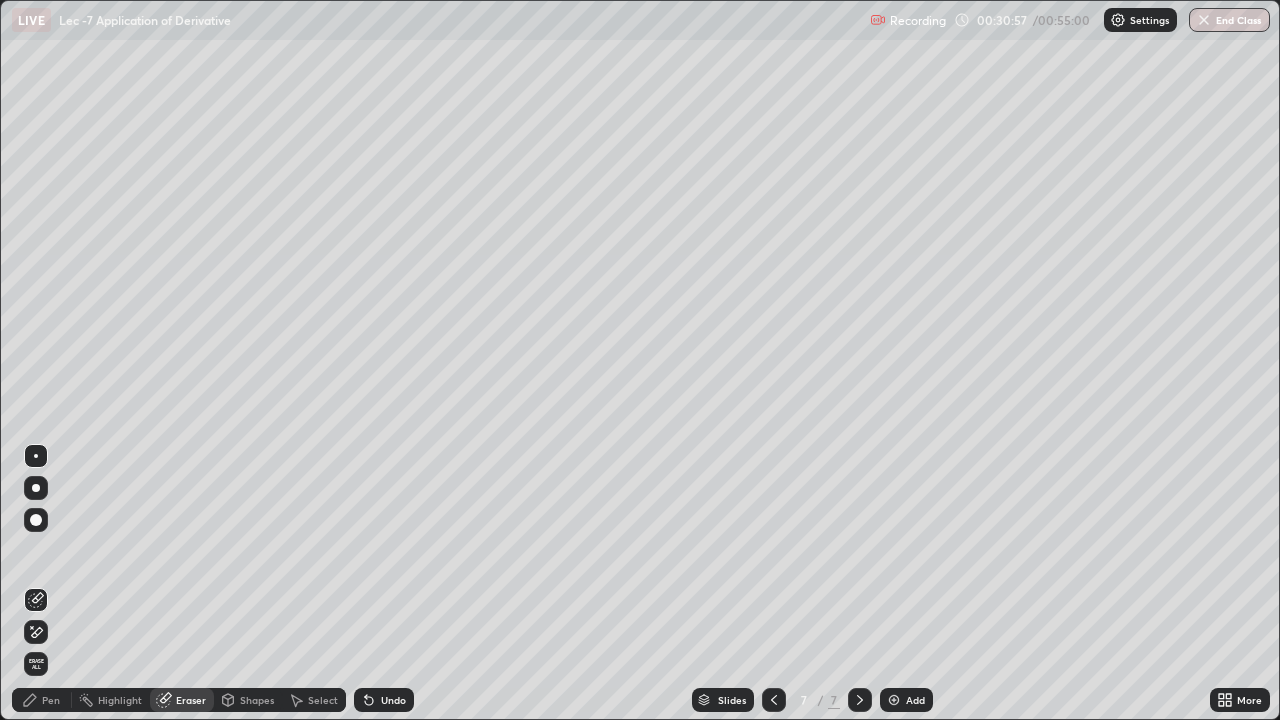 click on "Pen" at bounding box center (51, 700) 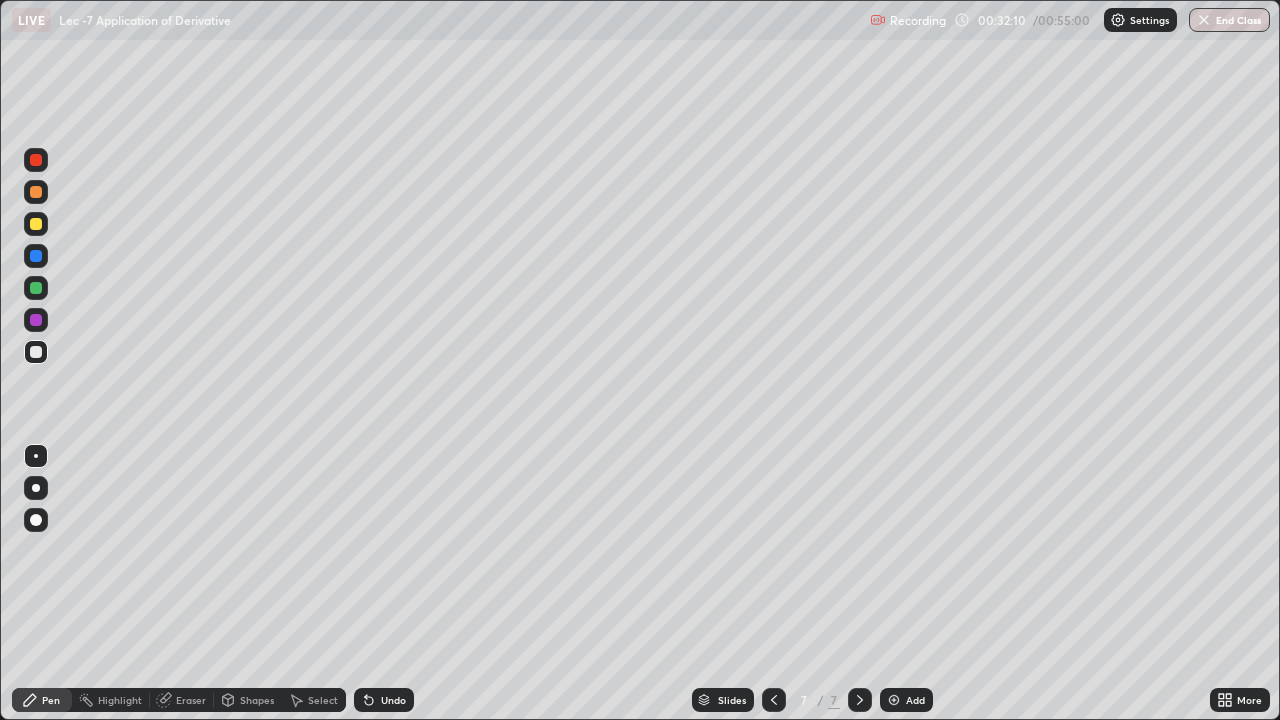 click on "Eraser" at bounding box center [191, 700] 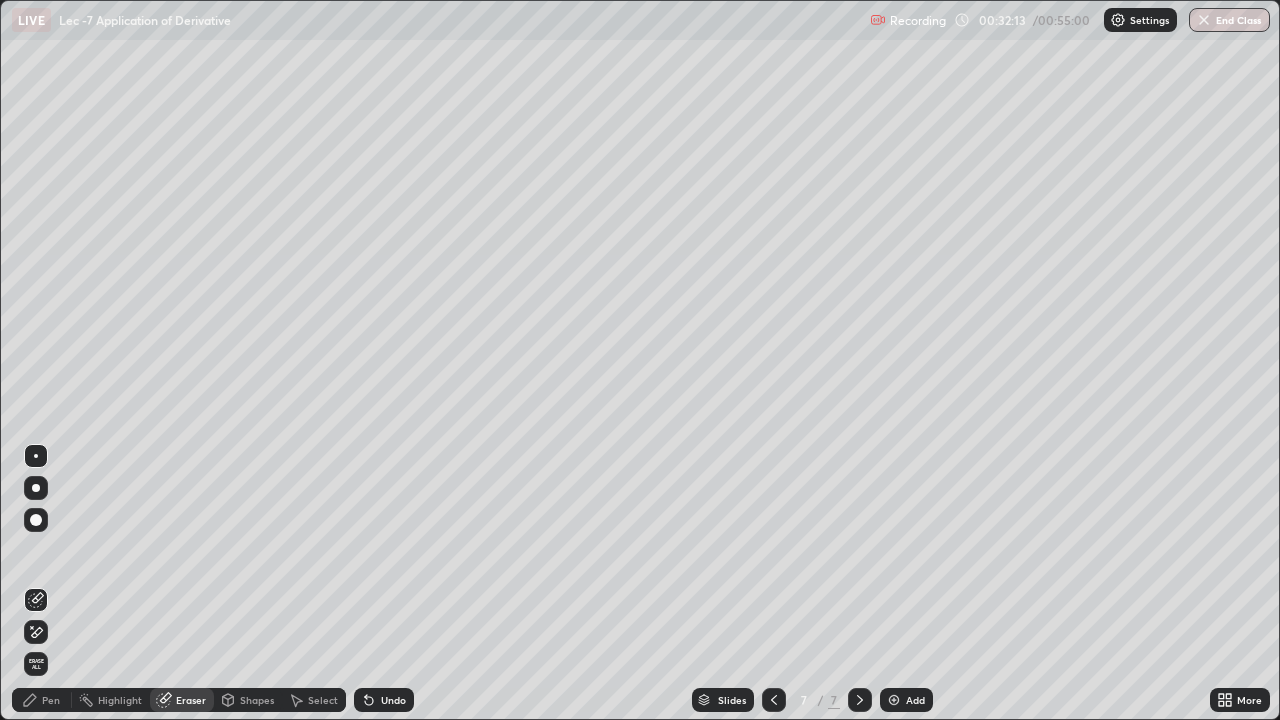 click on "Pen" at bounding box center [51, 700] 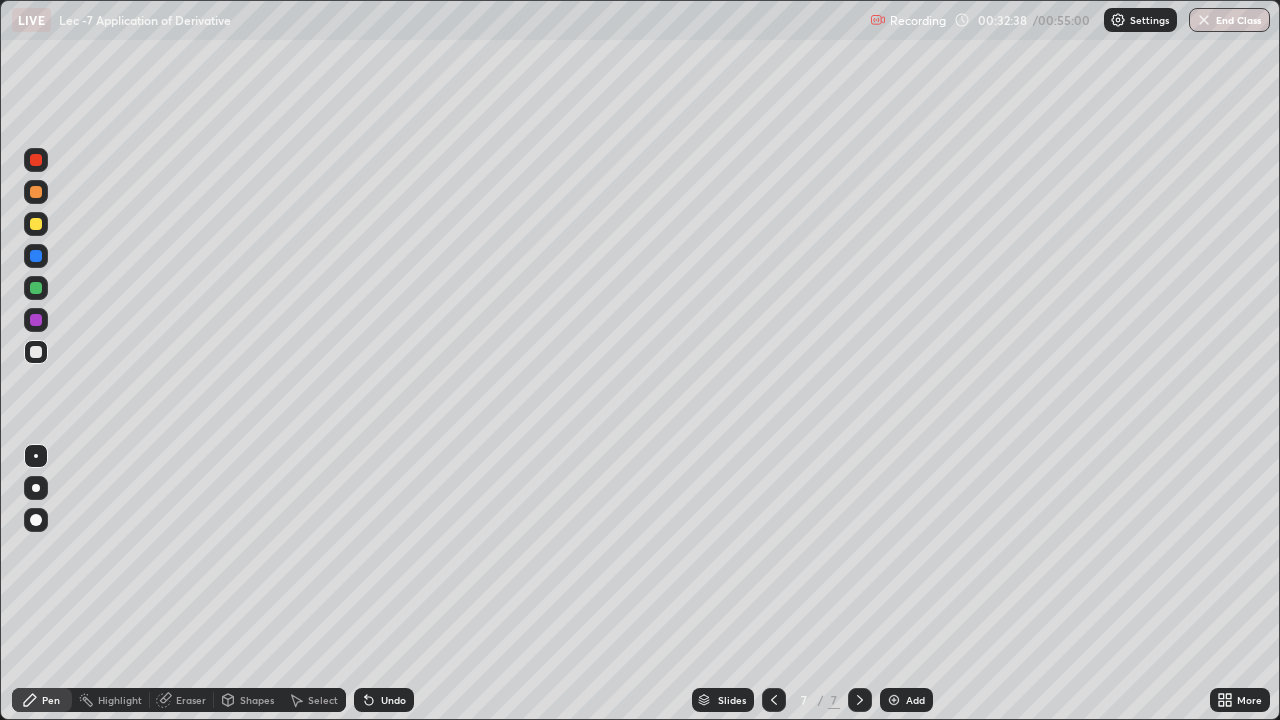 click on "Eraser" at bounding box center (191, 700) 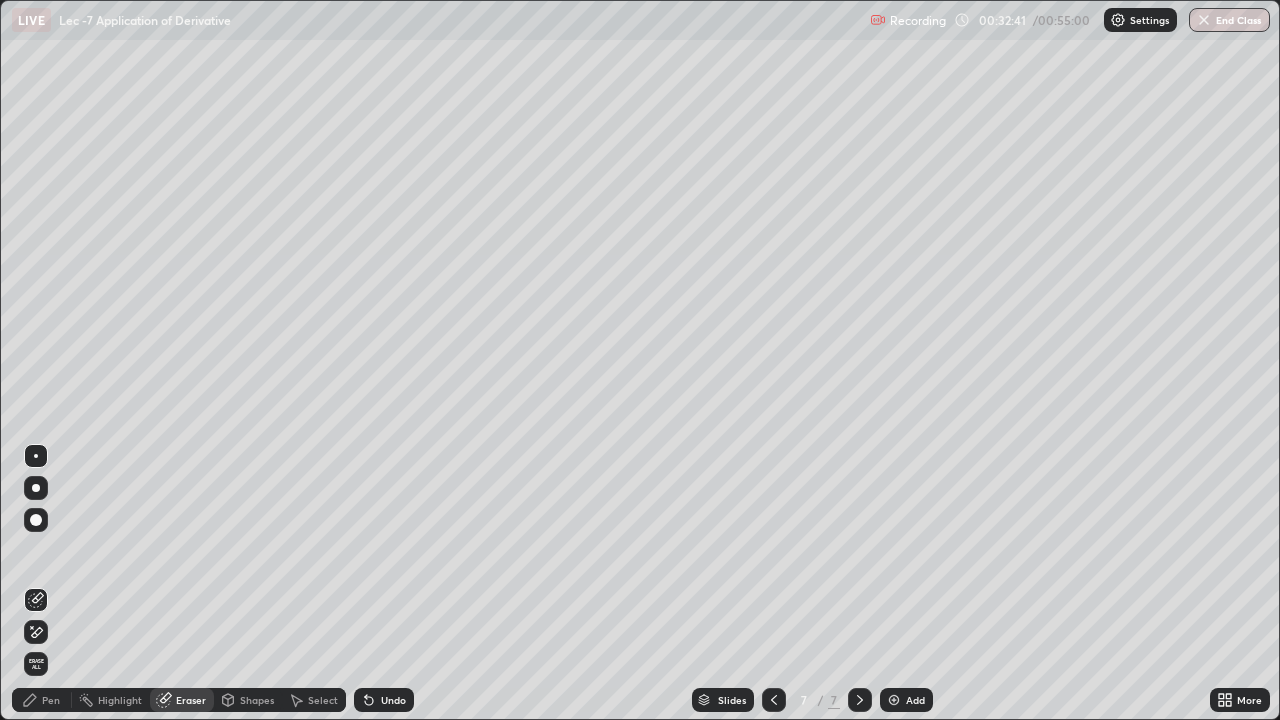 click on "Pen" at bounding box center [51, 700] 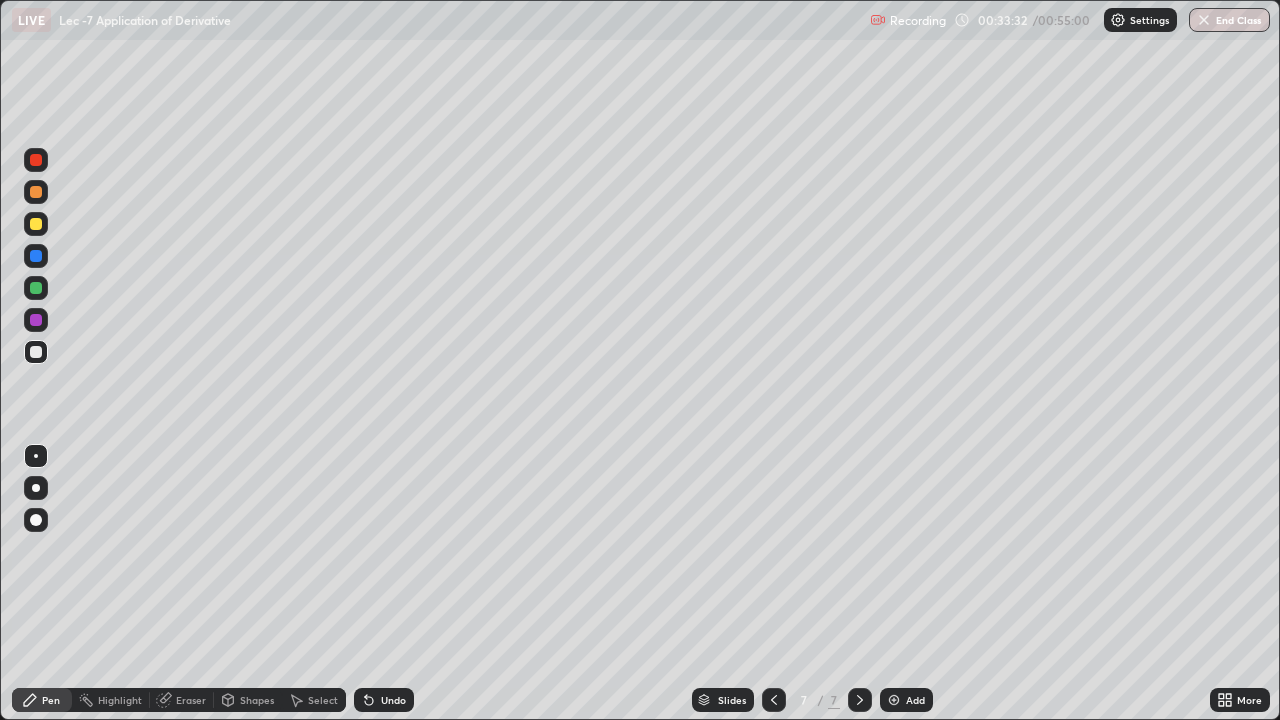 click on "Eraser" at bounding box center [191, 700] 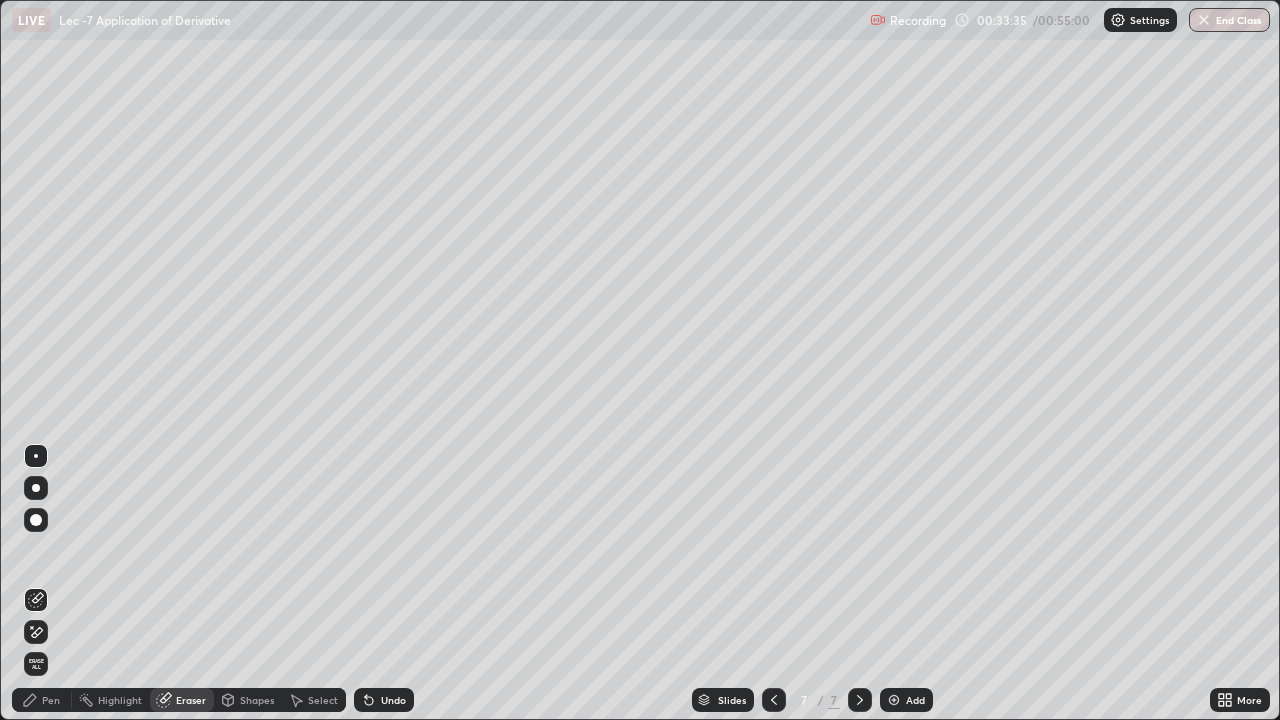 click on "Pen" at bounding box center (51, 700) 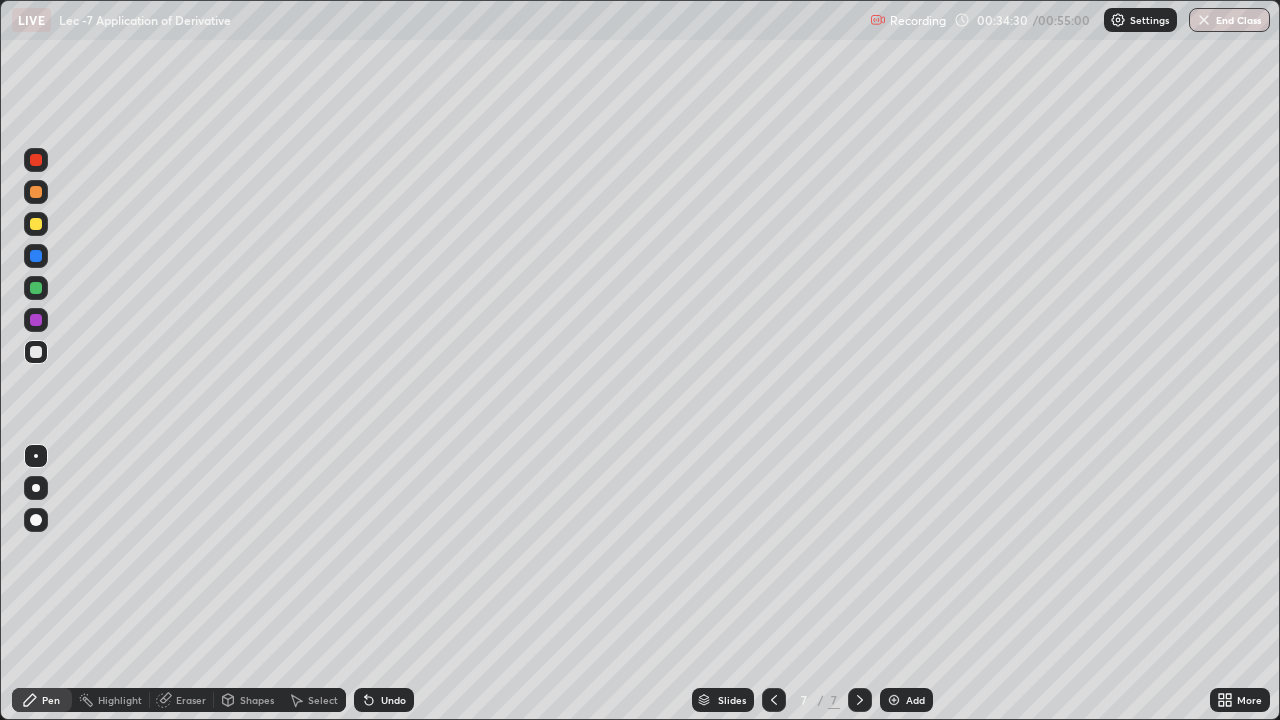 click on "Eraser" at bounding box center [191, 700] 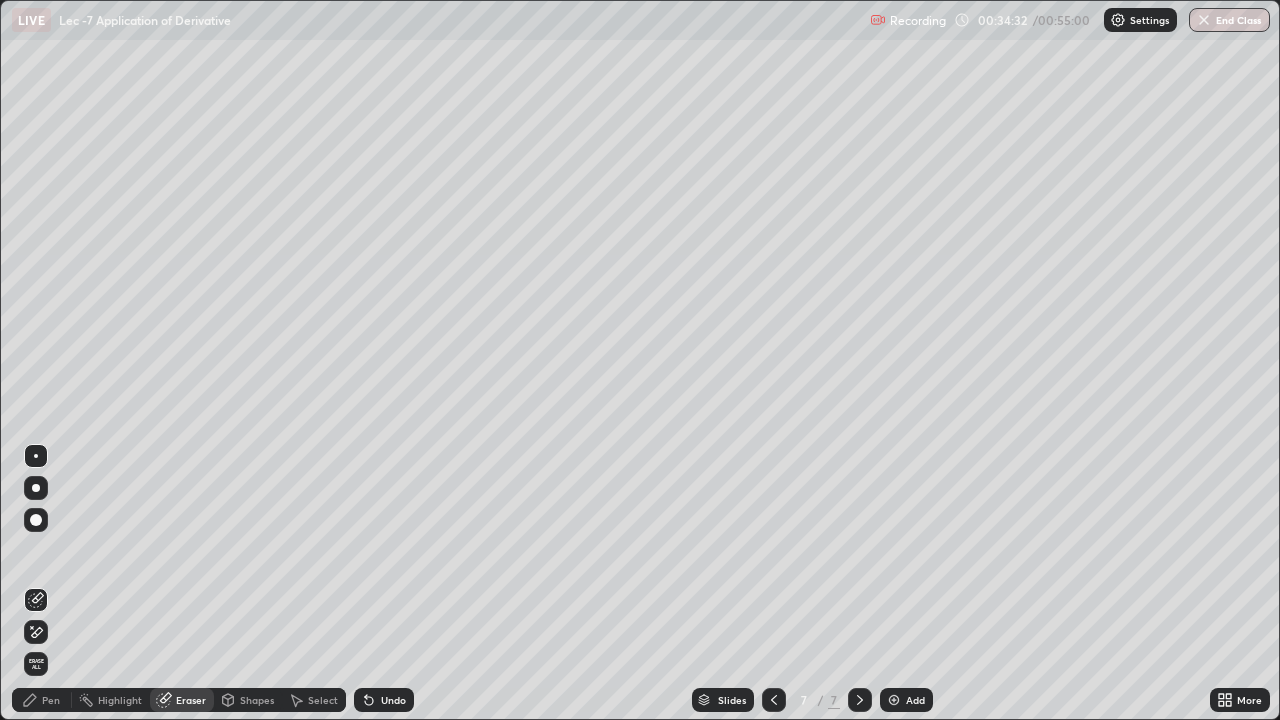 click on "Pen" at bounding box center [51, 700] 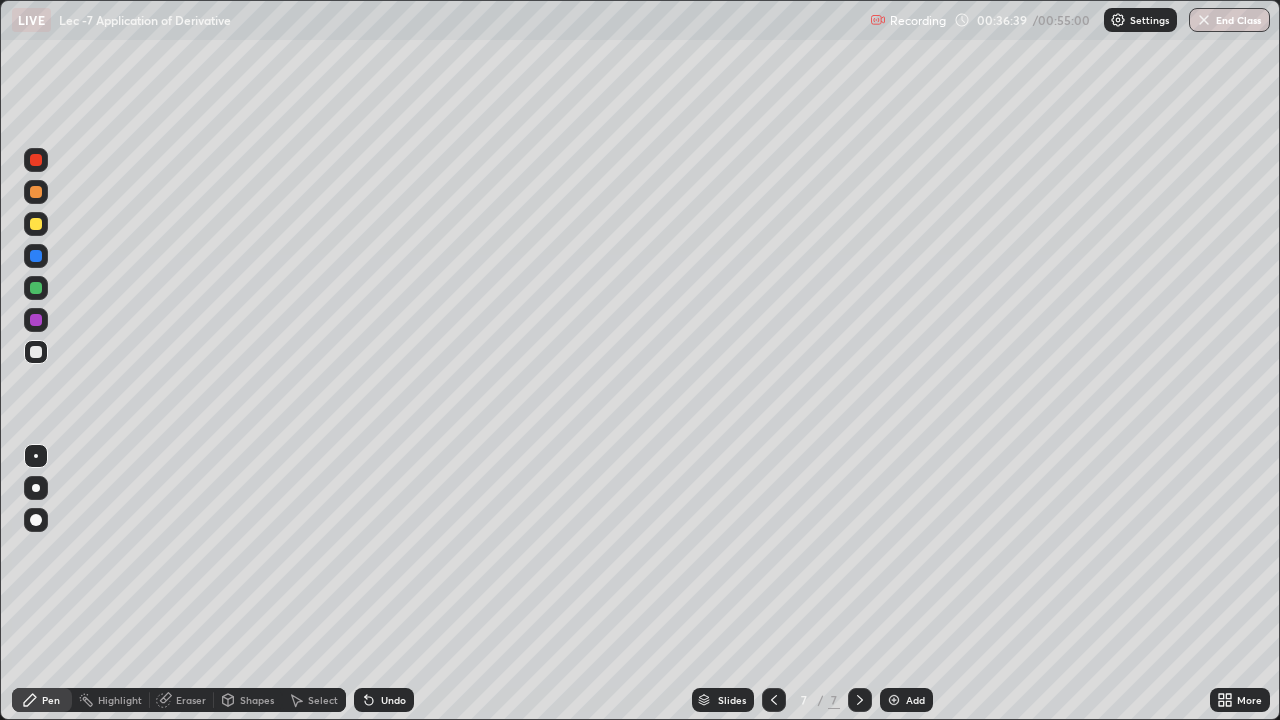 click at bounding box center (894, 700) 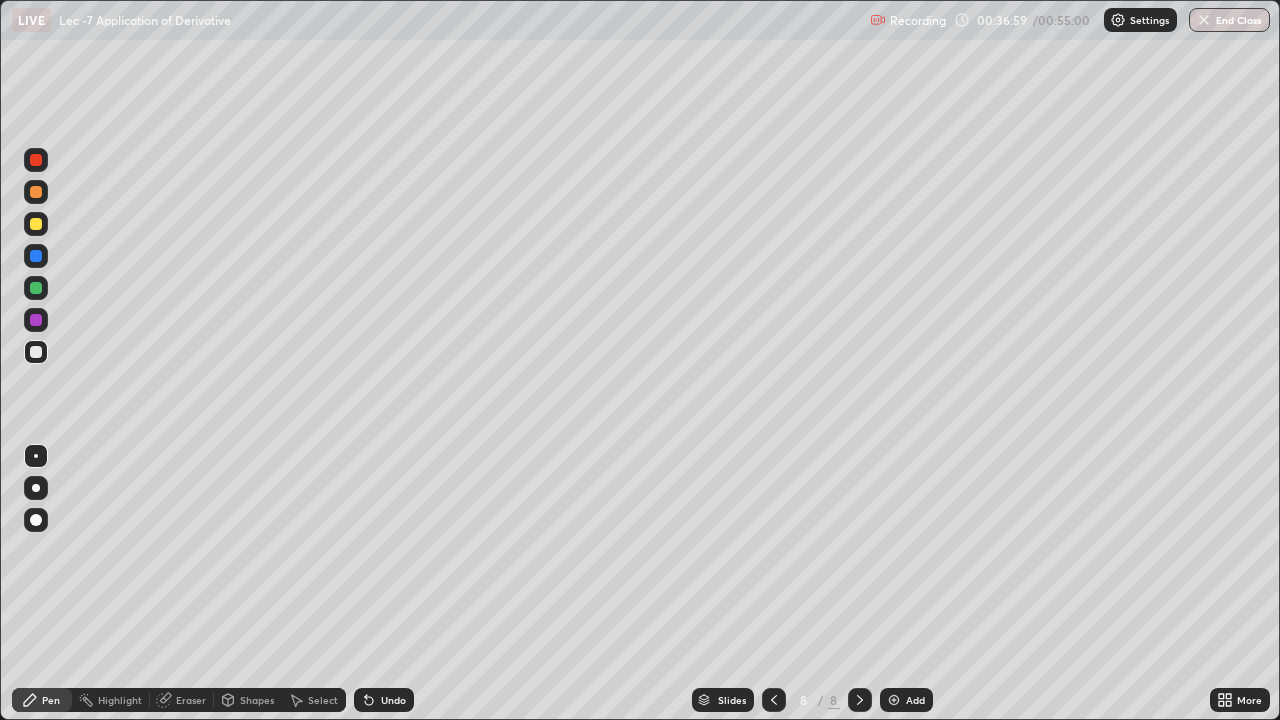click on "Eraser" at bounding box center (191, 700) 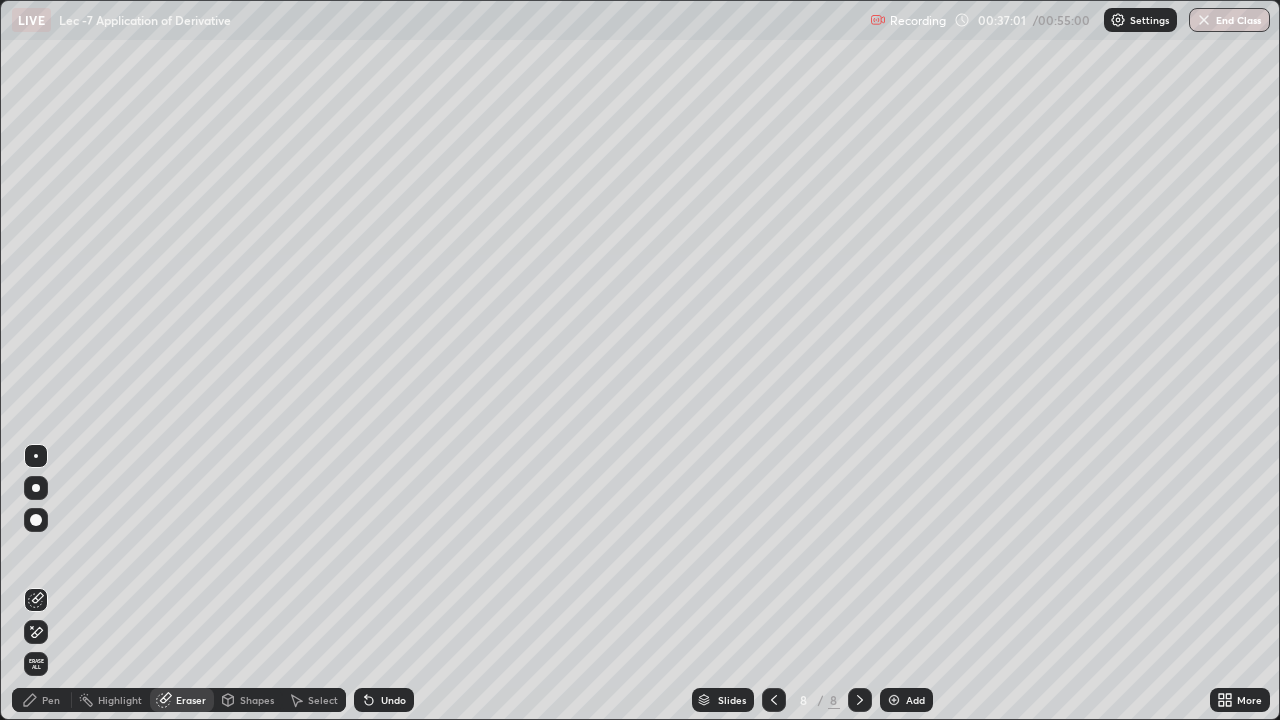 click on "Pen" at bounding box center [42, 700] 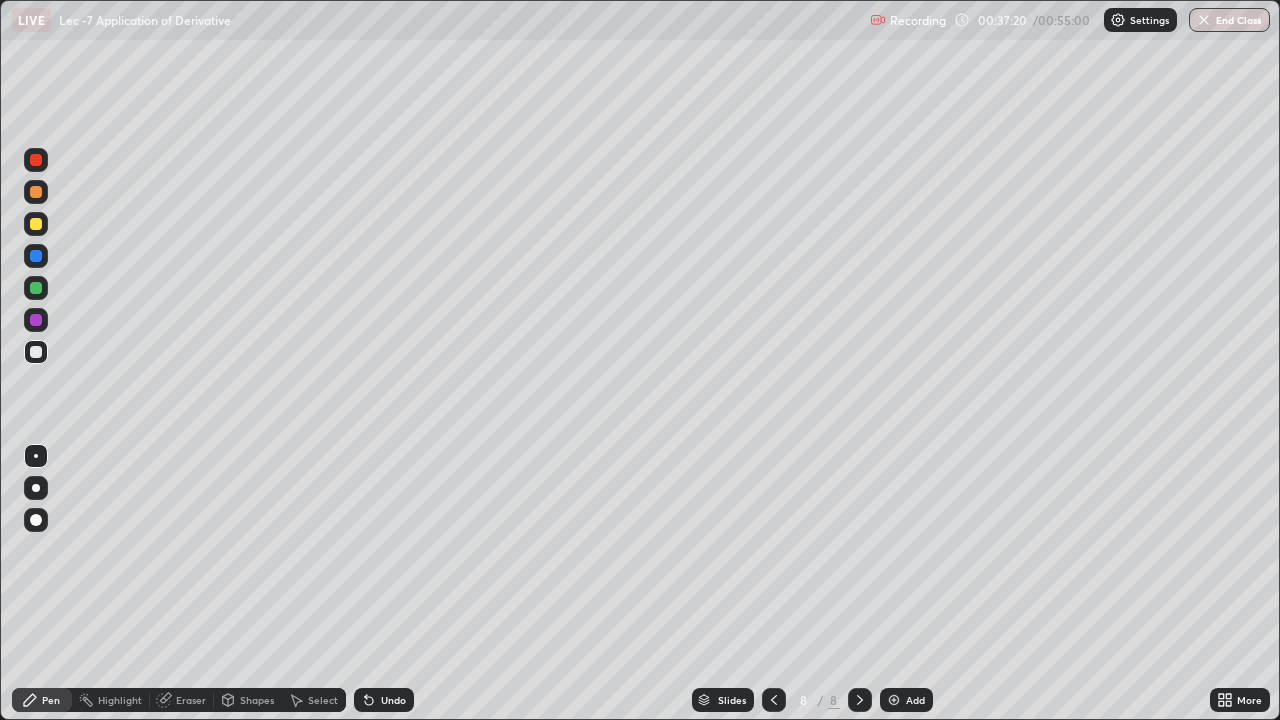 click at bounding box center [36, 224] 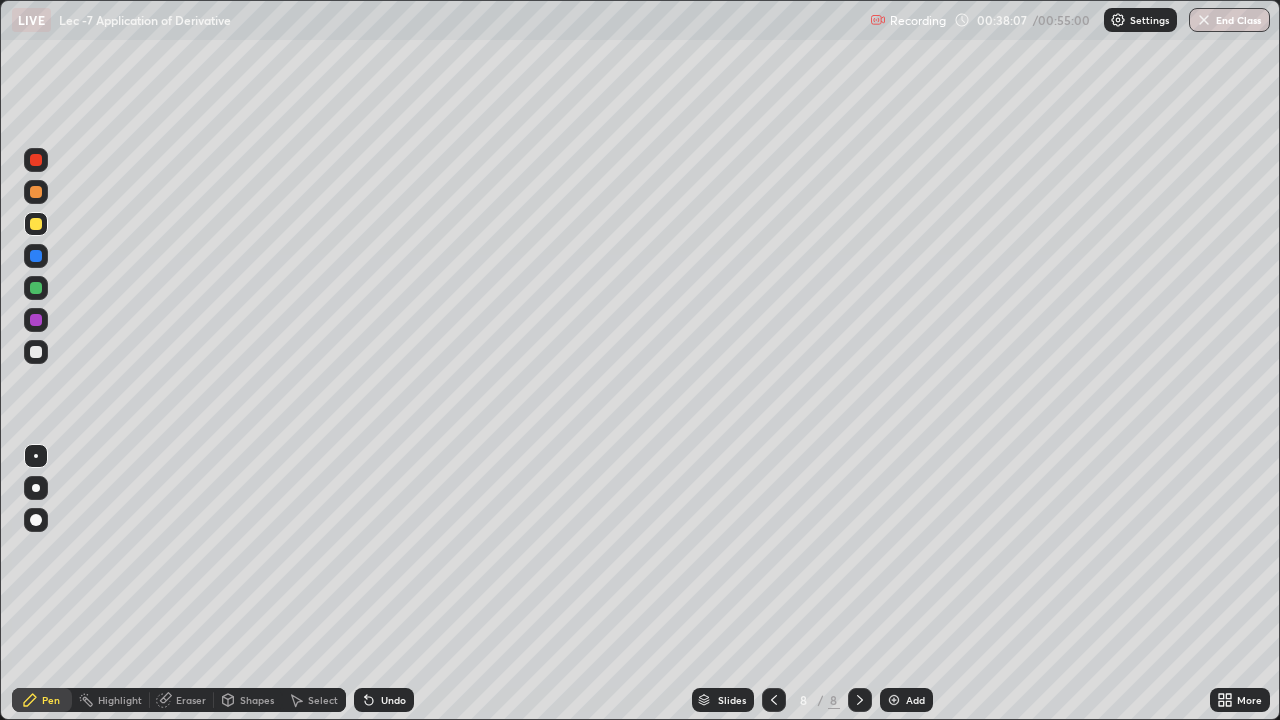 click on "Eraser" at bounding box center [191, 700] 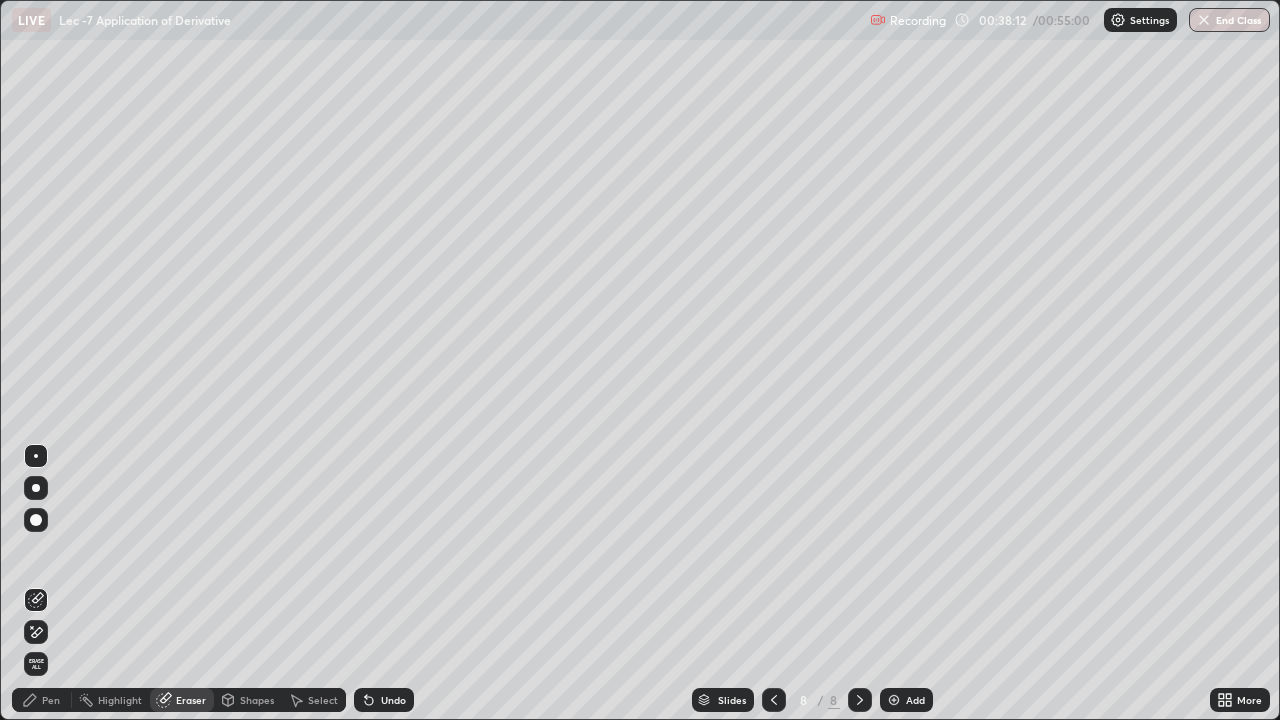 click on "Pen" at bounding box center [51, 700] 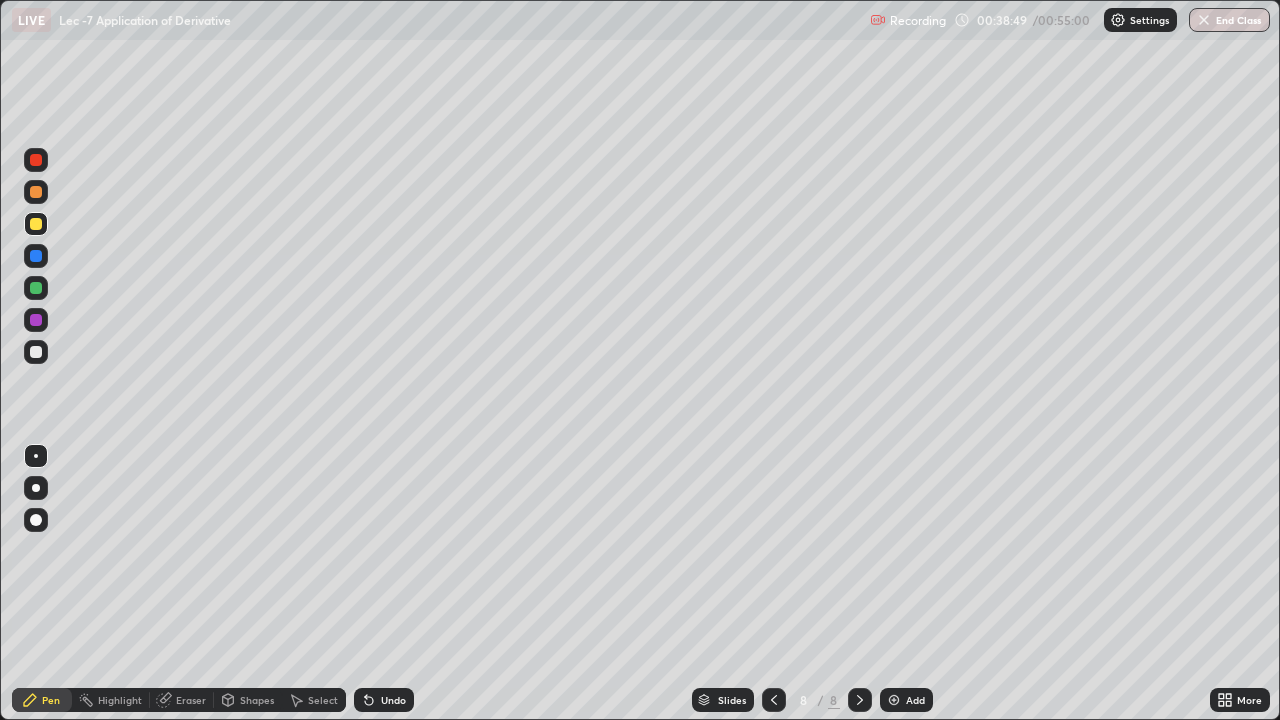 click on "Pen" at bounding box center [51, 700] 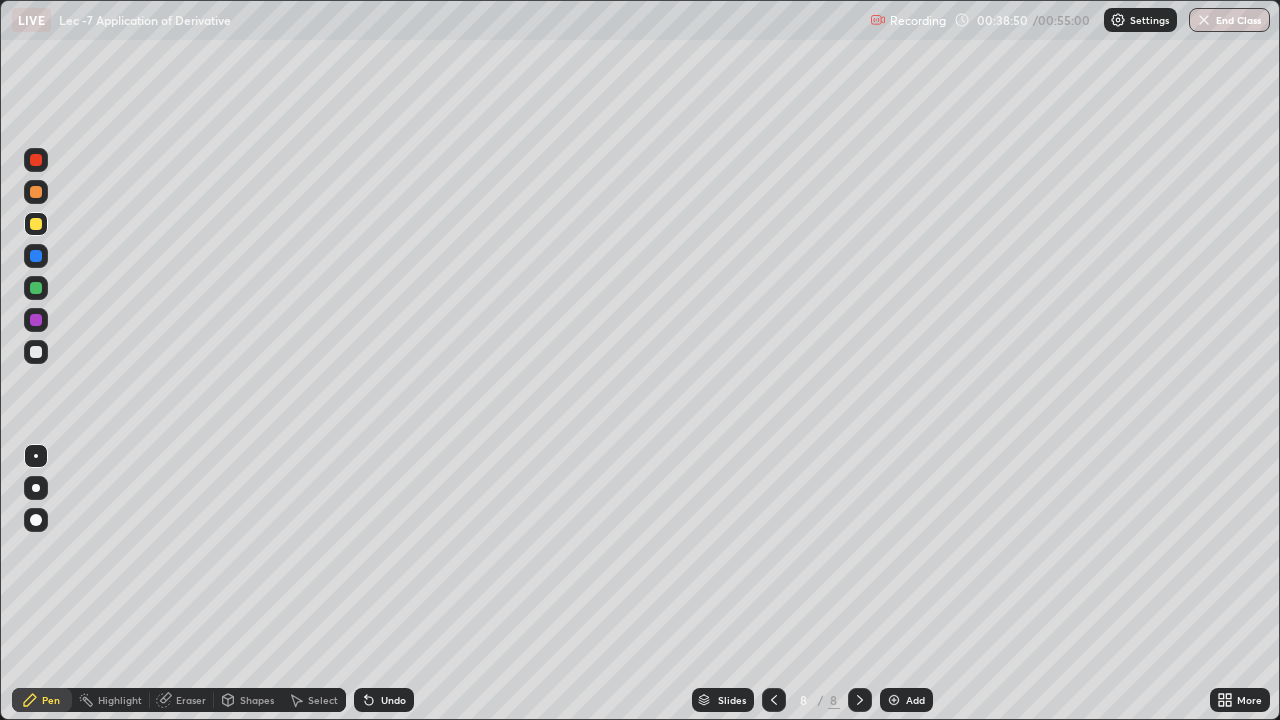 click on "Highlight" at bounding box center [120, 700] 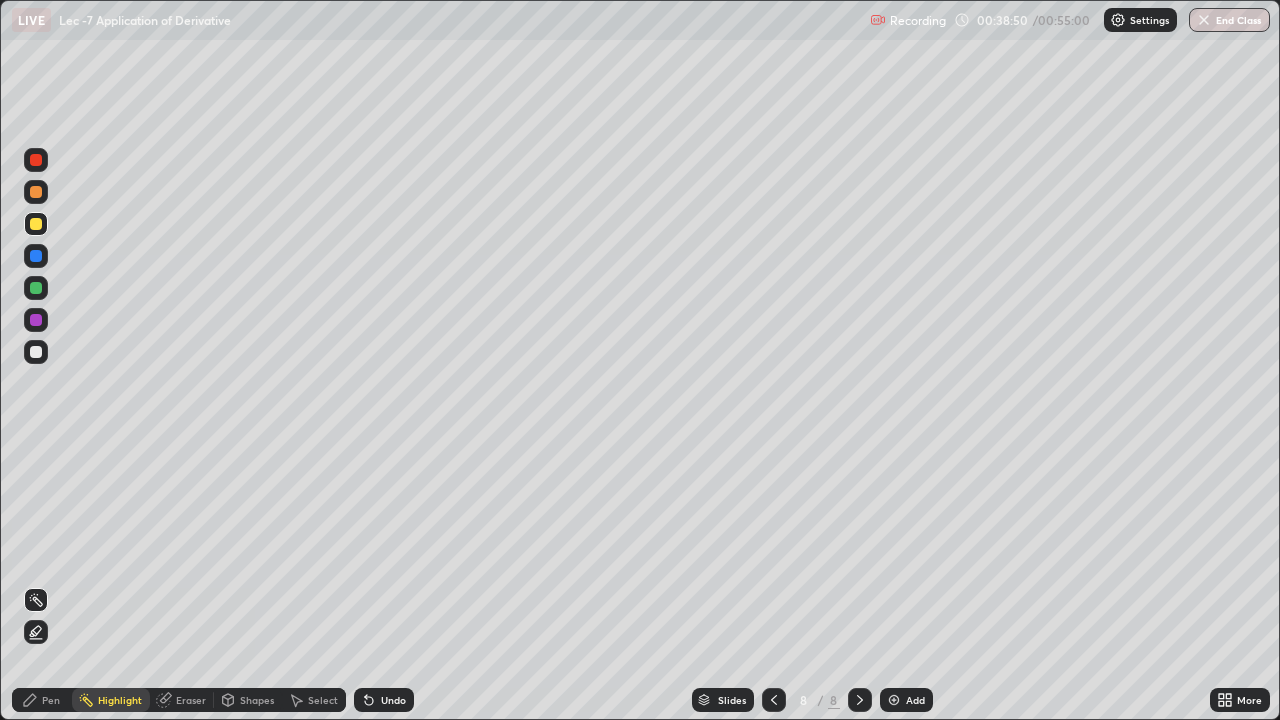 click on "Eraser" at bounding box center [182, 700] 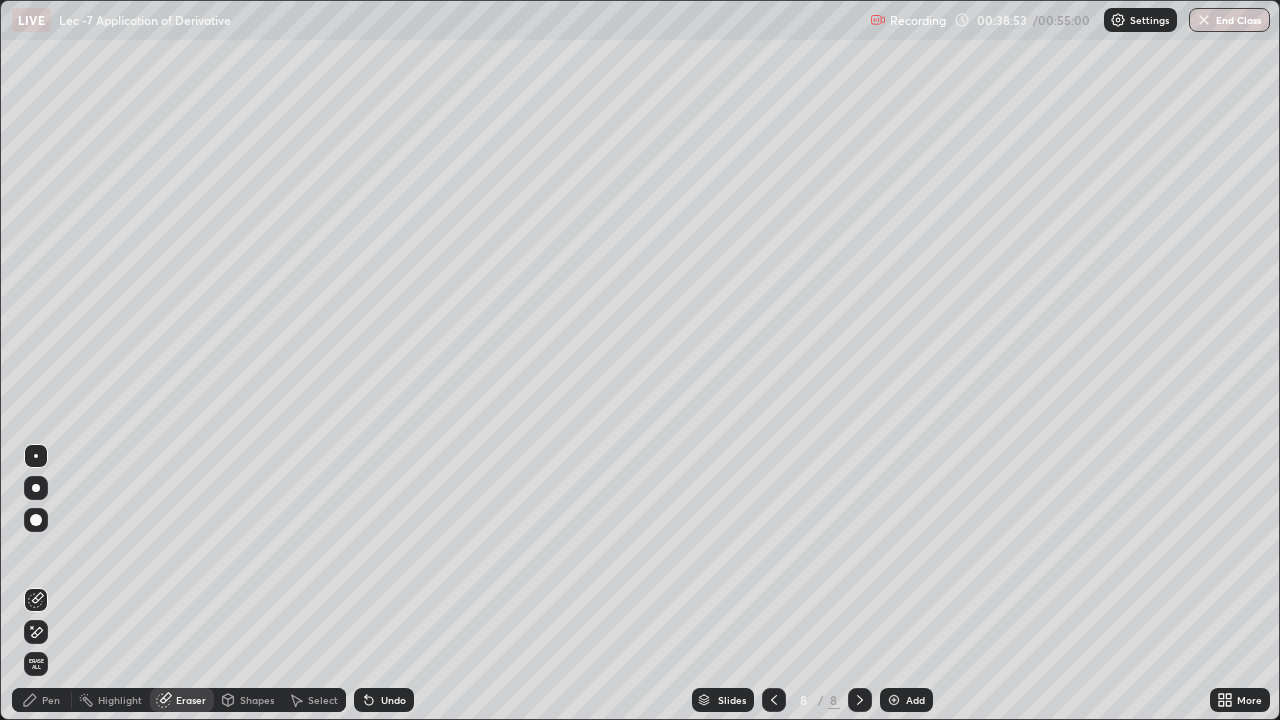 click on "Pen" at bounding box center [51, 700] 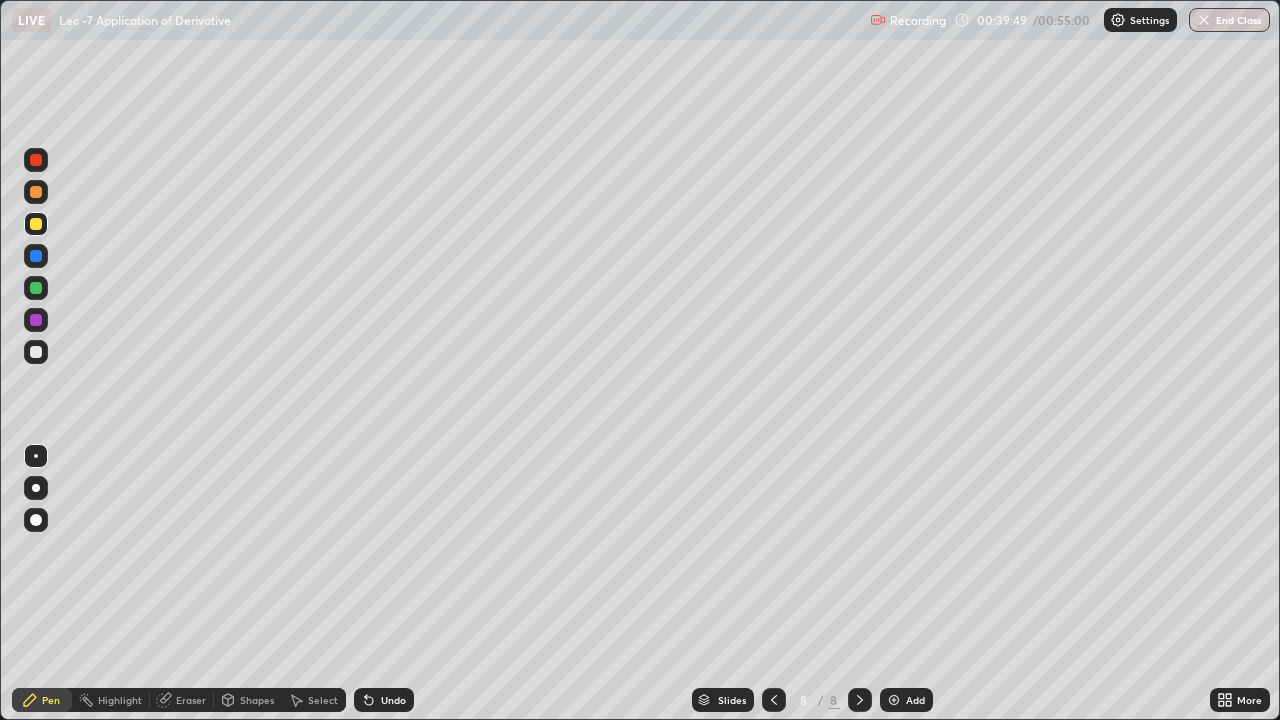 click on "Eraser" at bounding box center (191, 700) 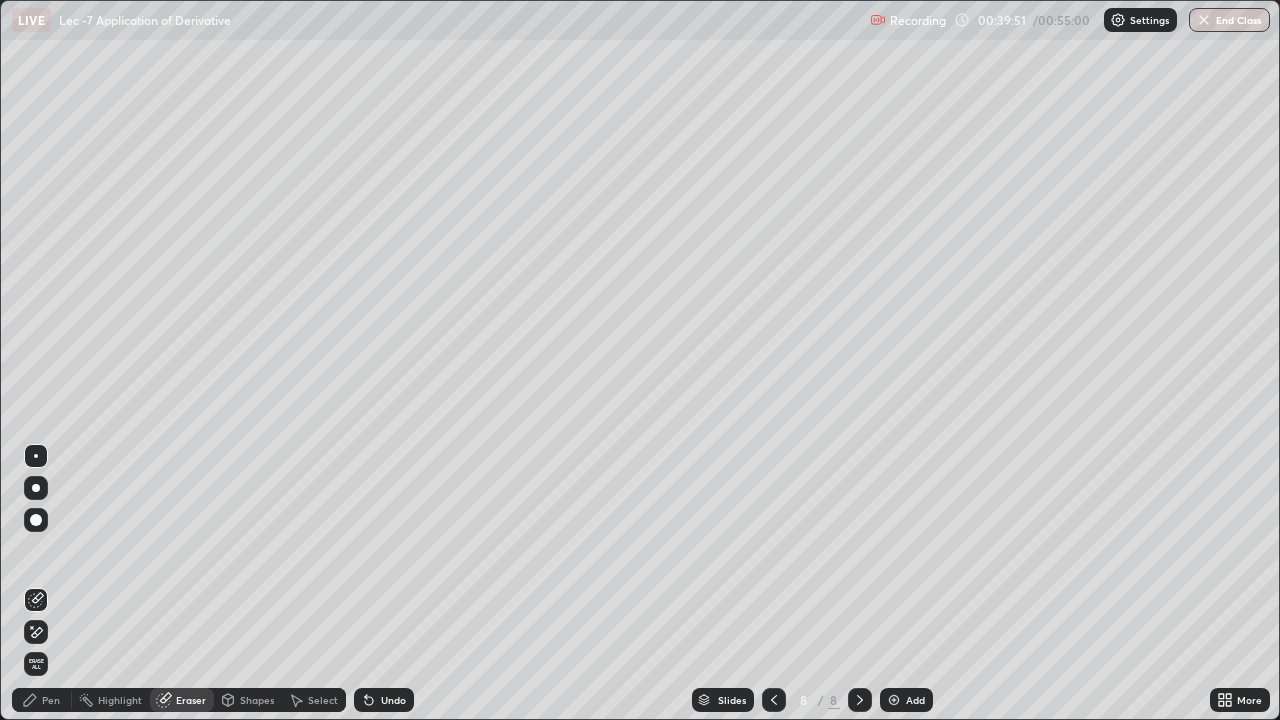 click on "Highlight" at bounding box center (120, 700) 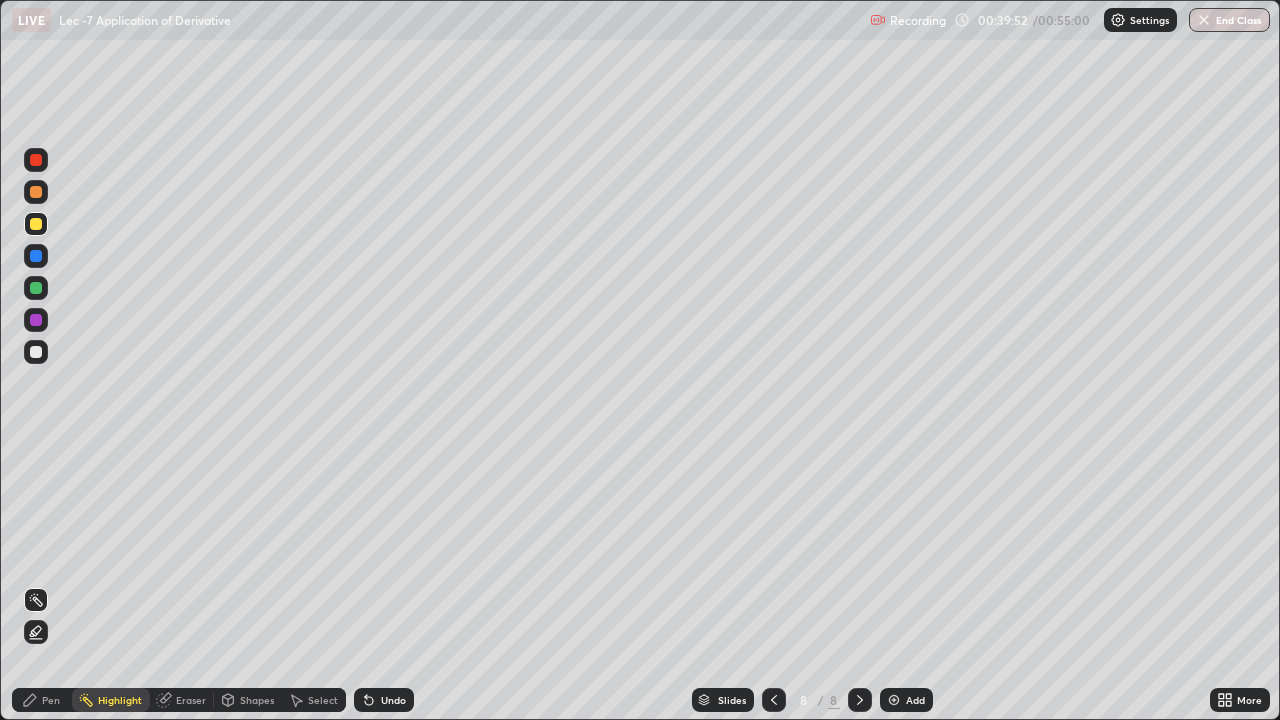 click on "Pen" at bounding box center (51, 700) 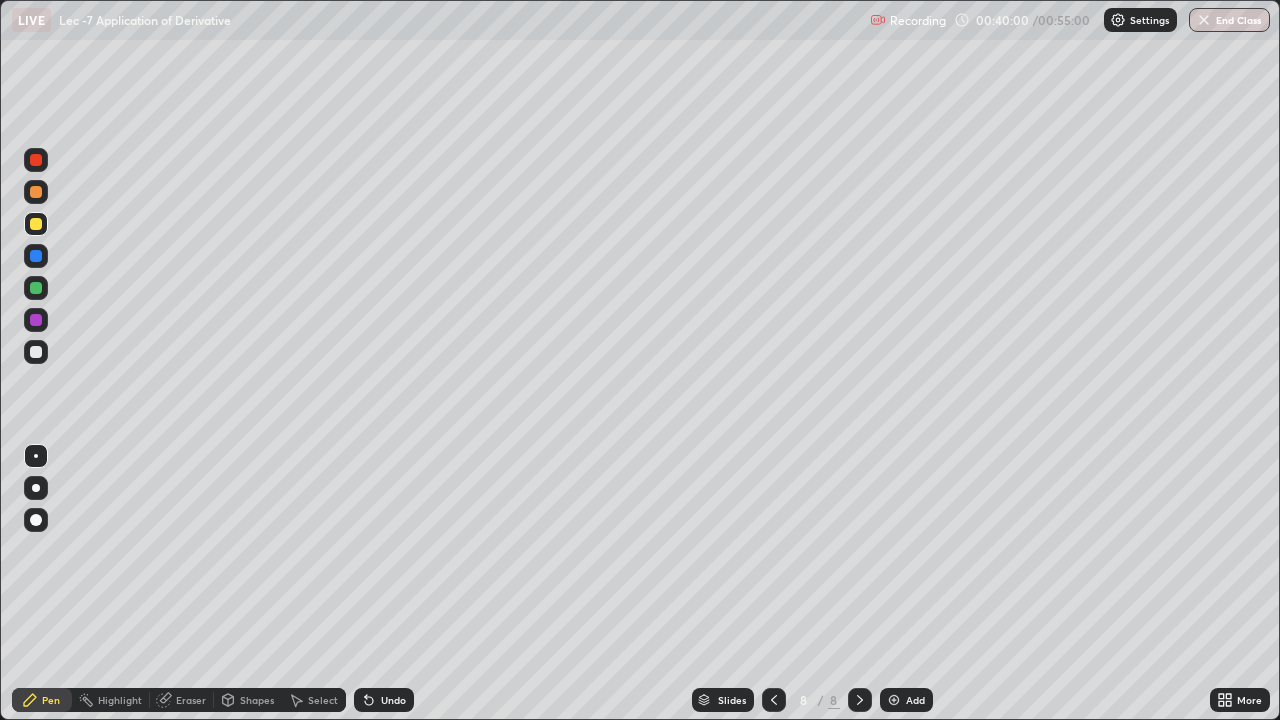 click on "Eraser" at bounding box center (182, 700) 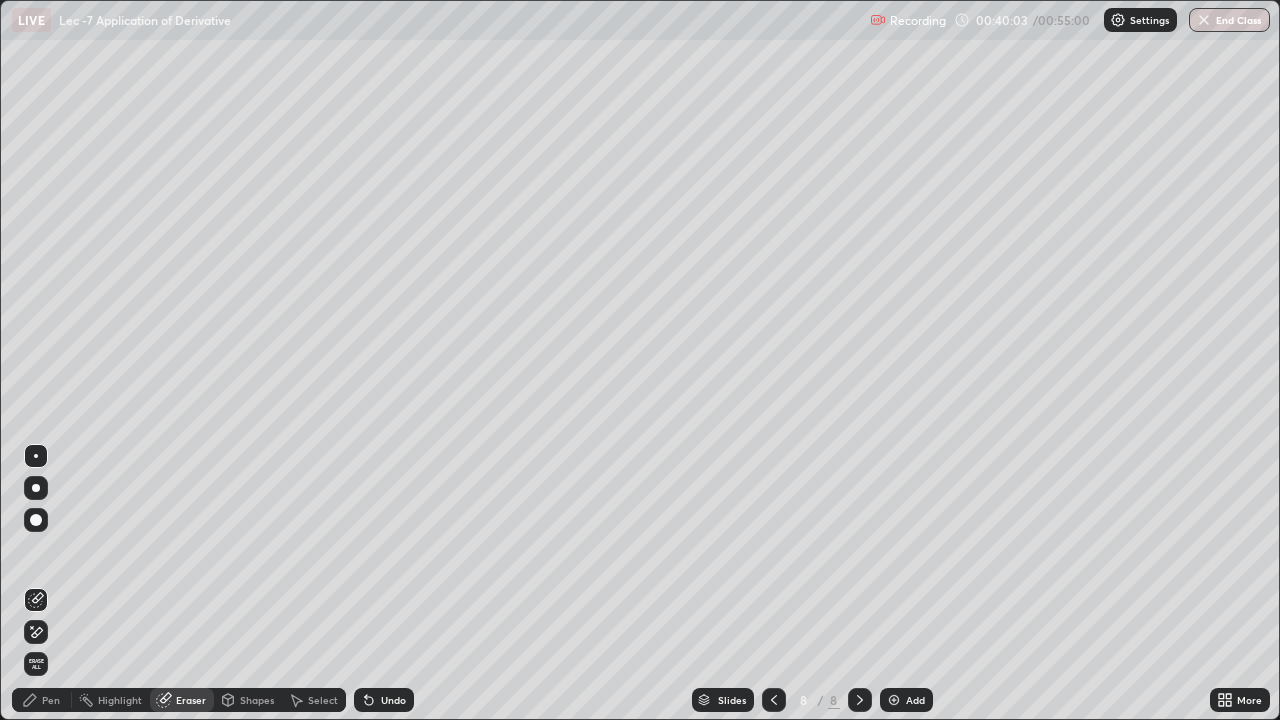 click on "Highlight" at bounding box center (120, 700) 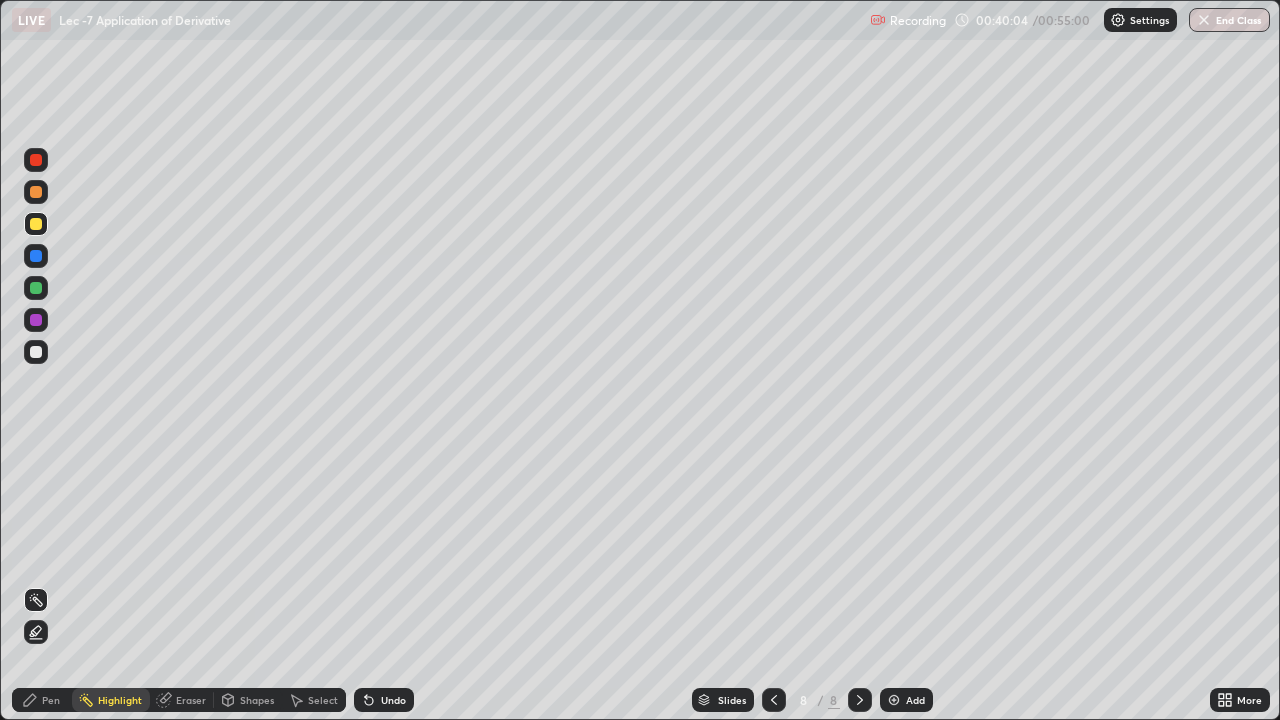 click on "Pen" at bounding box center (51, 700) 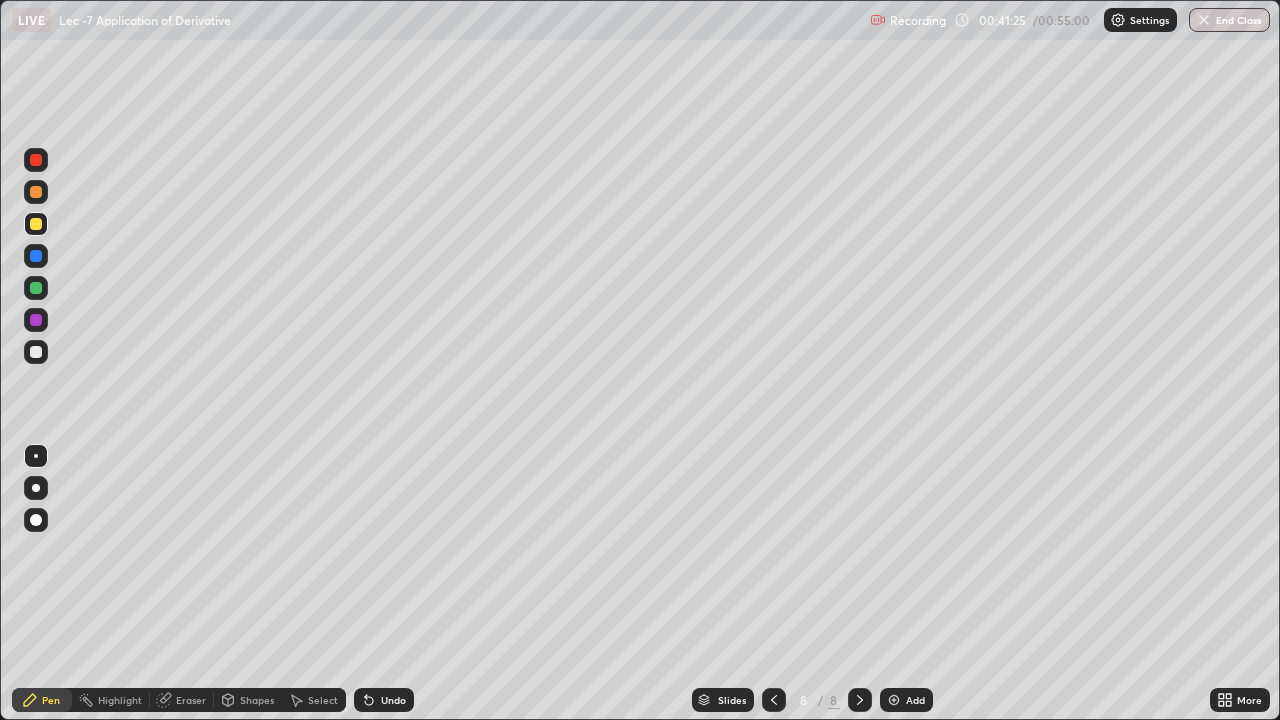 click on "Eraser" at bounding box center (191, 700) 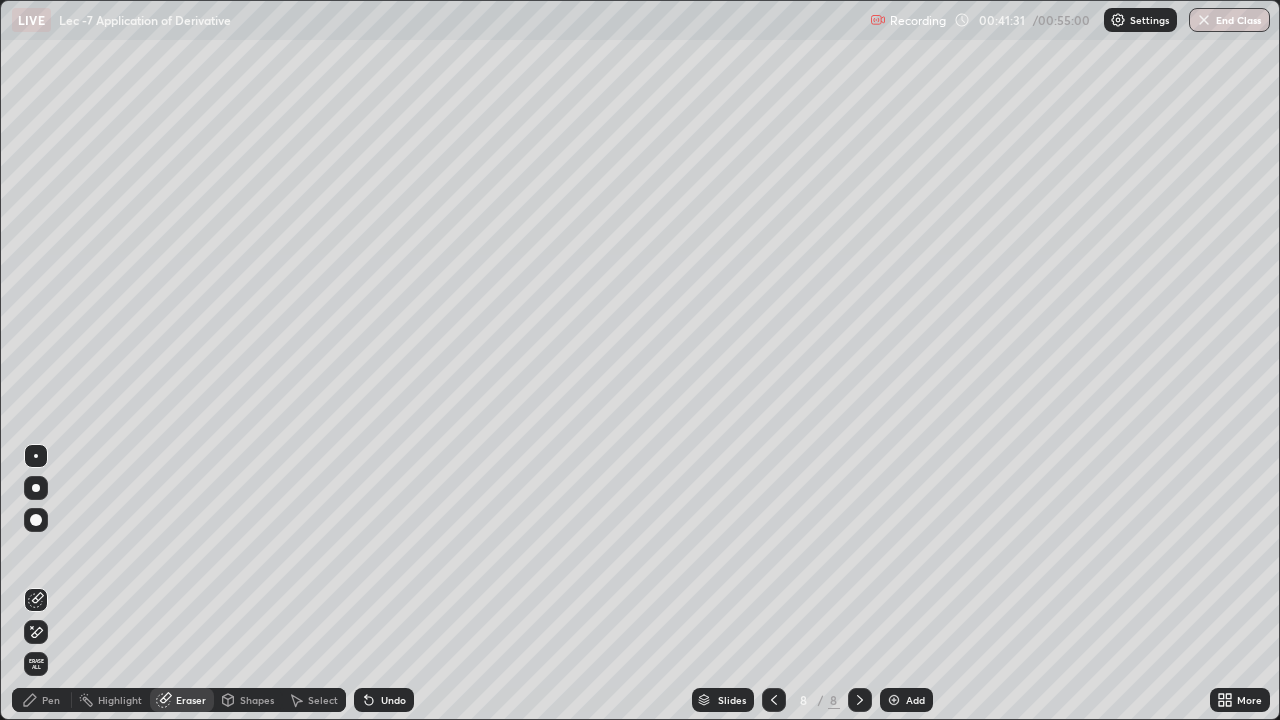click on "Pen" at bounding box center (51, 700) 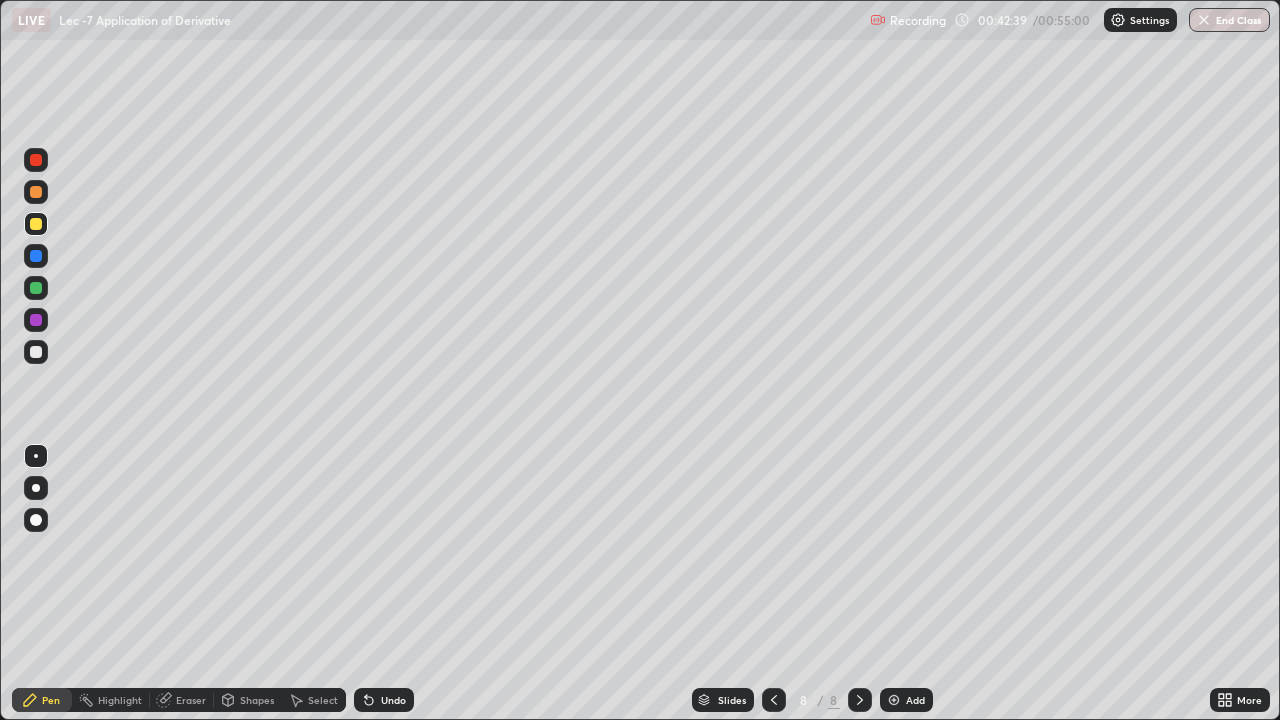 click on "Eraser" at bounding box center (182, 700) 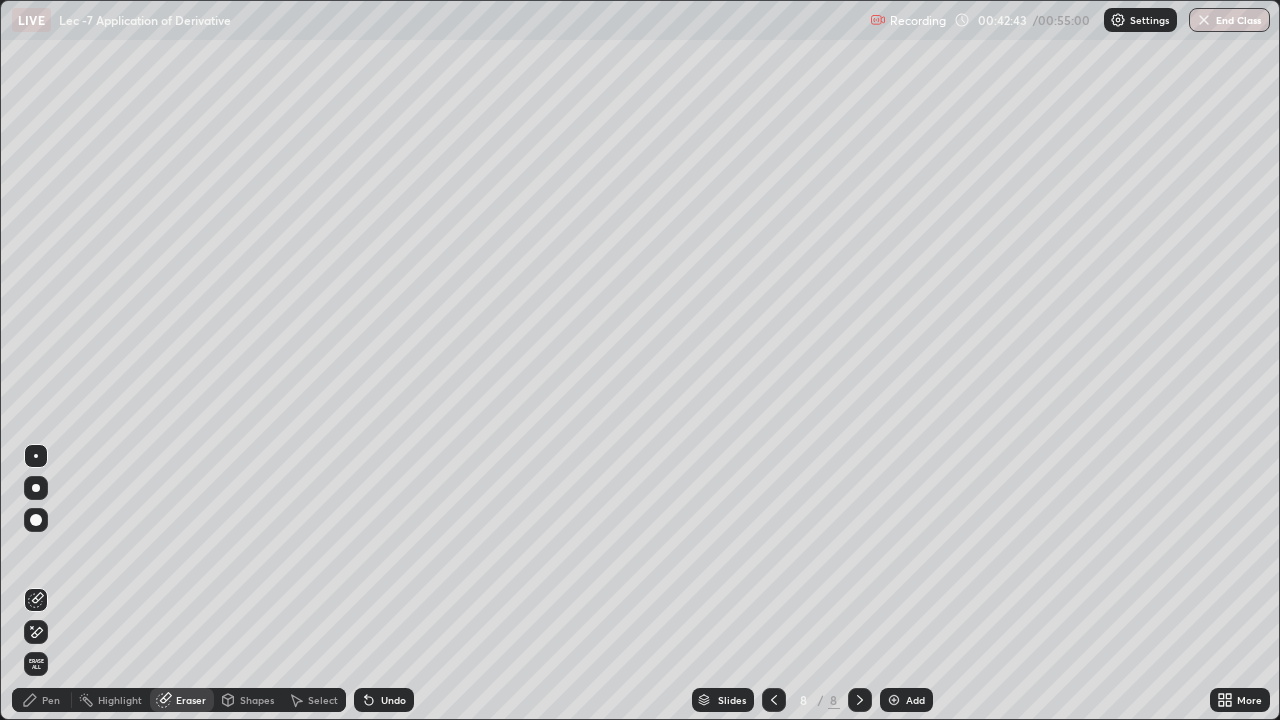 click on "Pen" at bounding box center [51, 700] 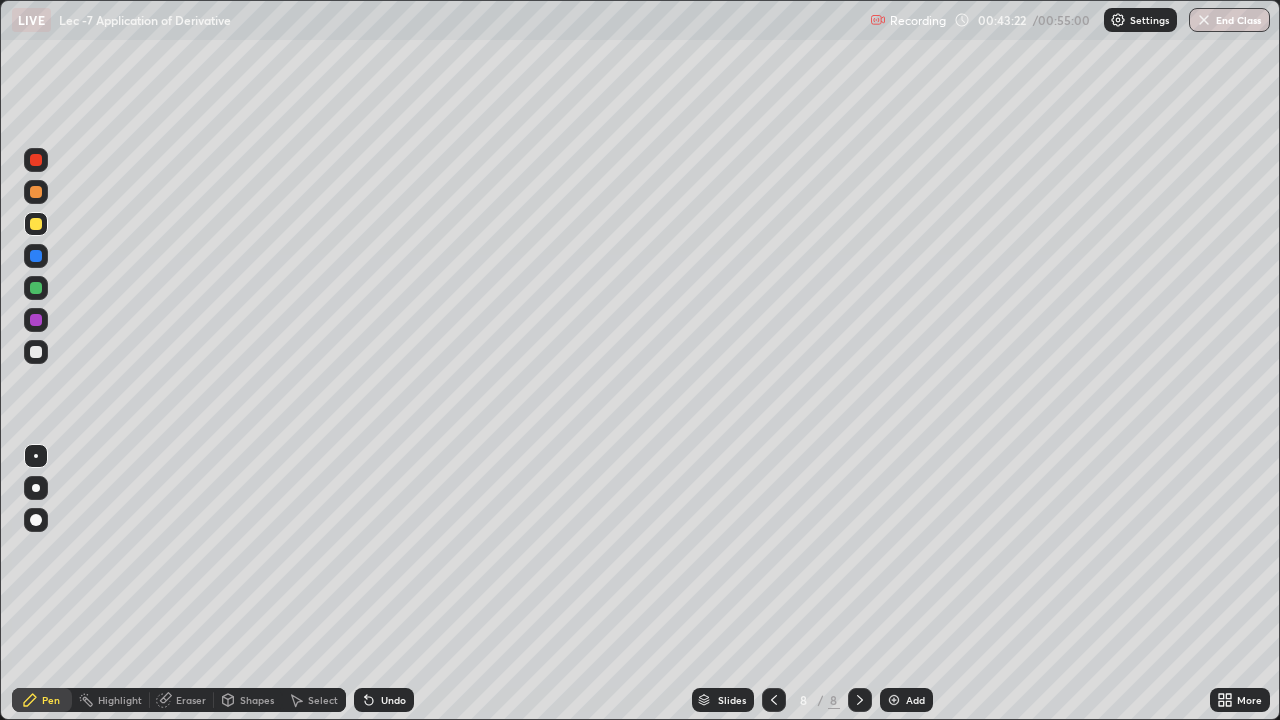click on "Eraser" at bounding box center [182, 700] 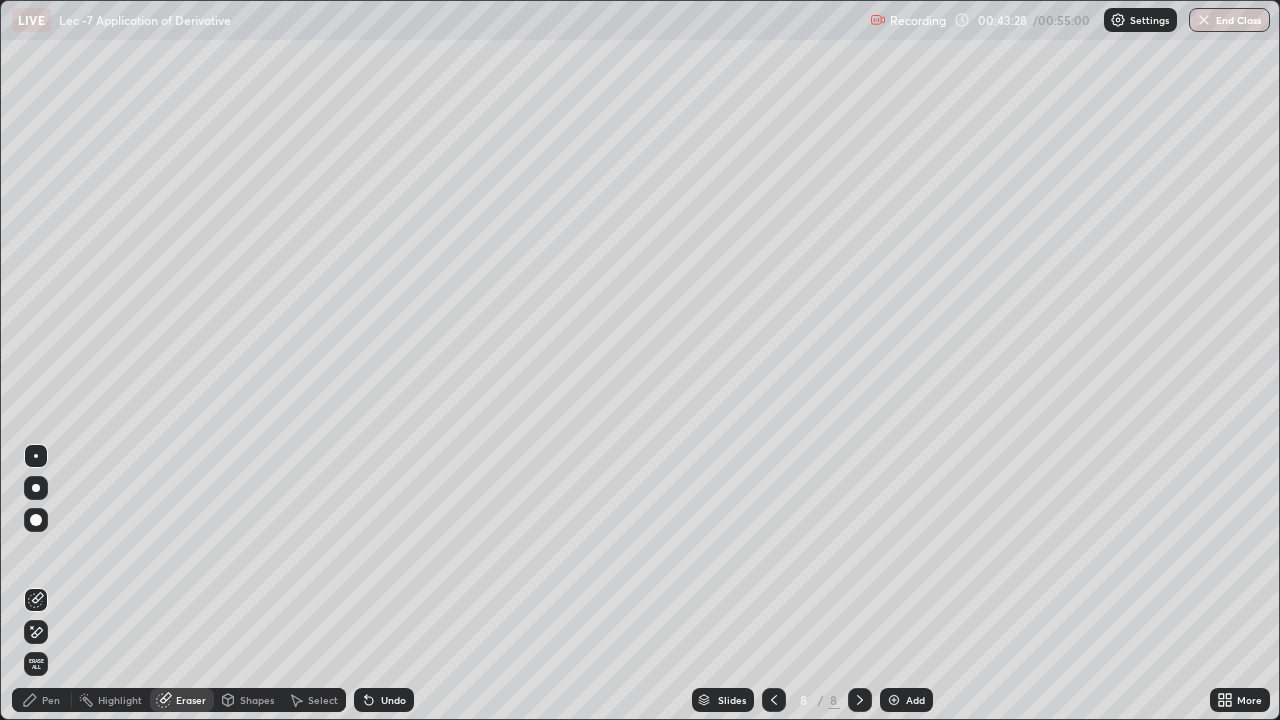 click on "Pen" at bounding box center [42, 700] 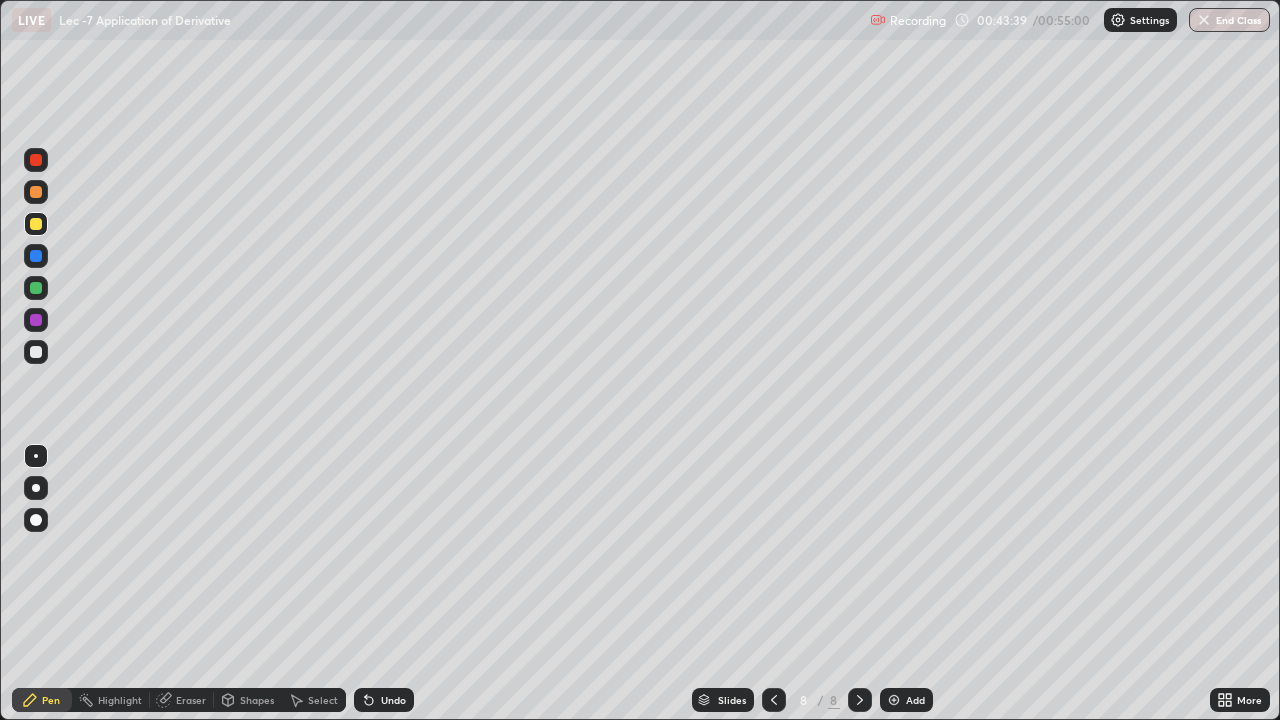 click on "Eraser" at bounding box center (191, 700) 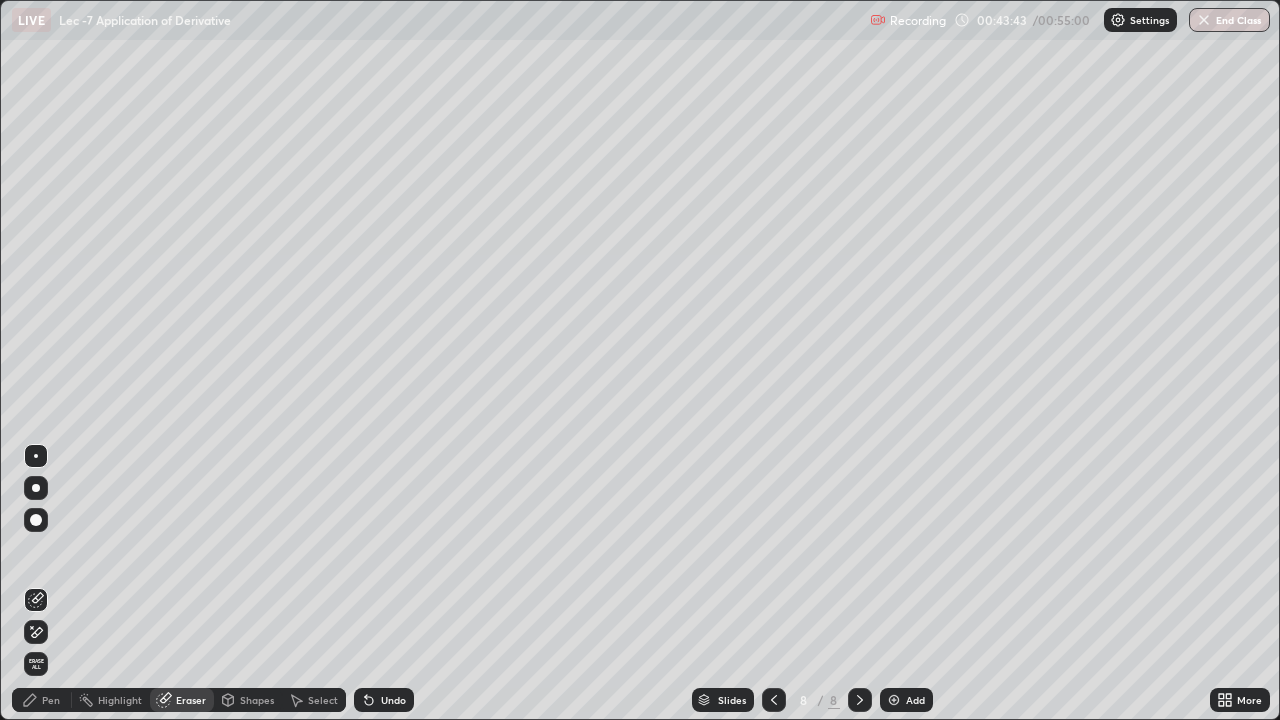 click on "Pen" at bounding box center [51, 700] 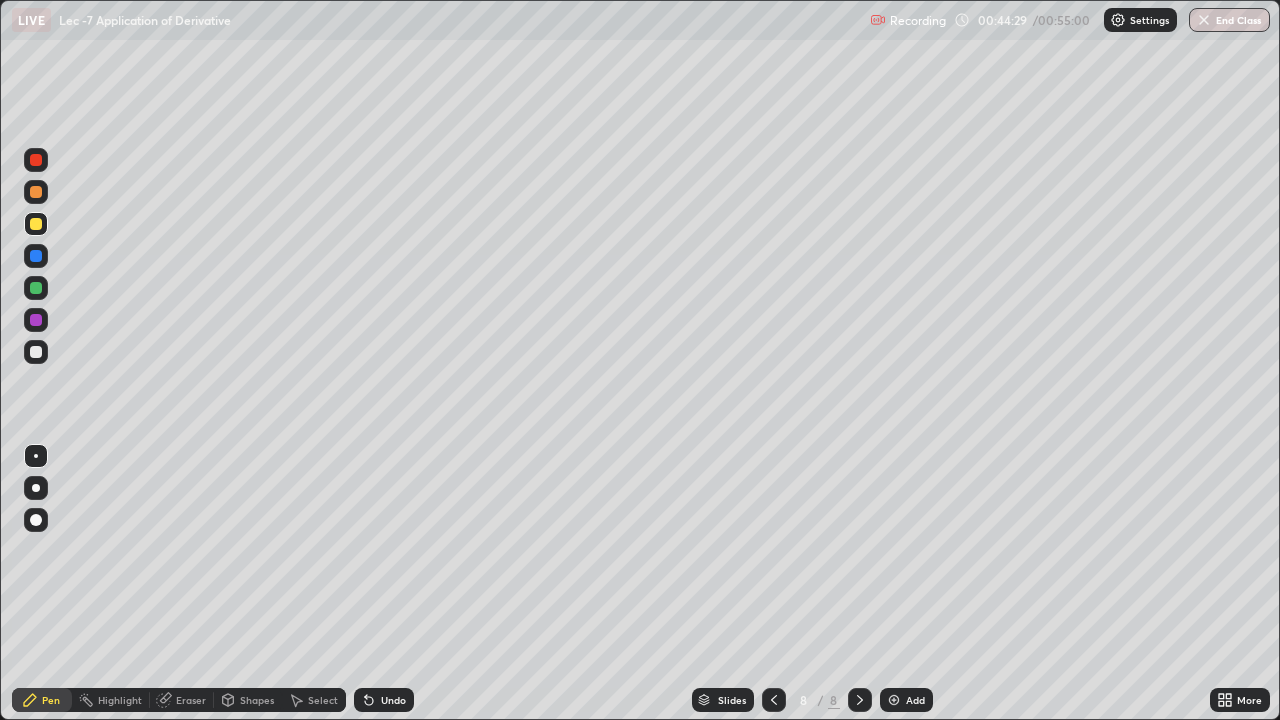 click on "Eraser" at bounding box center (182, 700) 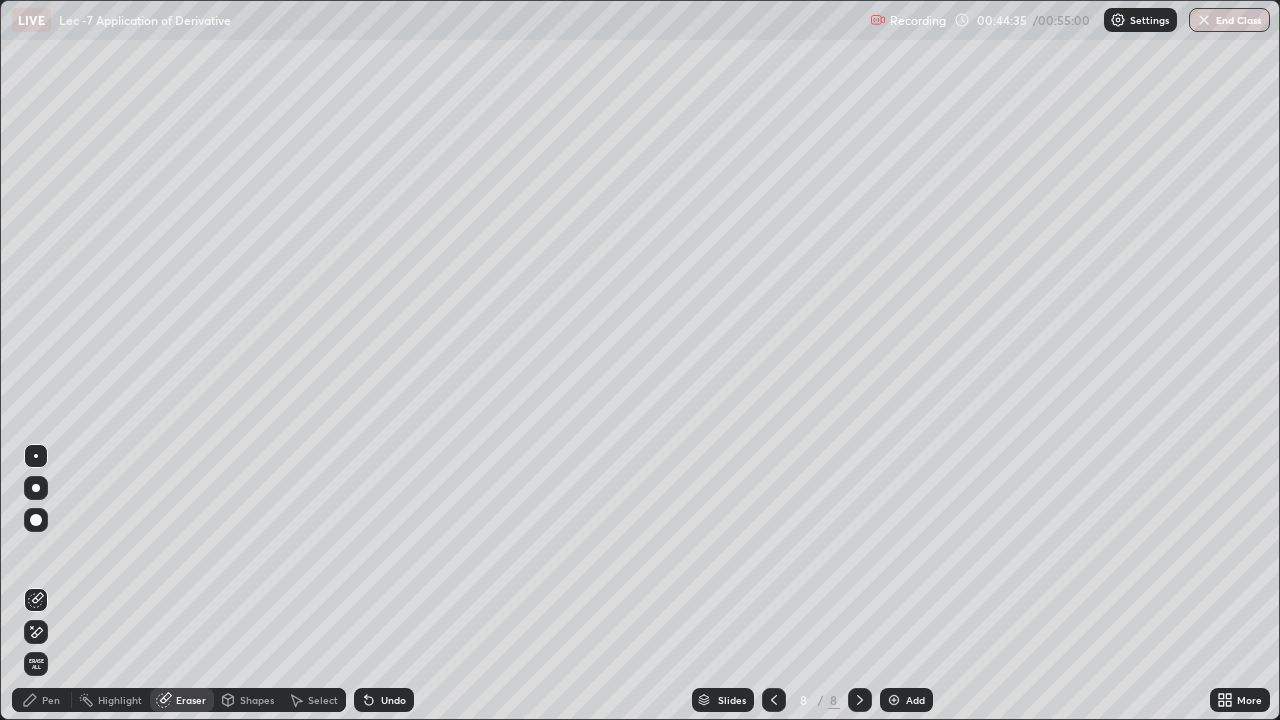 click on "Pen" at bounding box center (42, 700) 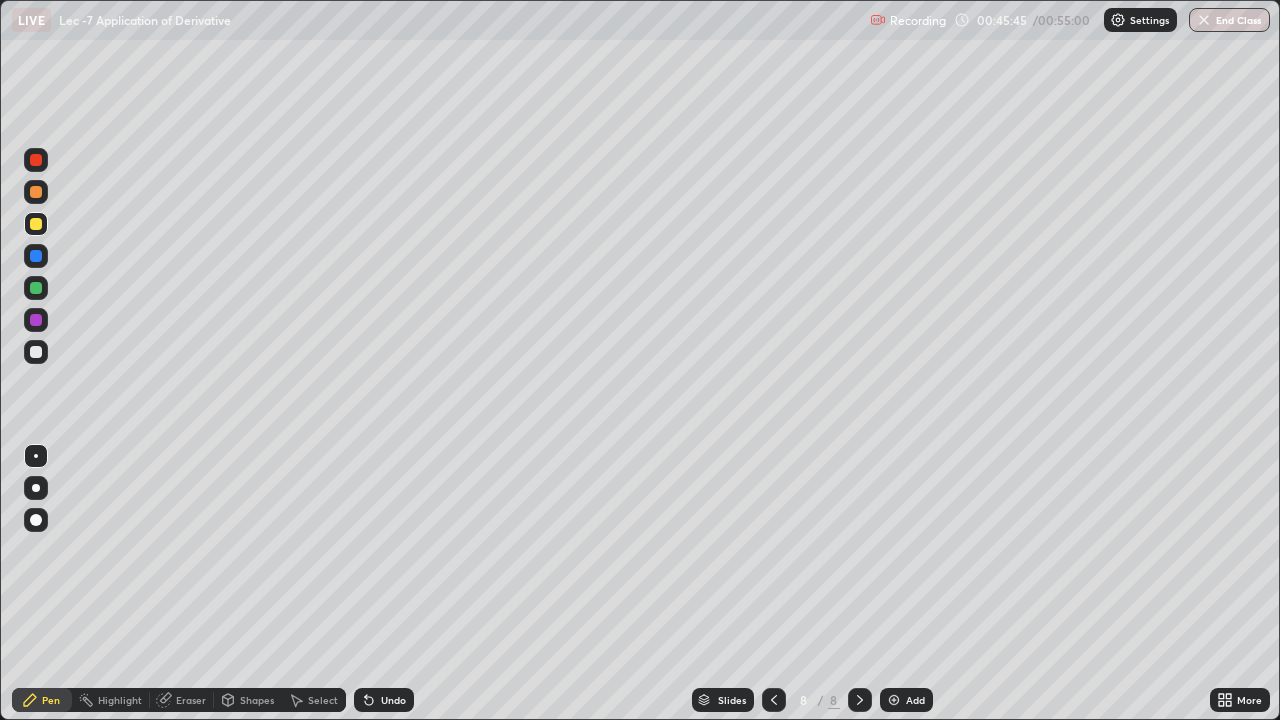 click 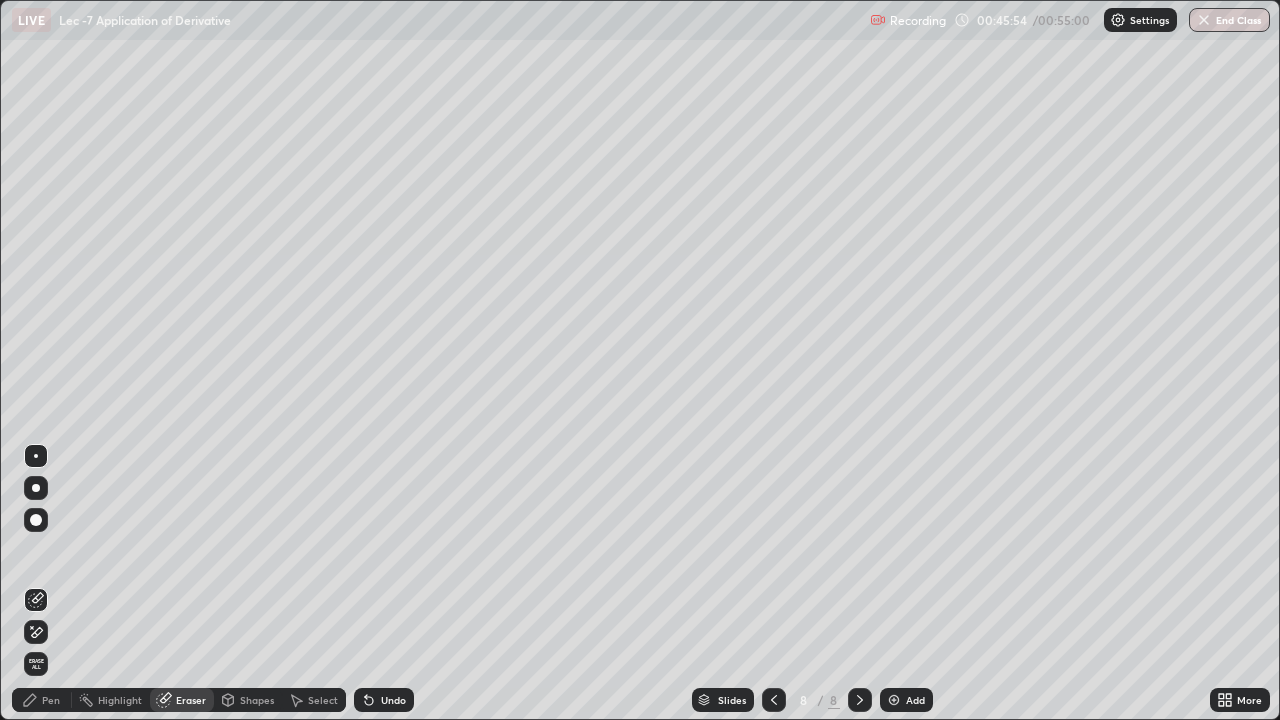 click on "Pen" at bounding box center (51, 700) 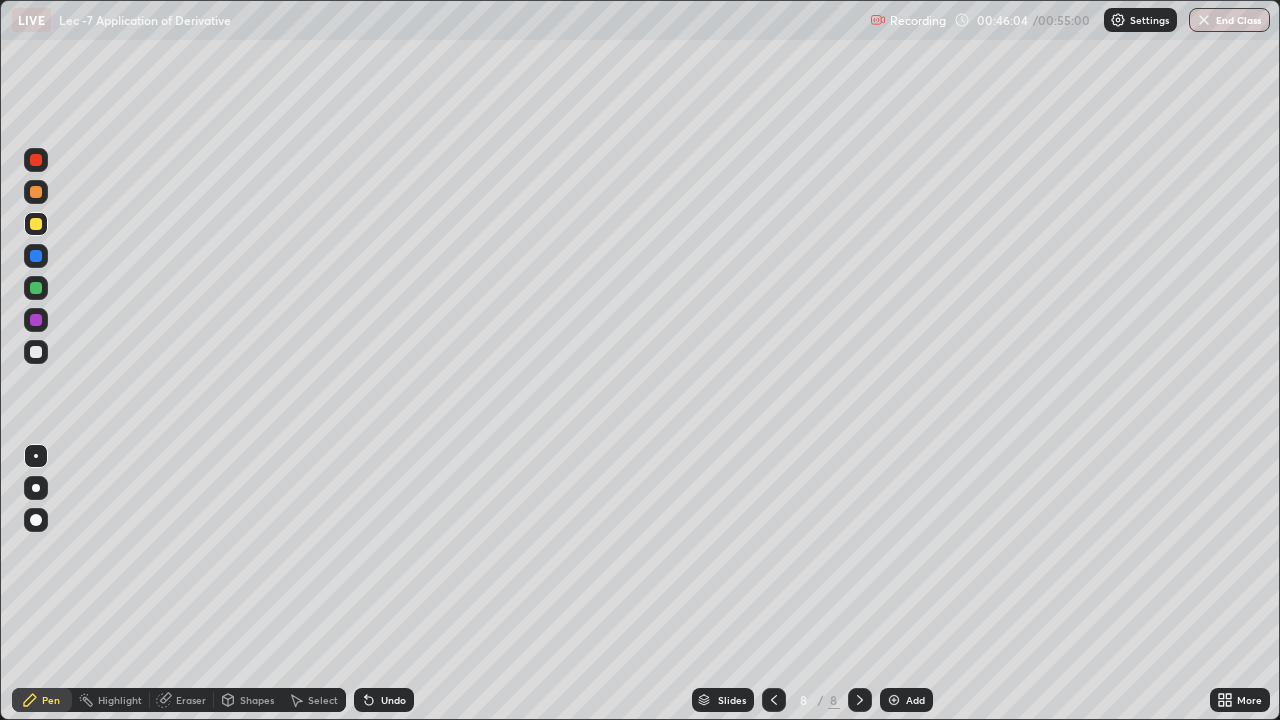 click on "Eraser" at bounding box center (182, 700) 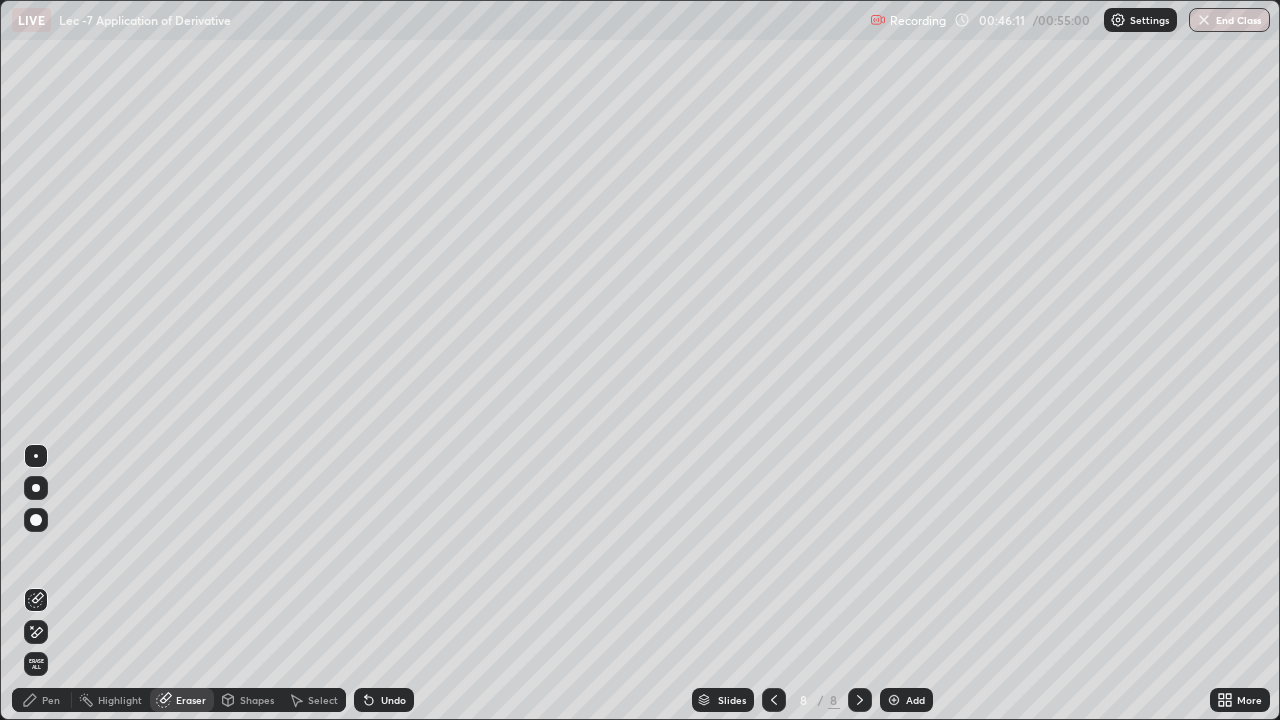 click on "Pen" at bounding box center [51, 700] 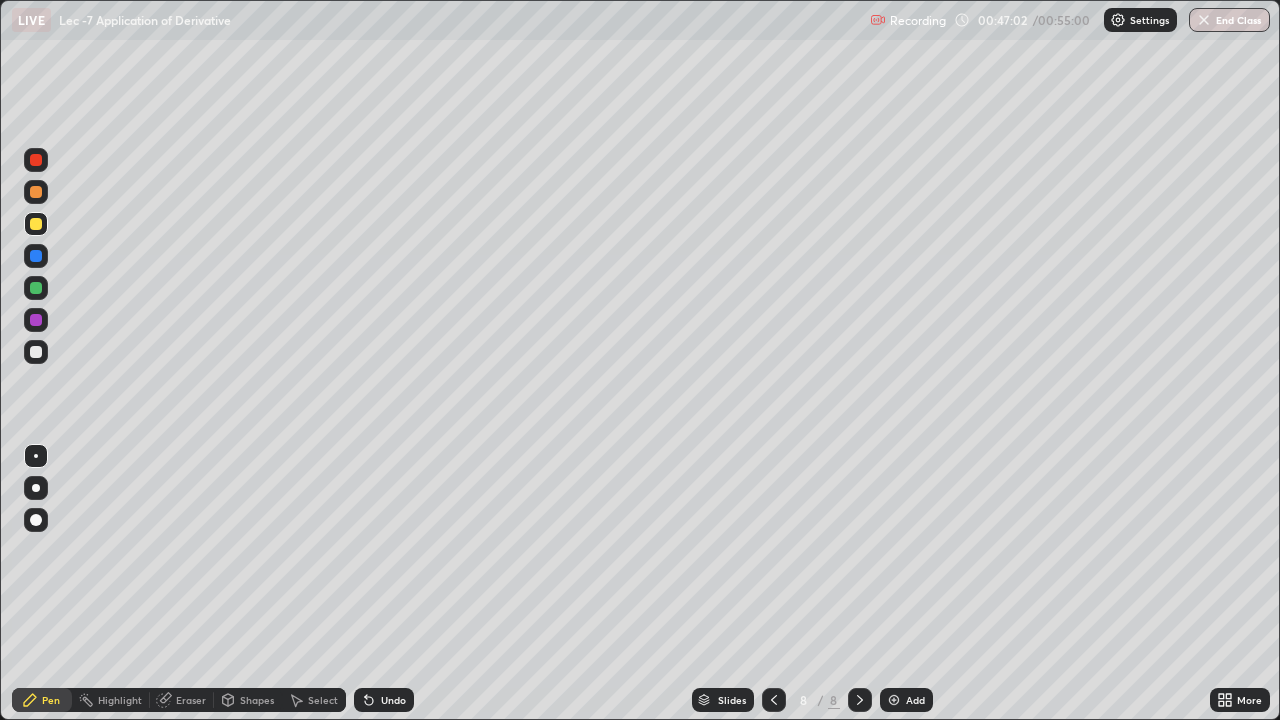 click on "Eraser" at bounding box center [182, 700] 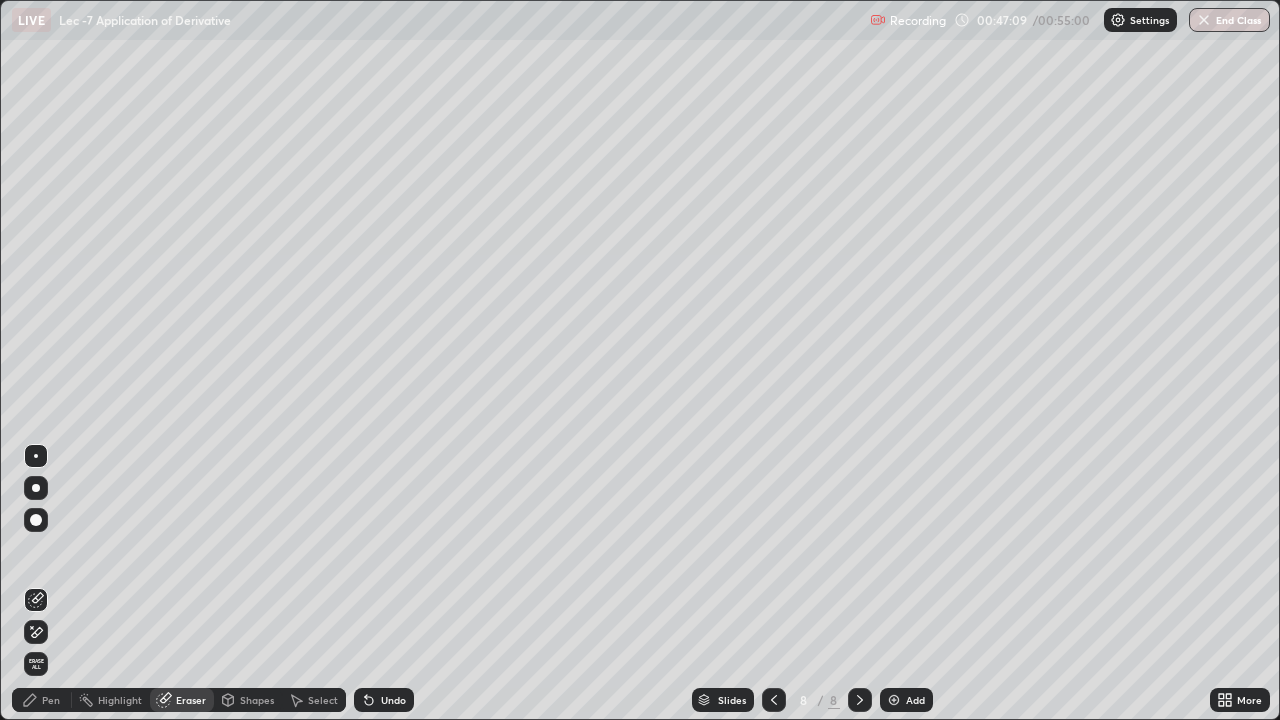click on "Pen" at bounding box center [51, 700] 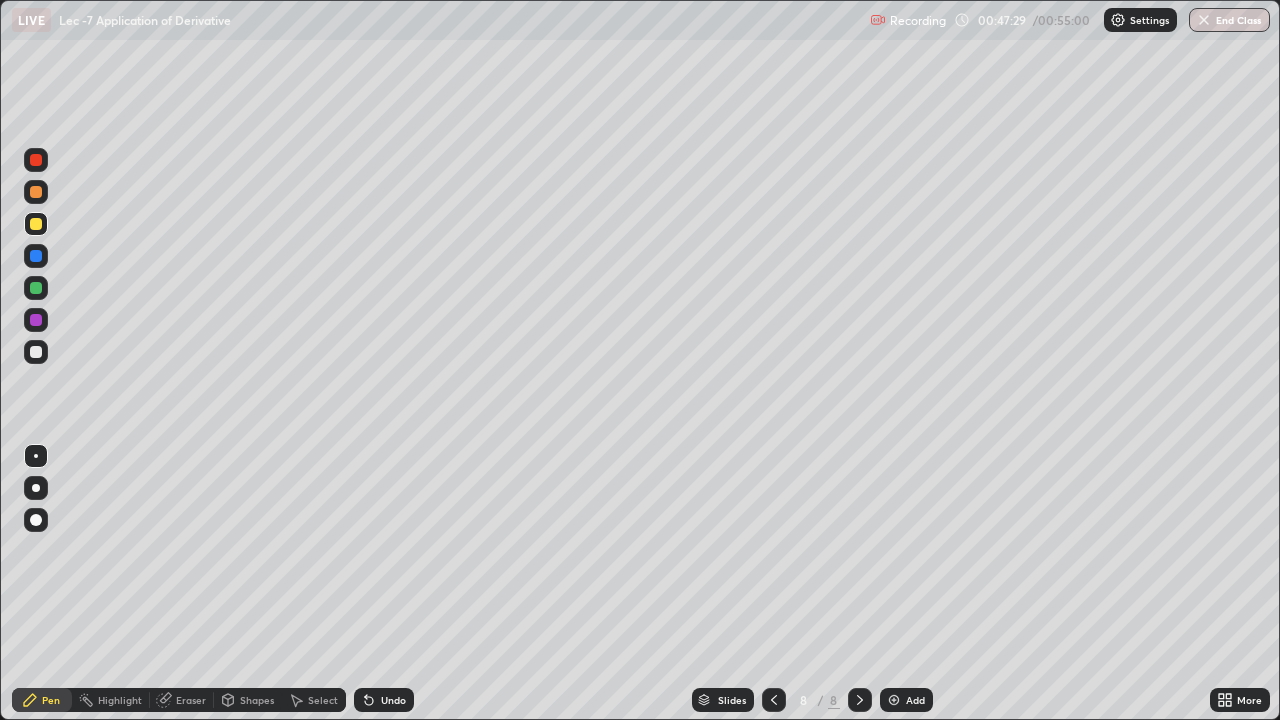 click on "Eraser" at bounding box center (191, 700) 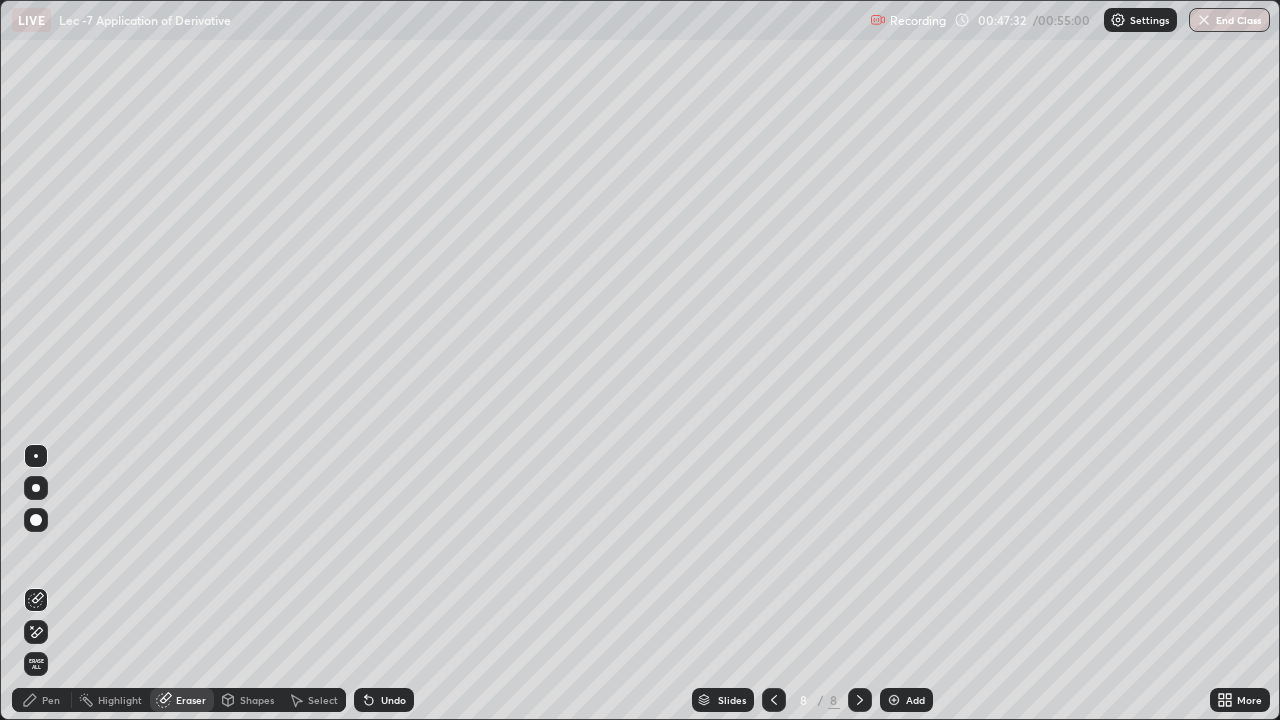 click on "Pen" at bounding box center (51, 700) 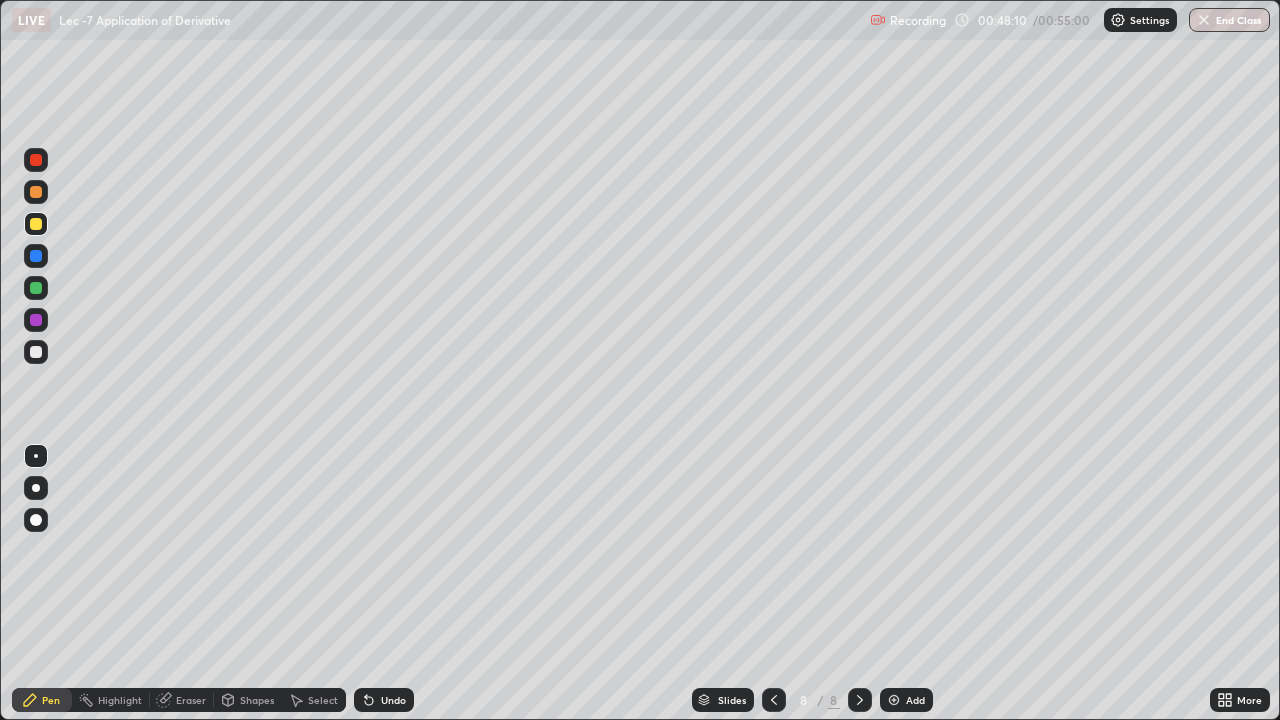 click on "Eraser" at bounding box center [191, 700] 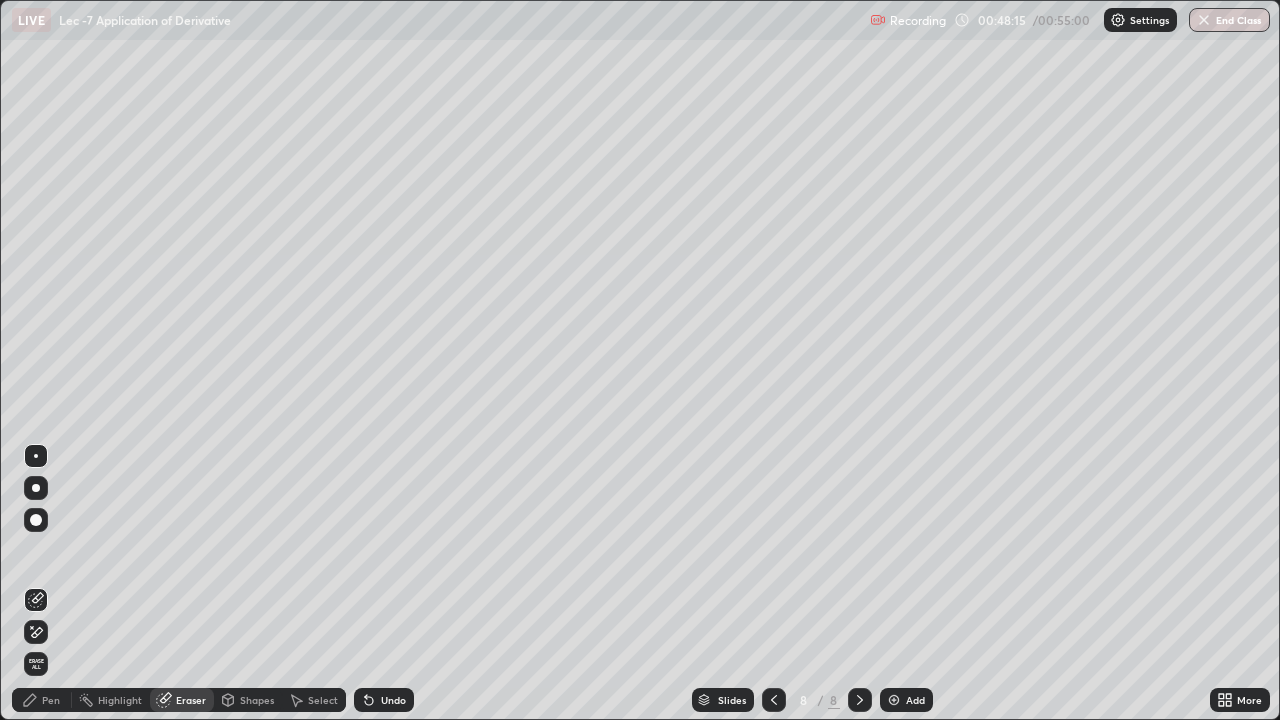 click on "Pen" at bounding box center (51, 700) 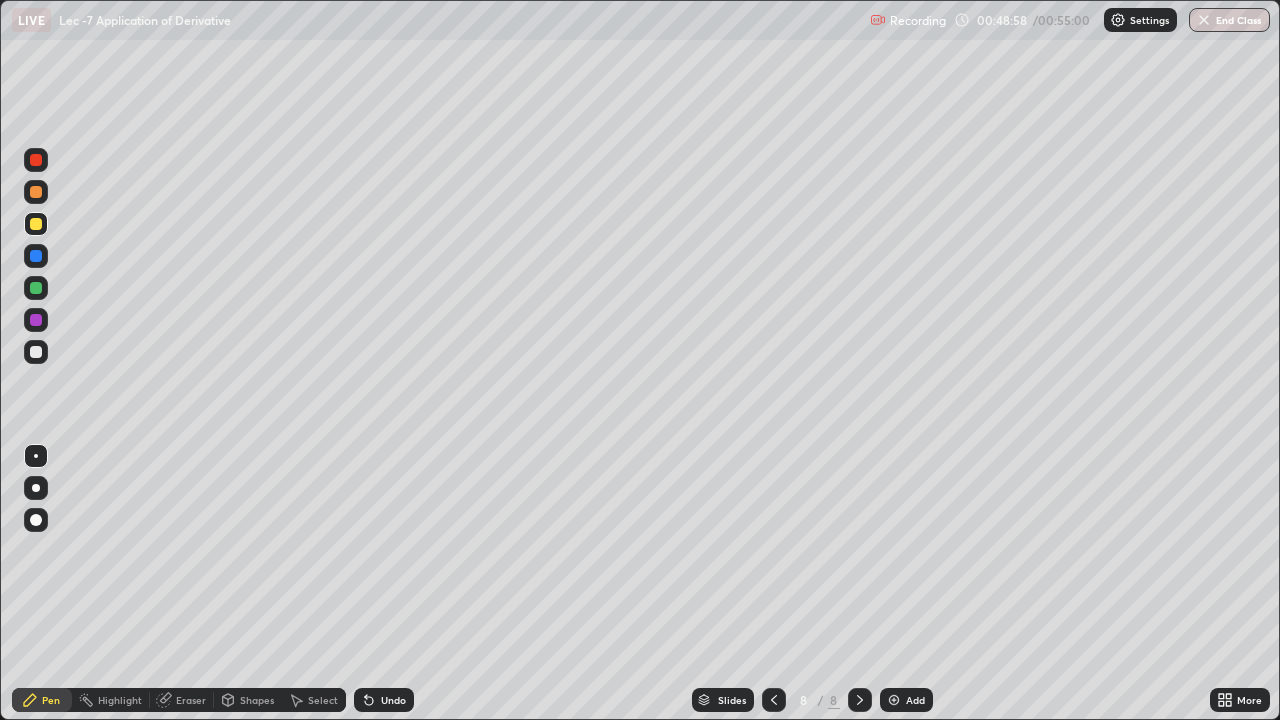 click on "Add" at bounding box center (906, 700) 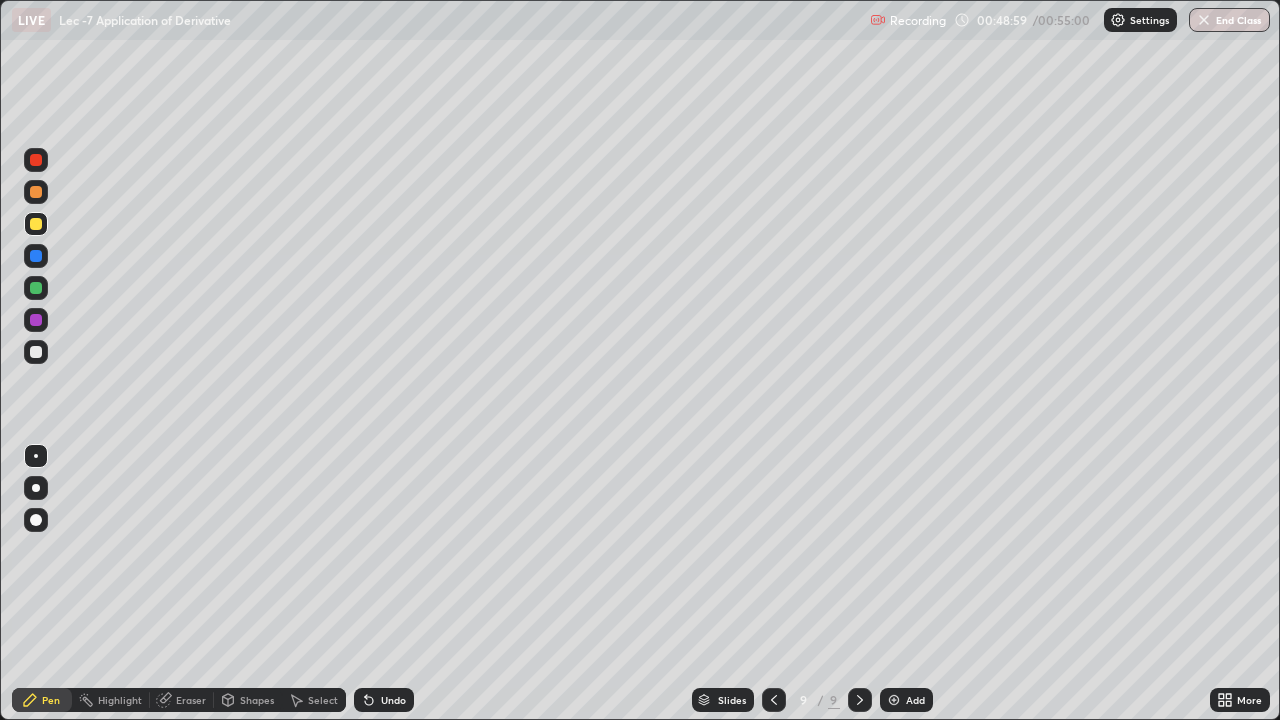 click 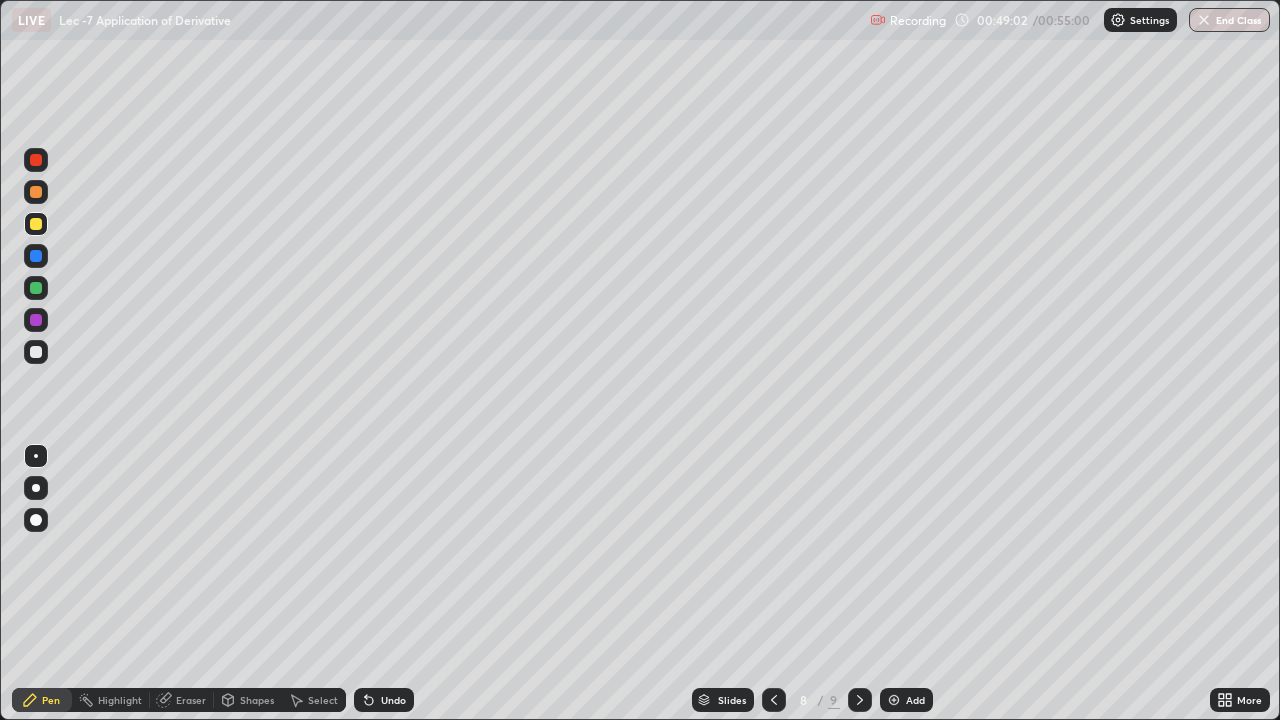 click 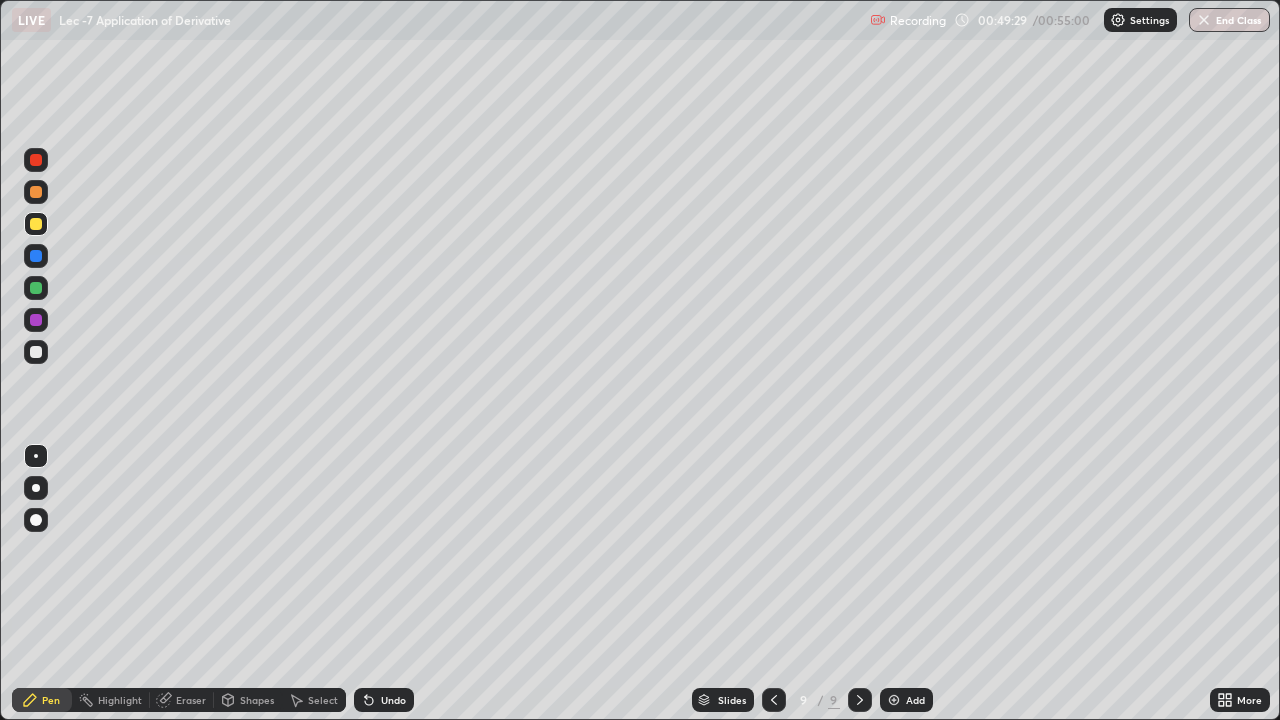 click 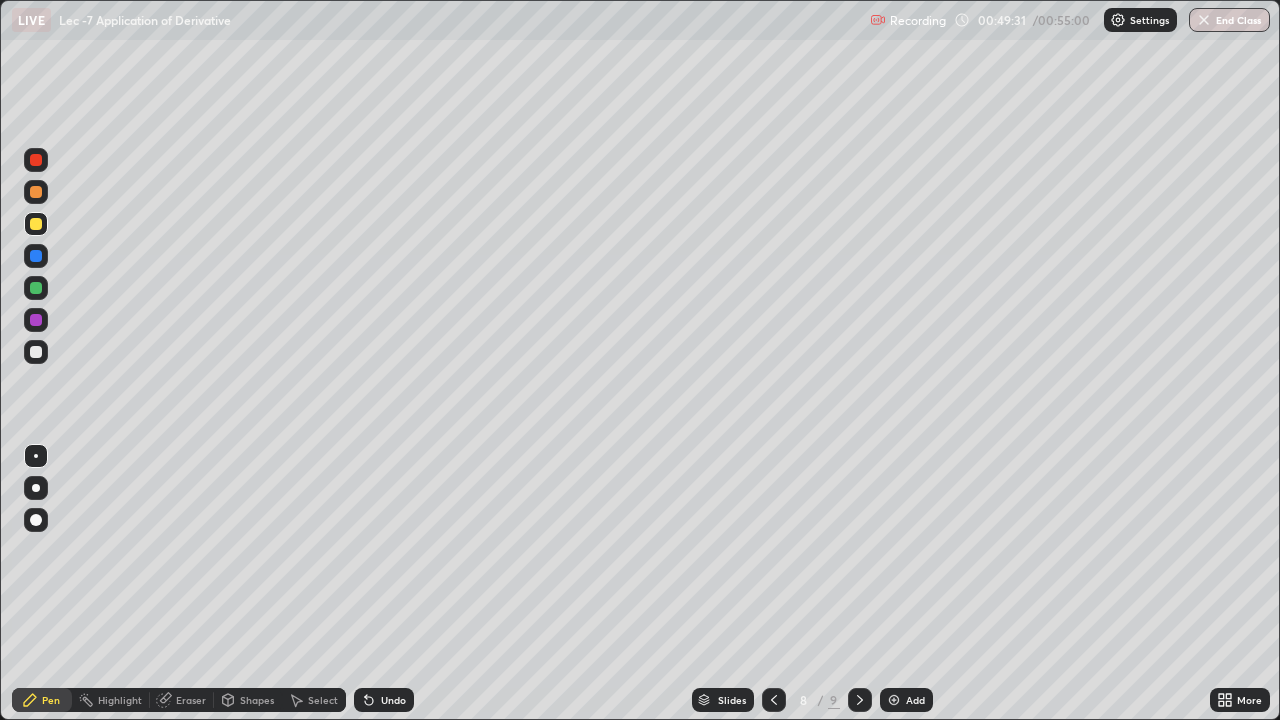 click 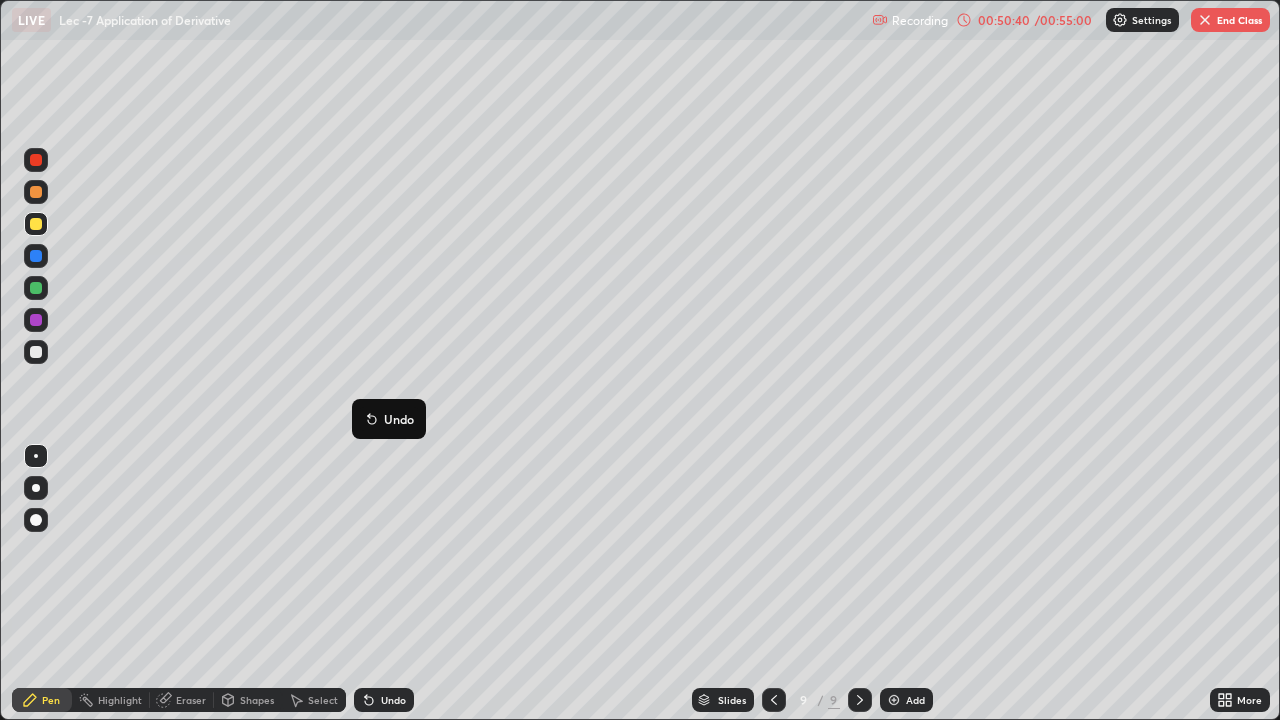 click on "Eraser" at bounding box center [191, 700] 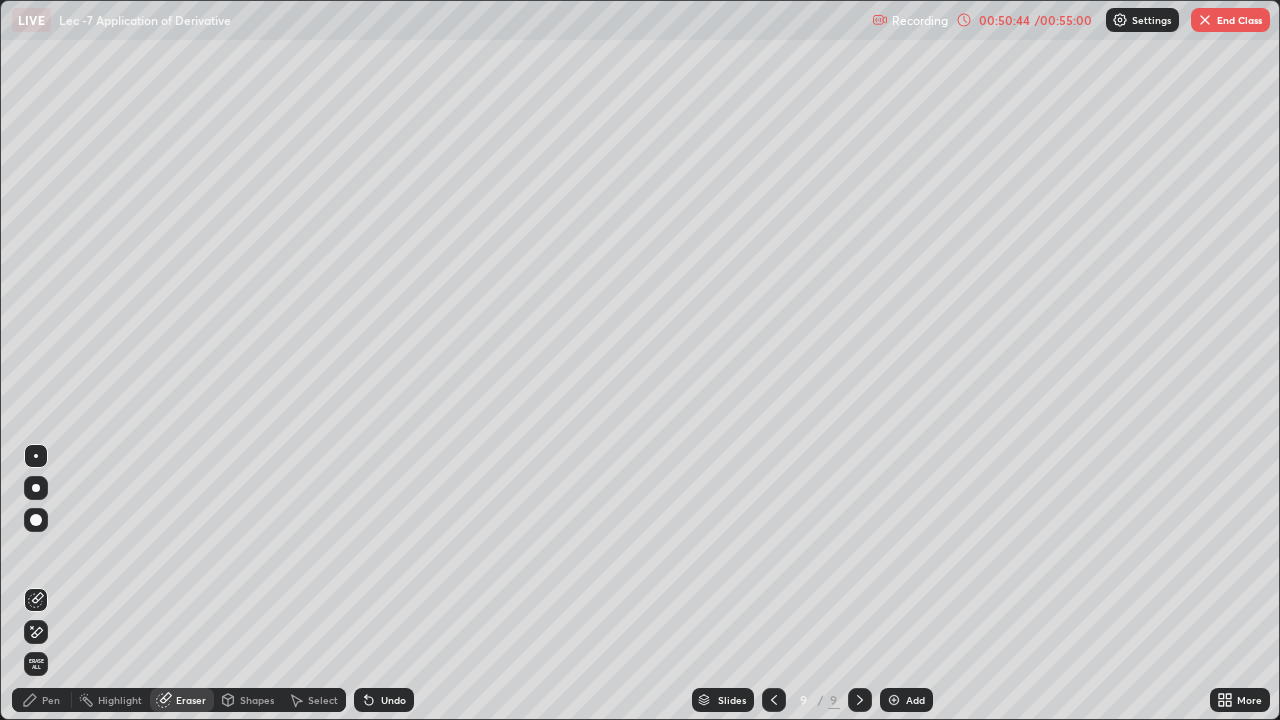 click on "Pen" at bounding box center [51, 700] 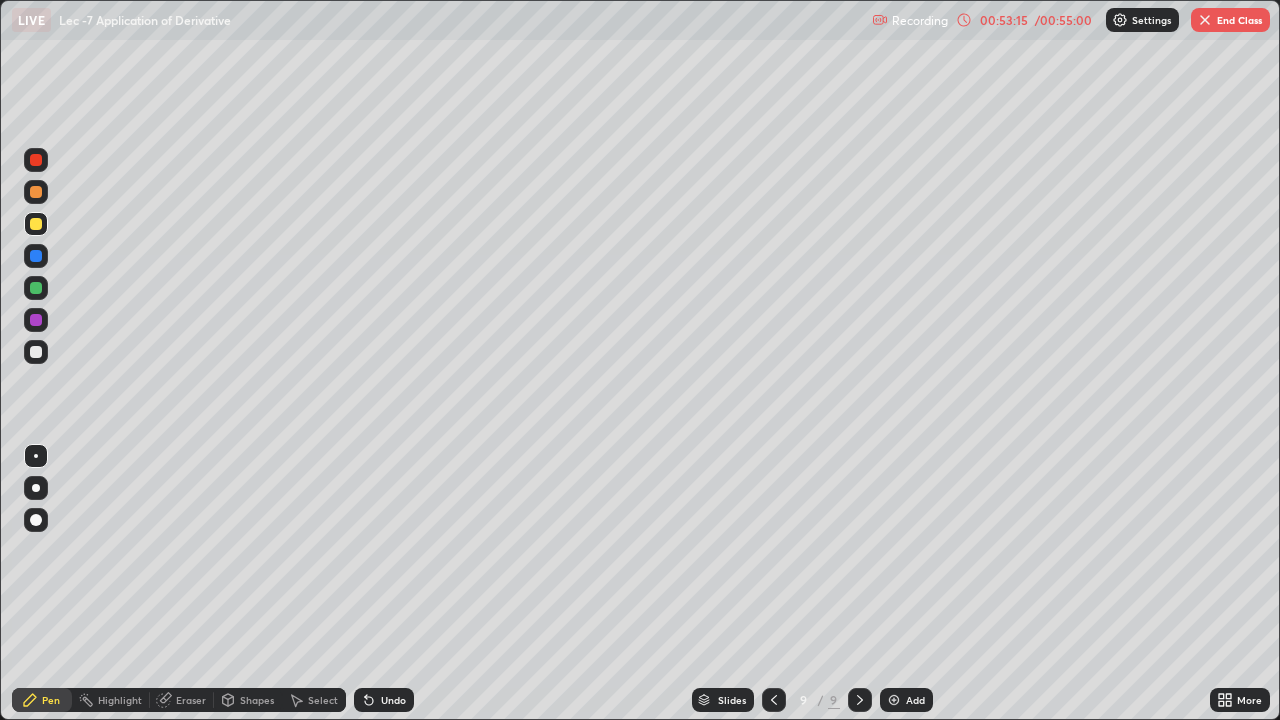 click on "End Class" at bounding box center [1230, 20] 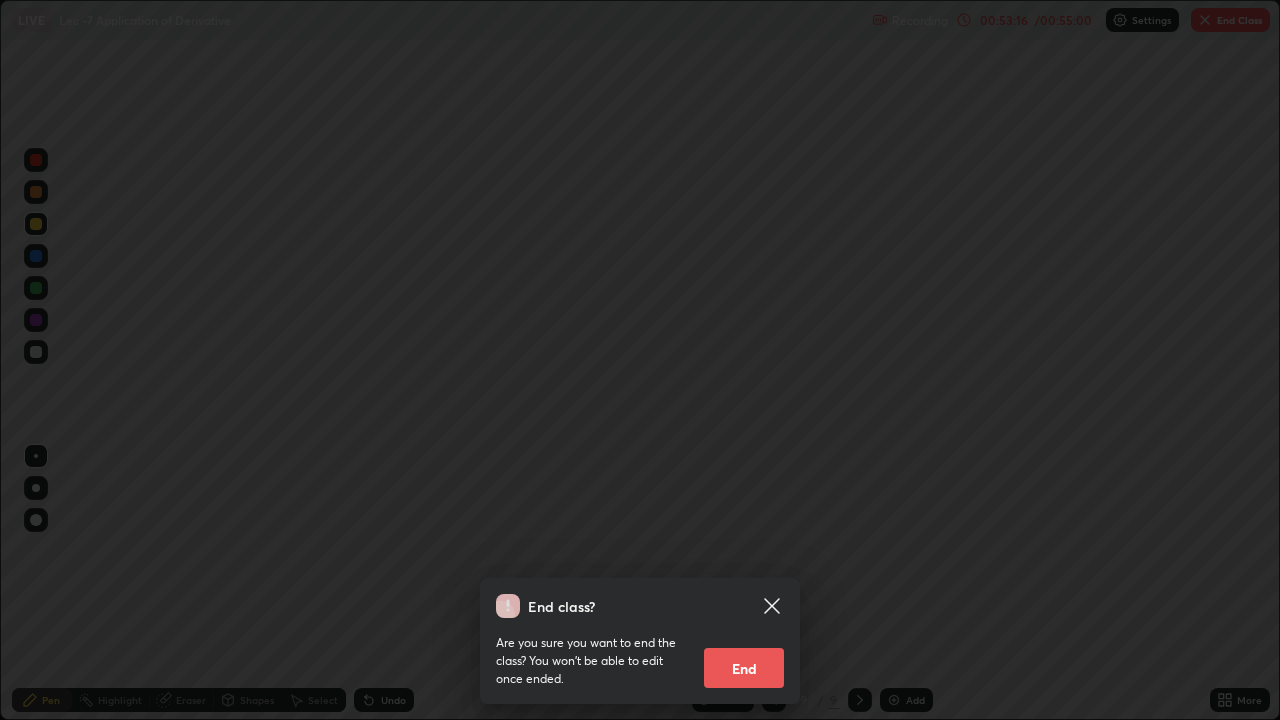 click on "End" at bounding box center [744, 668] 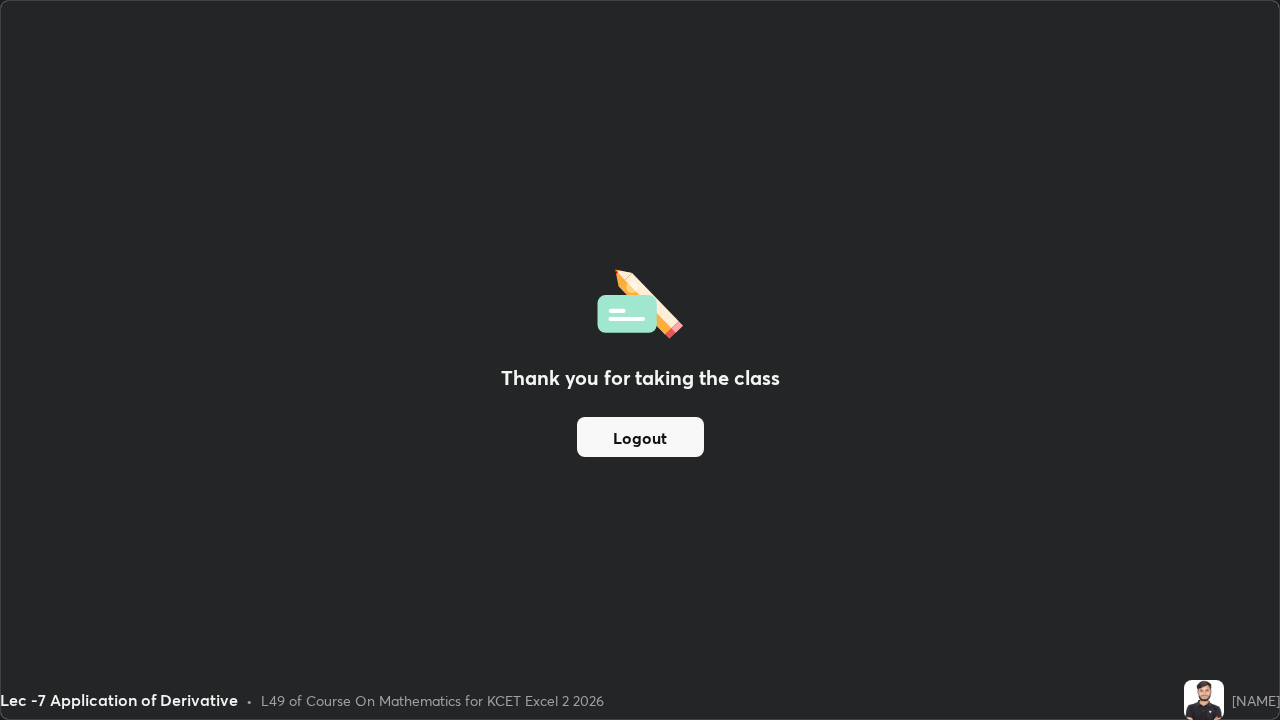click on "Logout" at bounding box center (640, 437) 